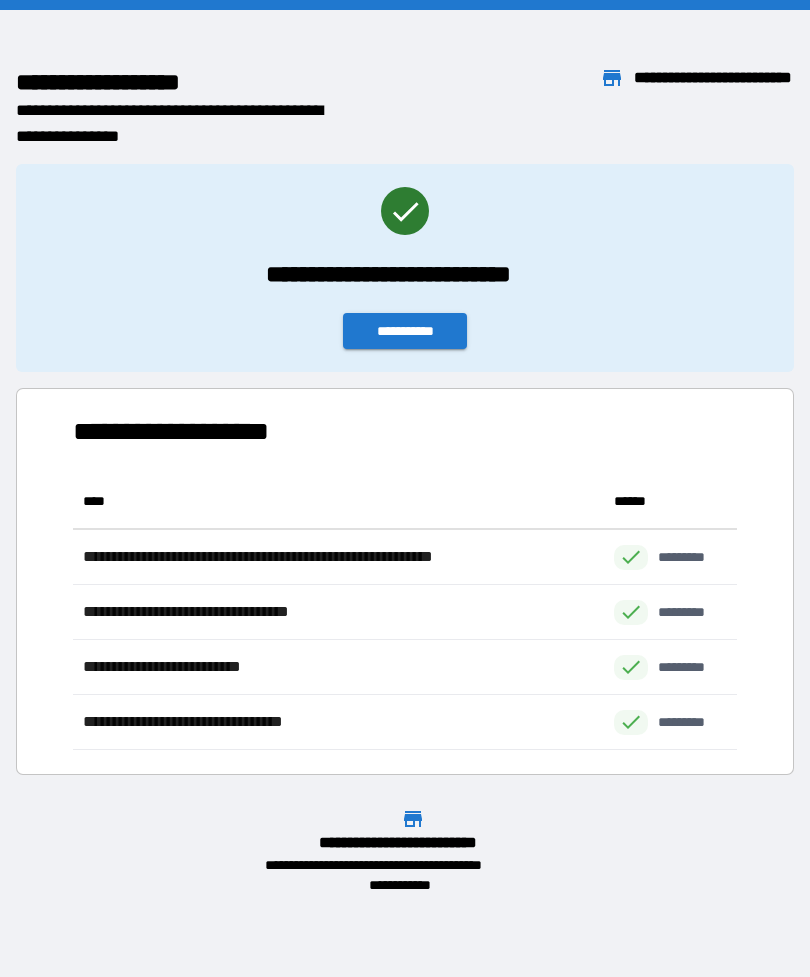 scroll, scrollTop: 0, scrollLeft: 0, axis: both 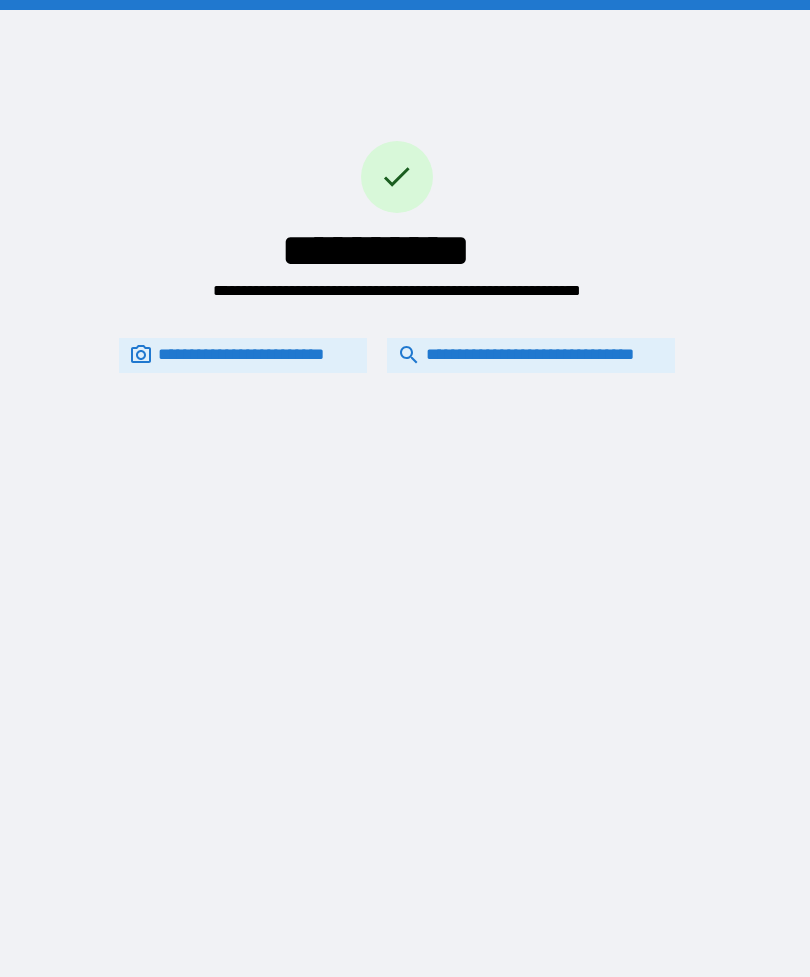 click on "**********" at bounding box center [531, 355] 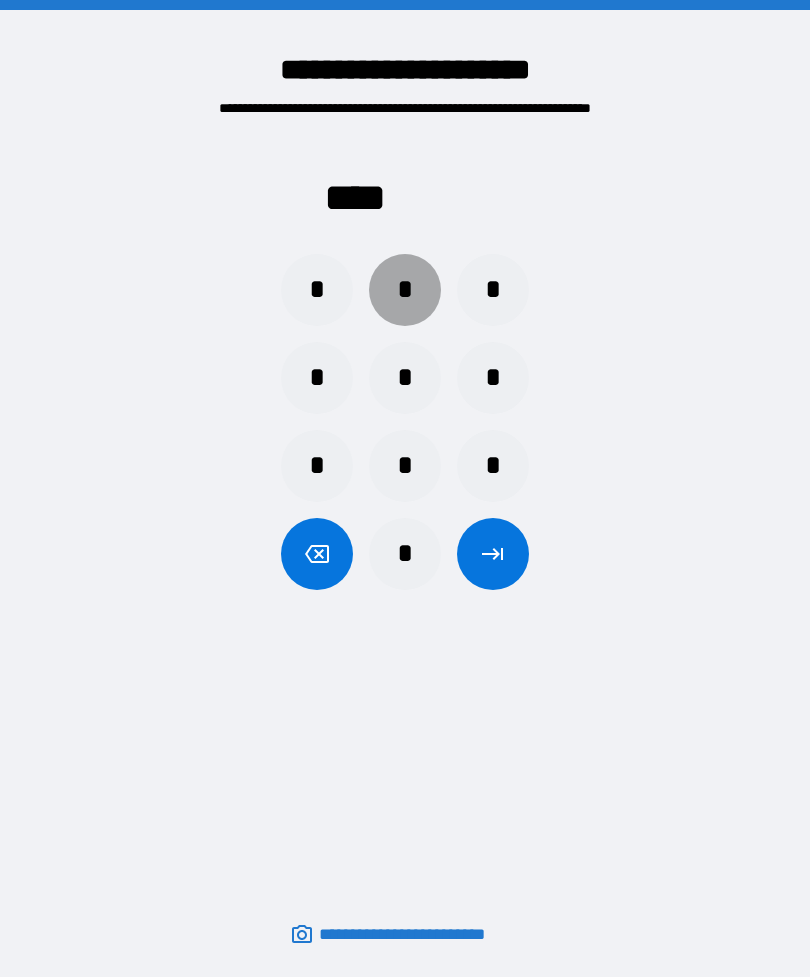 click on "*" at bounding box center (405, 290) 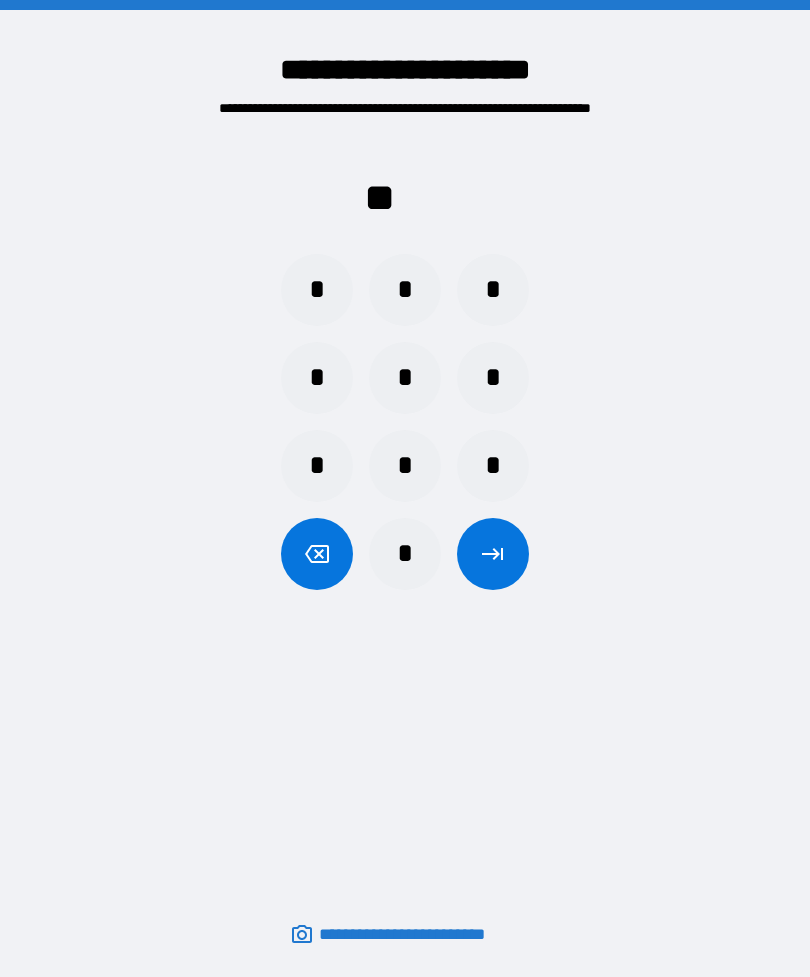 click on "*" at bounding box center [405, 554] 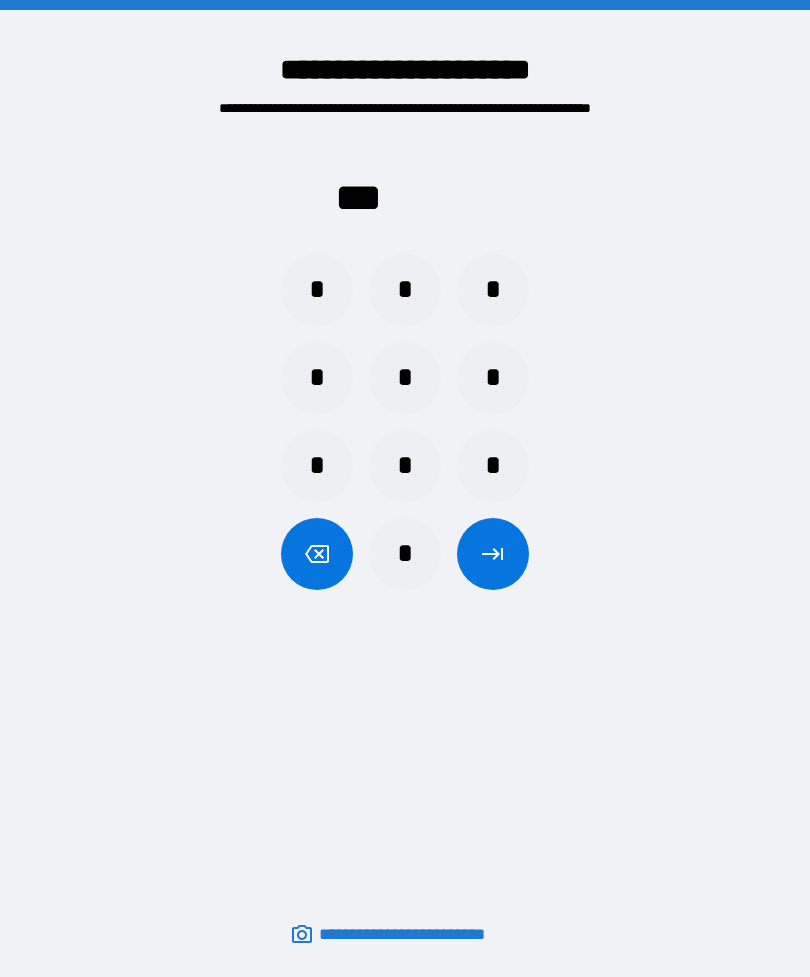 click on "*" at bounding box center (405, 378) 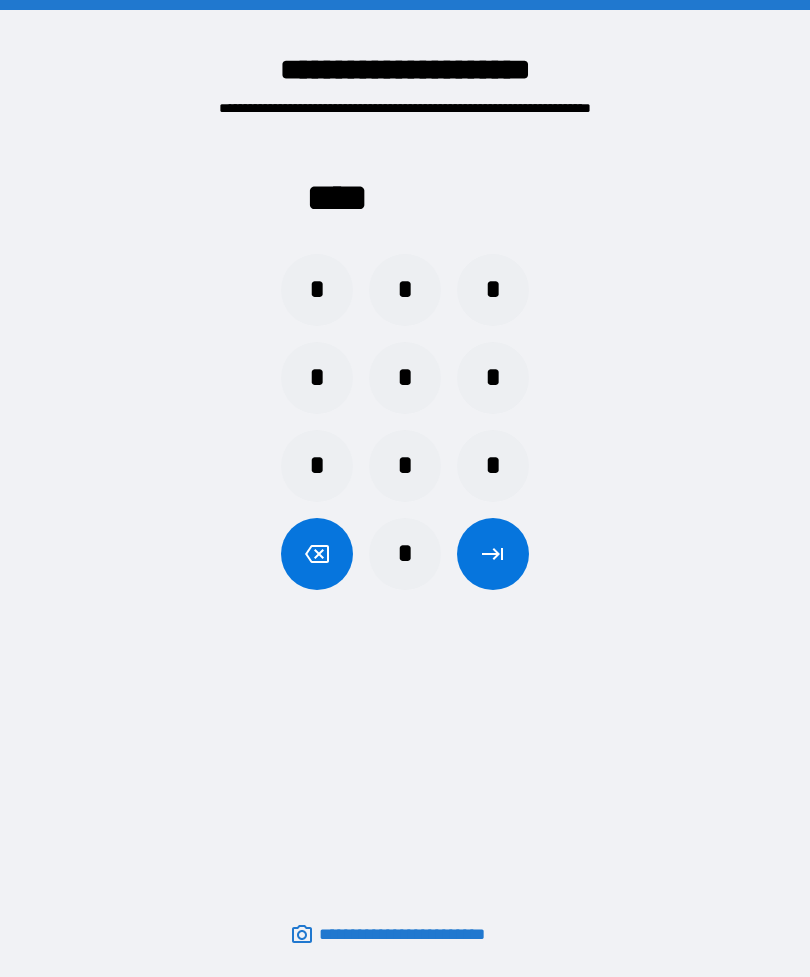 click 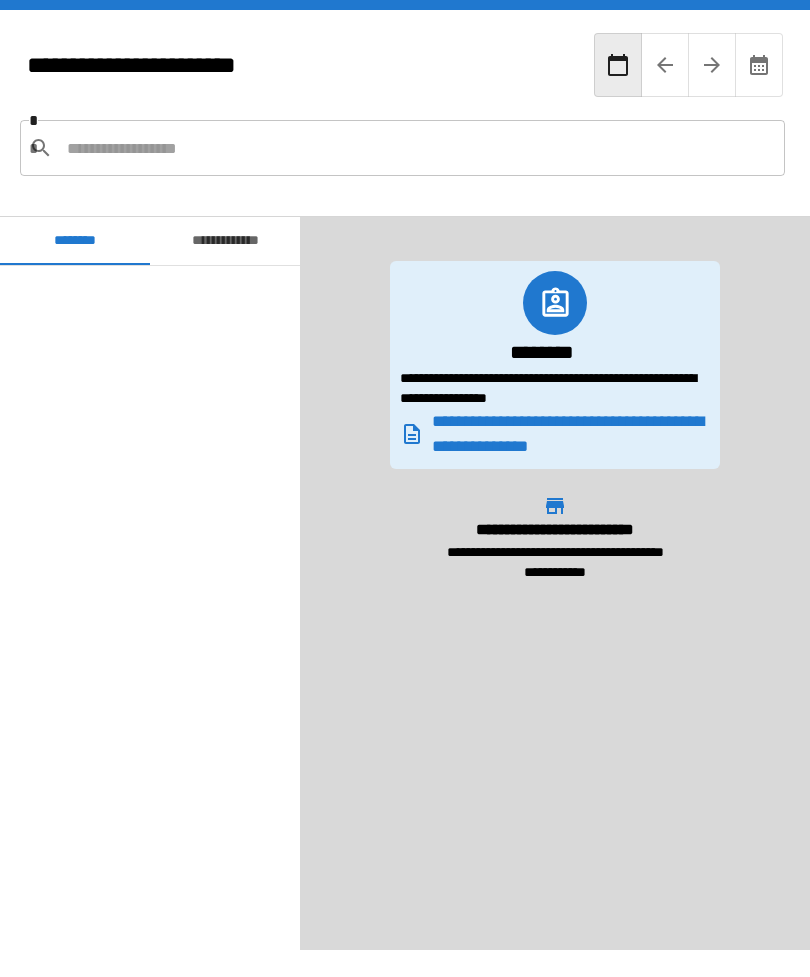 scroll, scrollTop: 240, scrollLeft: 0, axis: vertical 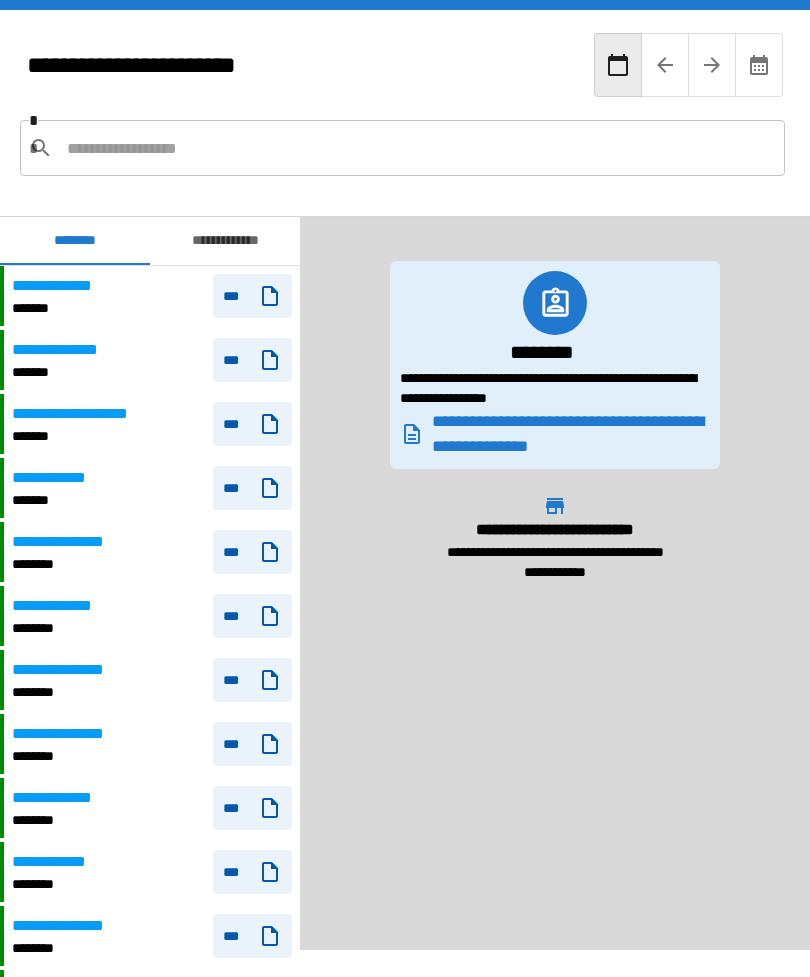 click on "***" at bounding box center (252, 360) 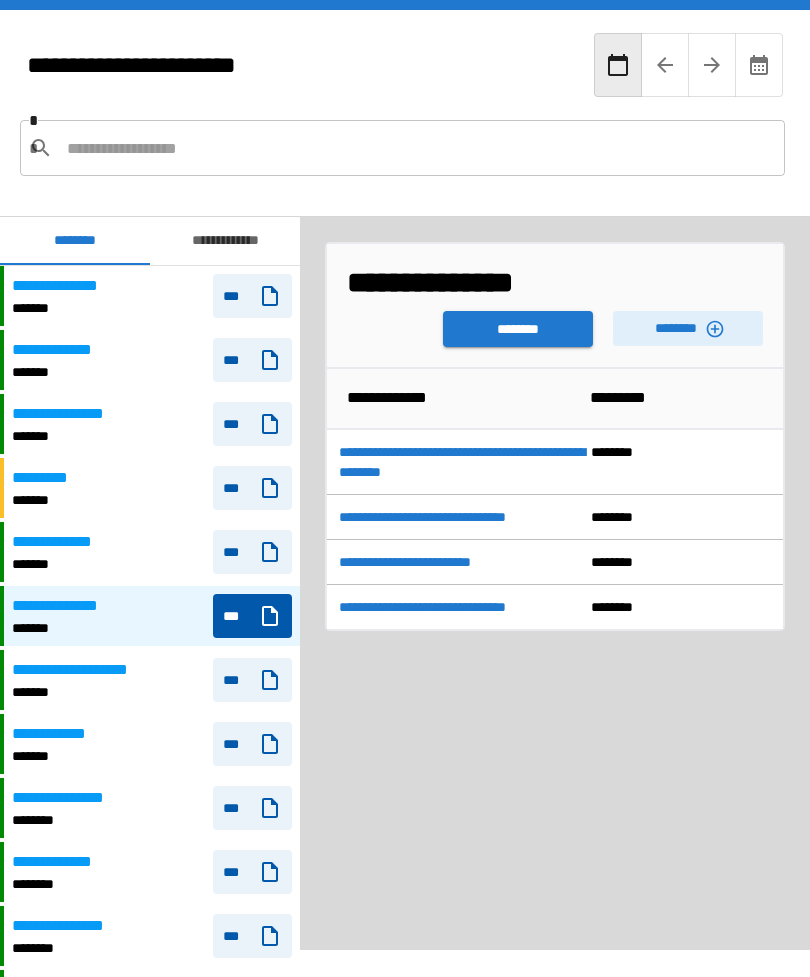 scroll, scrollTop: 0, scrollLeft: 0, axis: both 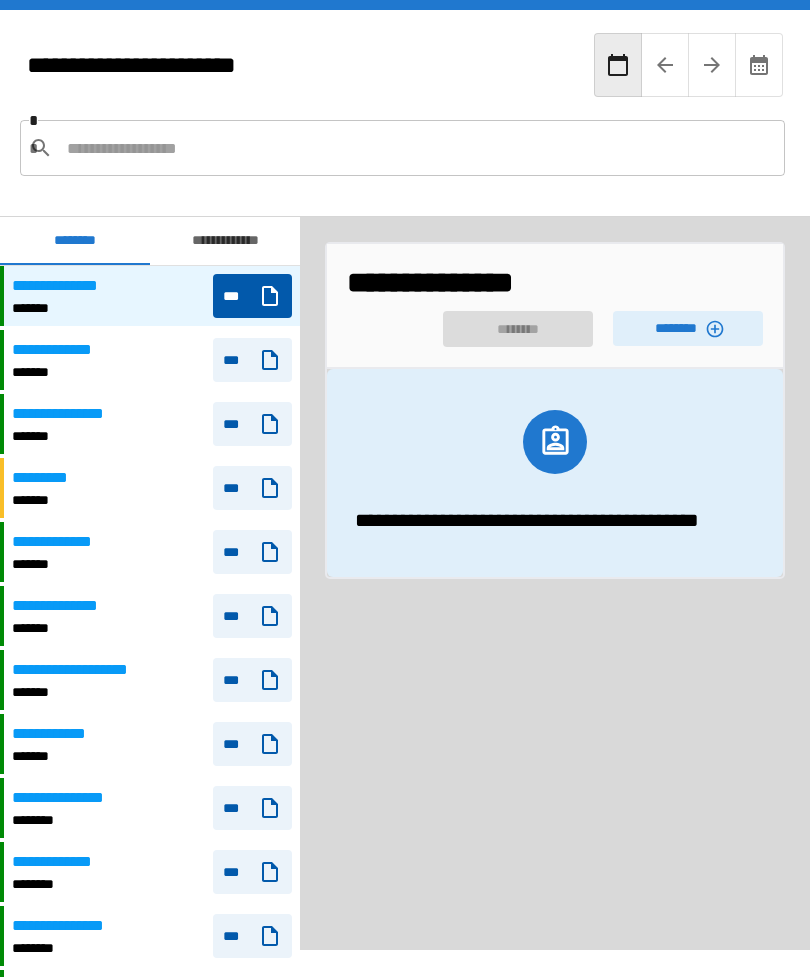 click on "********" at bounding box center [688, 328] 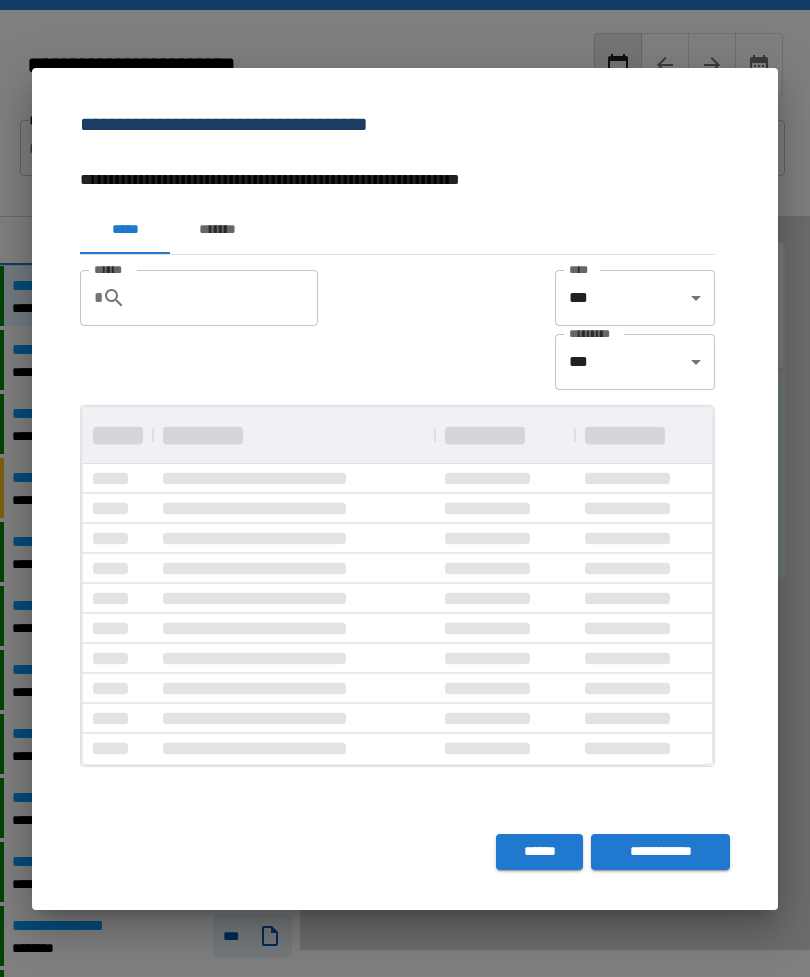 scroll, scrollTop: 1, scrollLeft: 1, axis: both 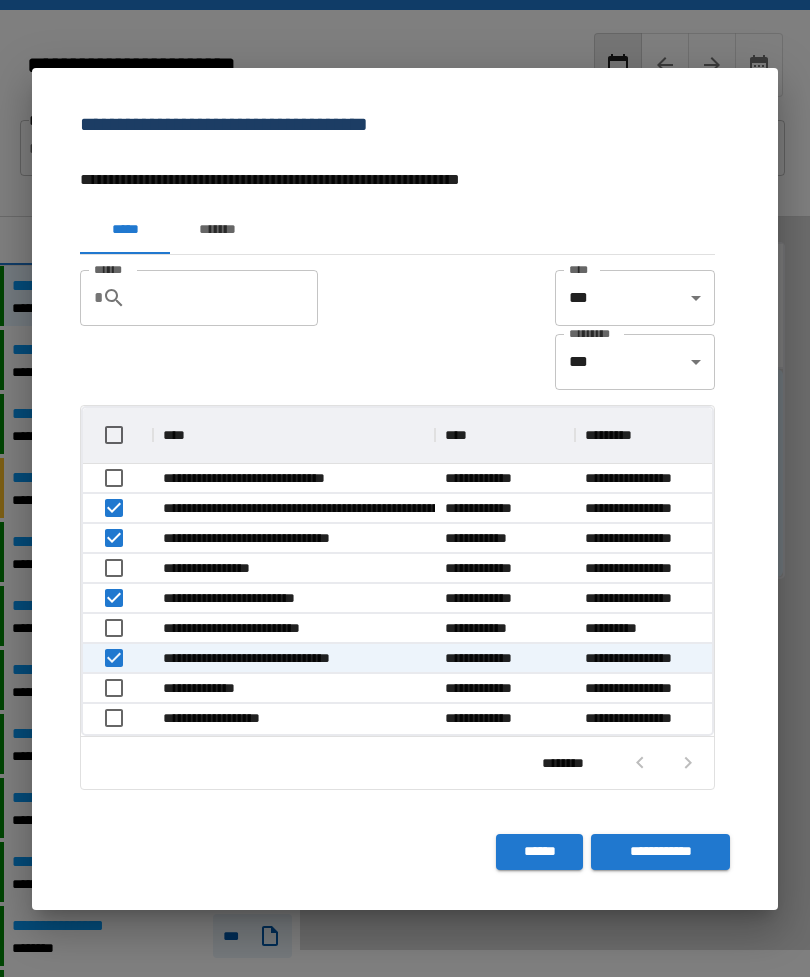 click on "**********" at bounding box center [660, 852] 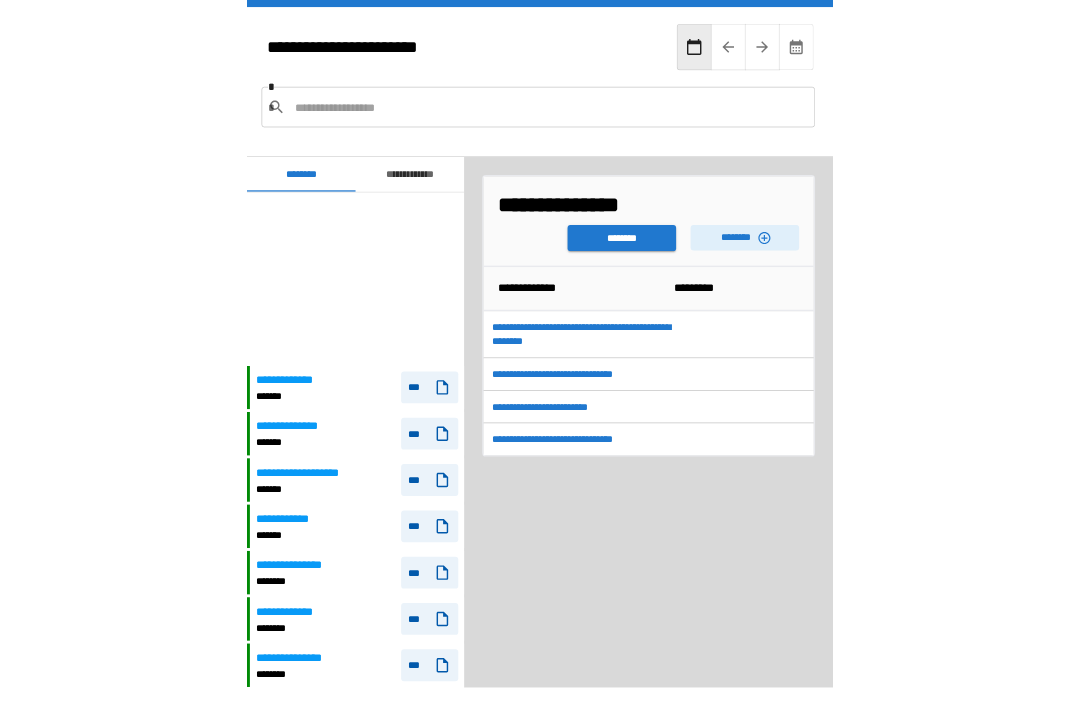 scroll, scrollTop: 240, scrollLeft: 0, axis: vertical 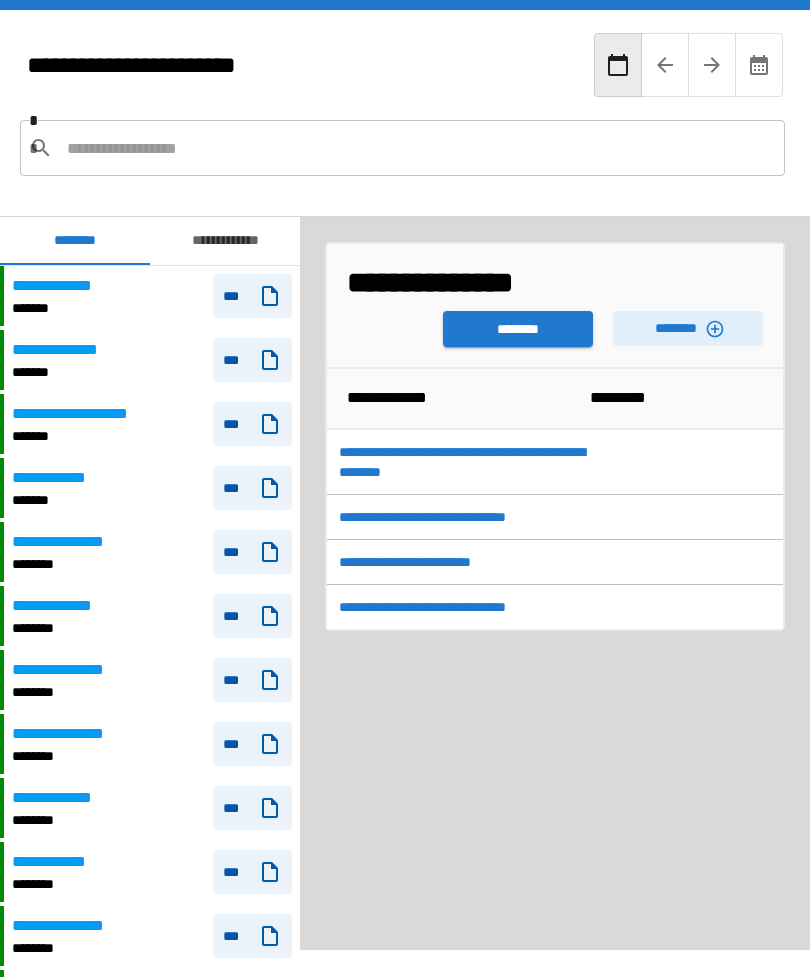 click on "********" at bounding box center (518, 329) 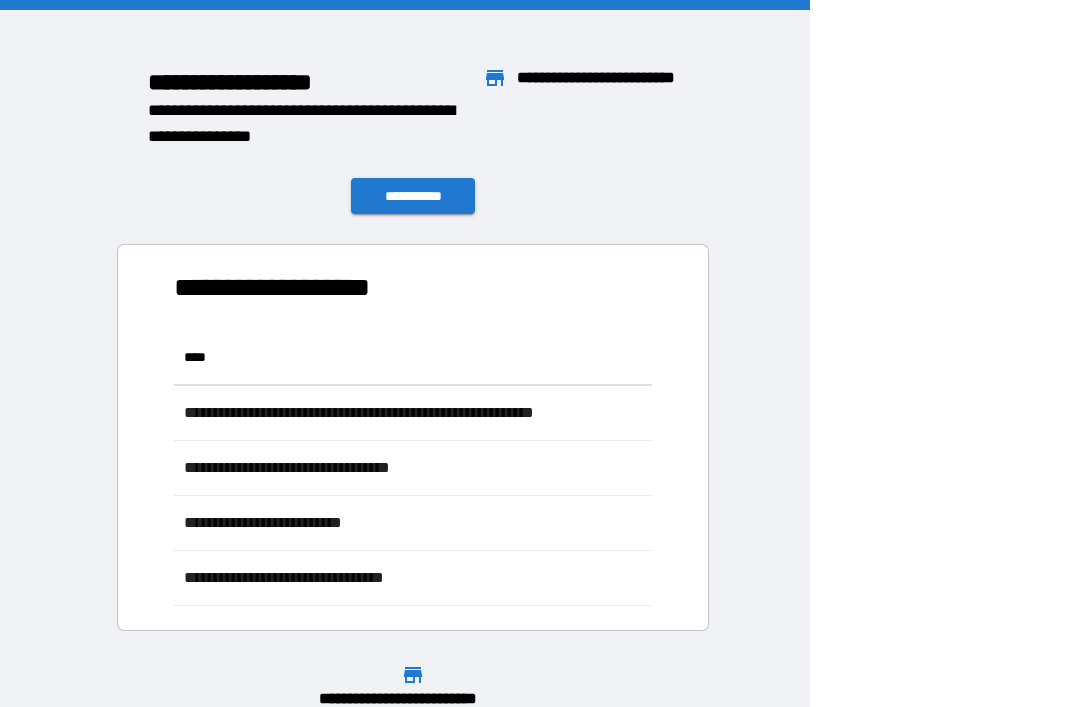 scroll, scrollTop: 1, scrollLeft: 1, axis: both 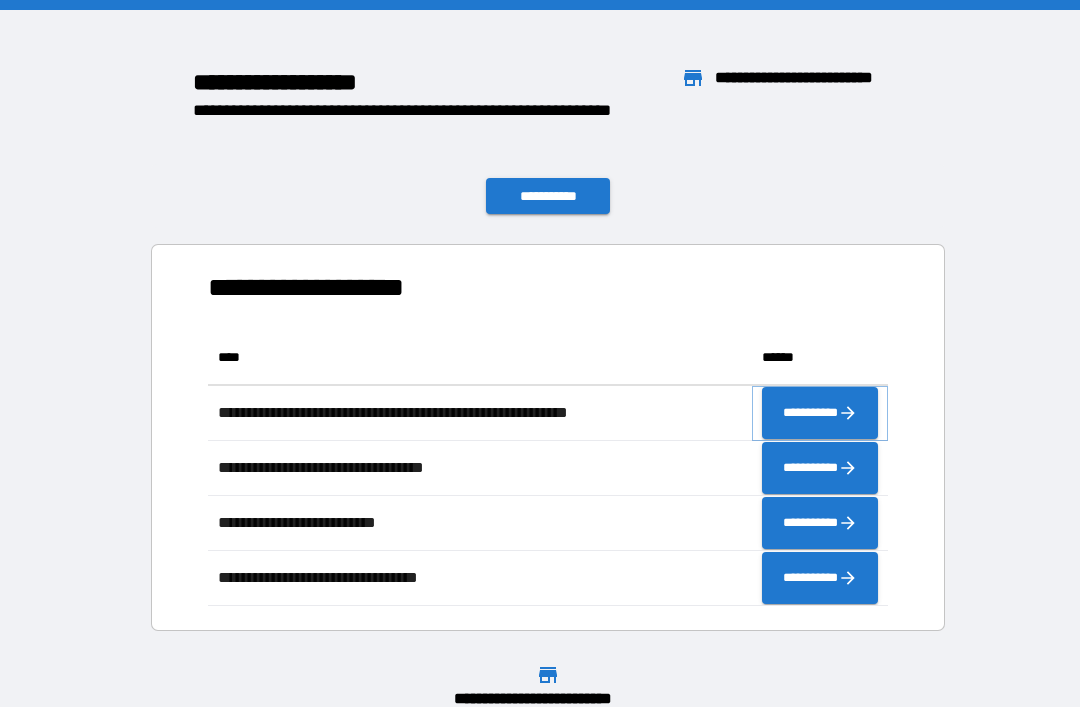 click 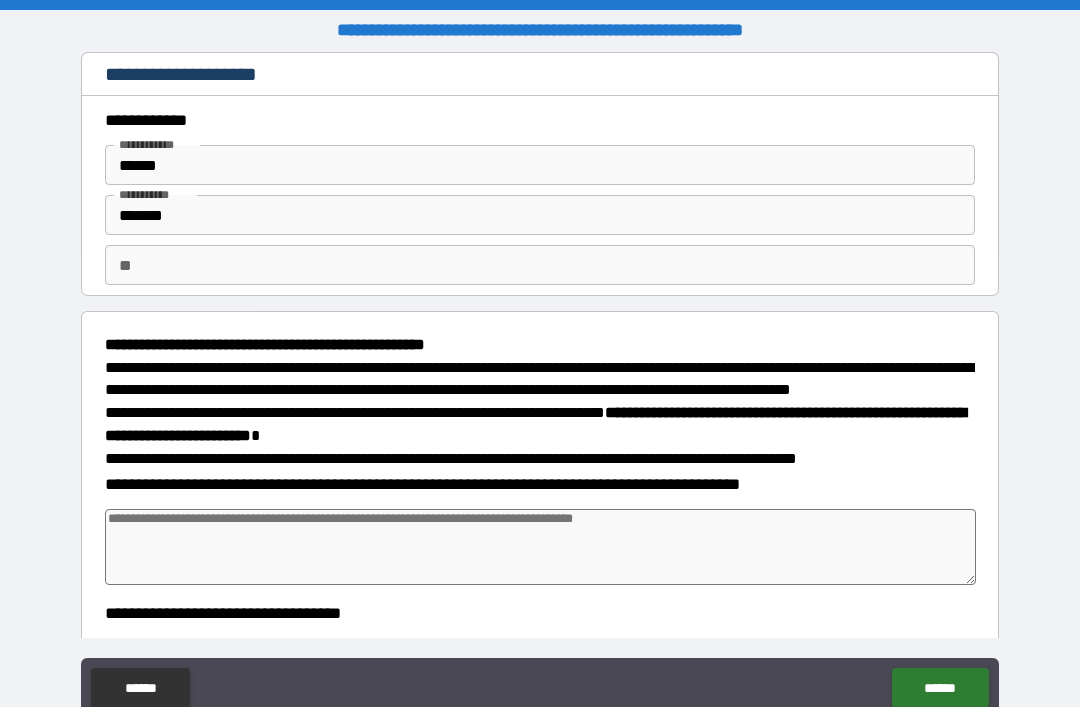 type on "*" 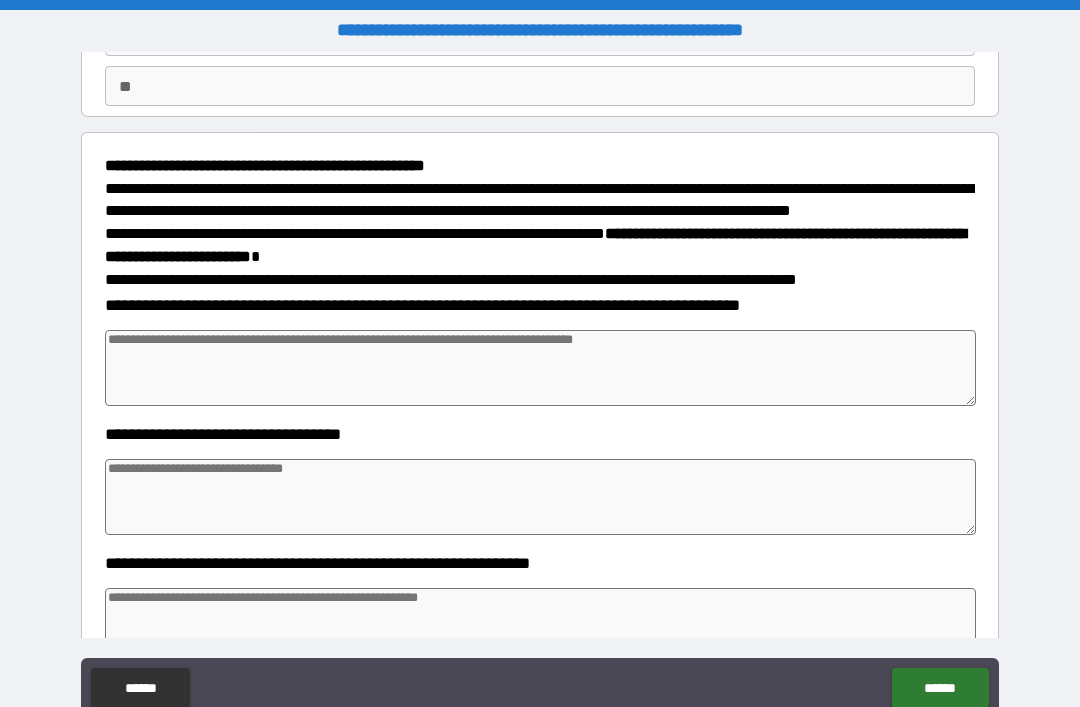 scroll, scrollTop: 183, scrollLeft: 0, axis: vertical 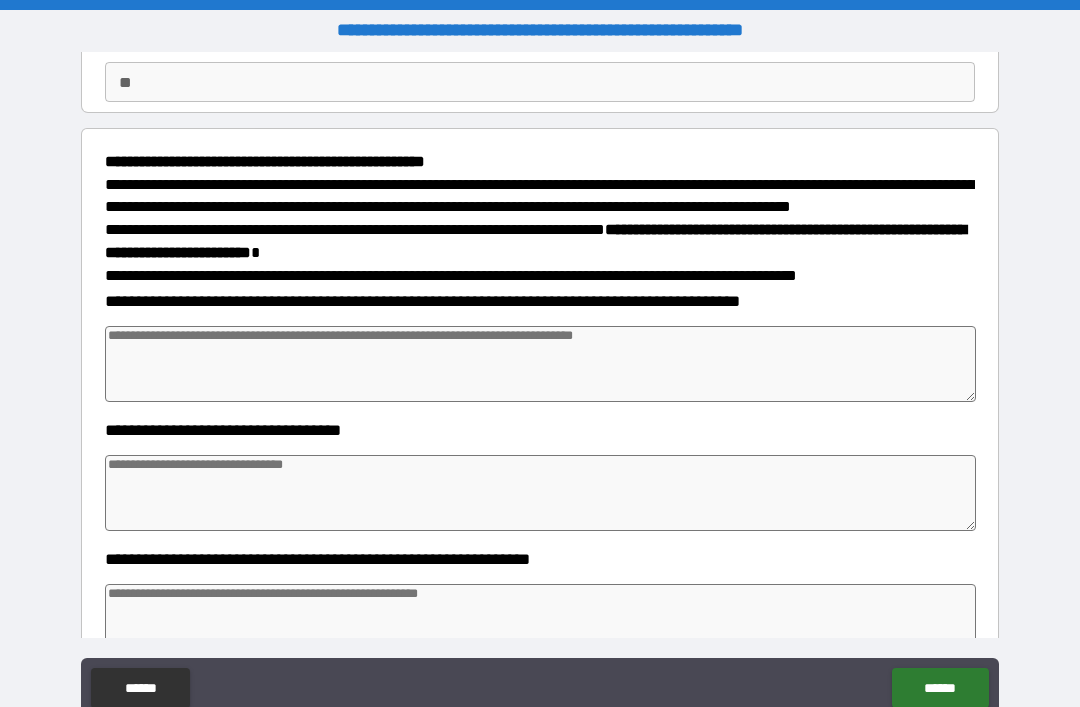 click at bounding box center (540, 364) 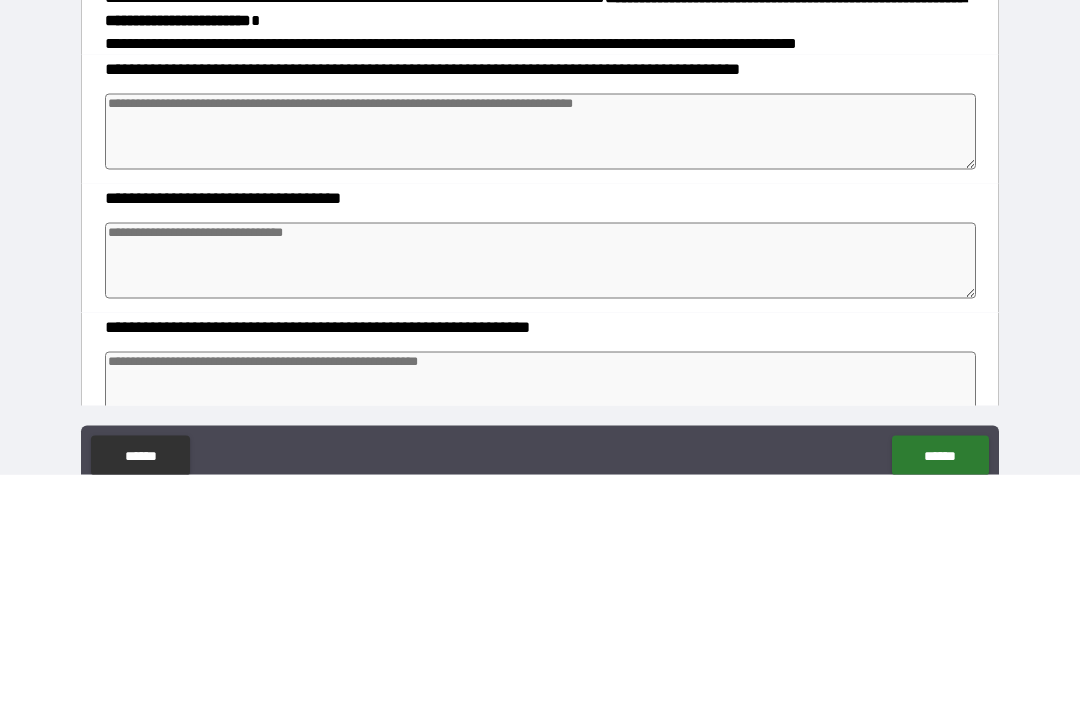 type on "*" 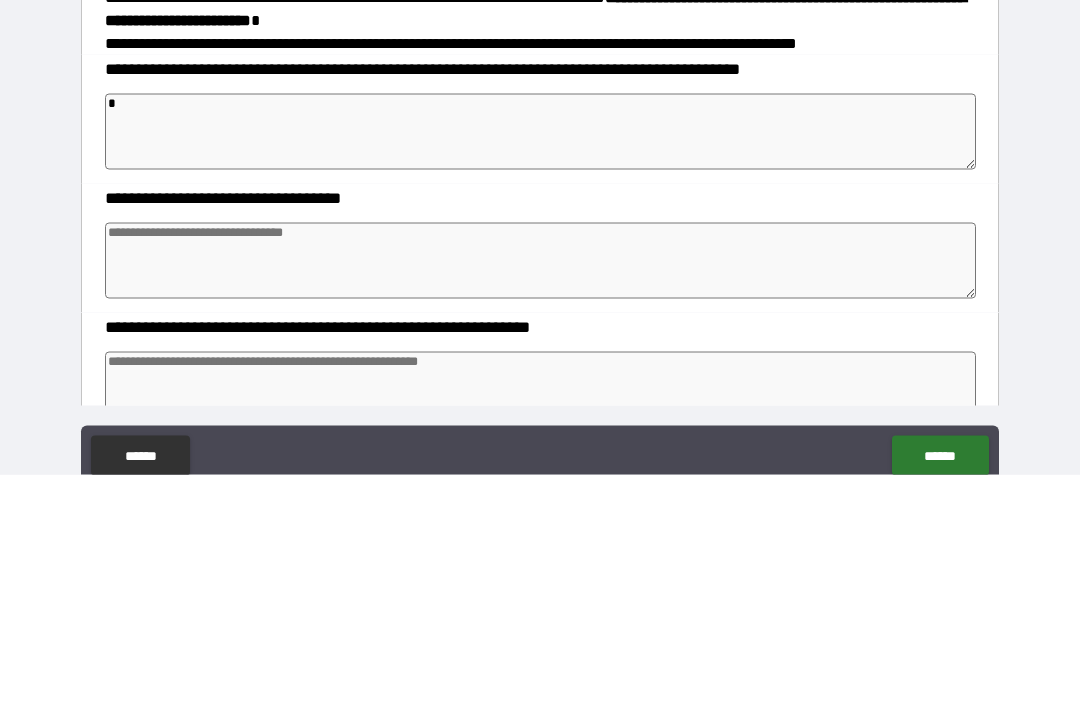 type on "*" 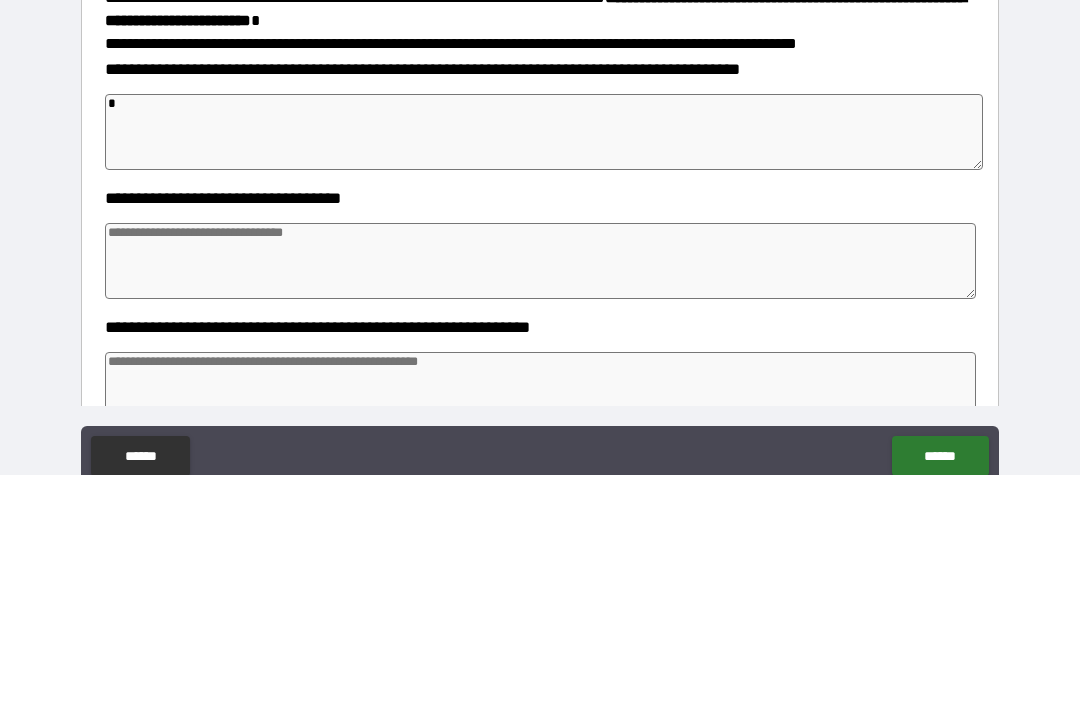 type on "*" 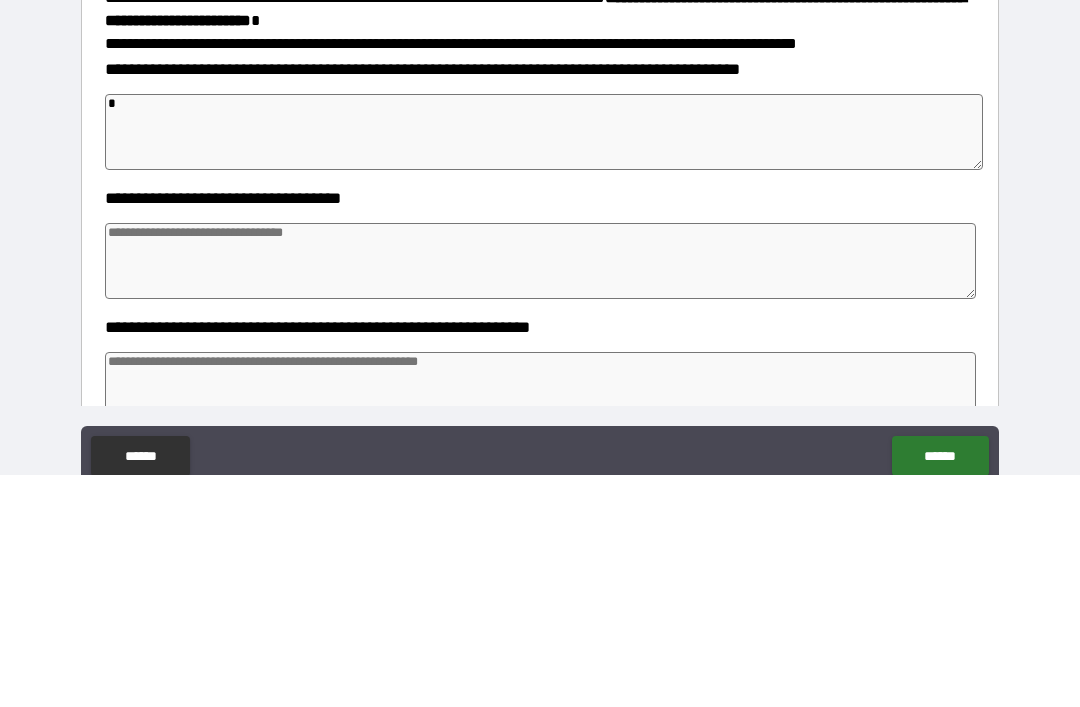 type on "*" 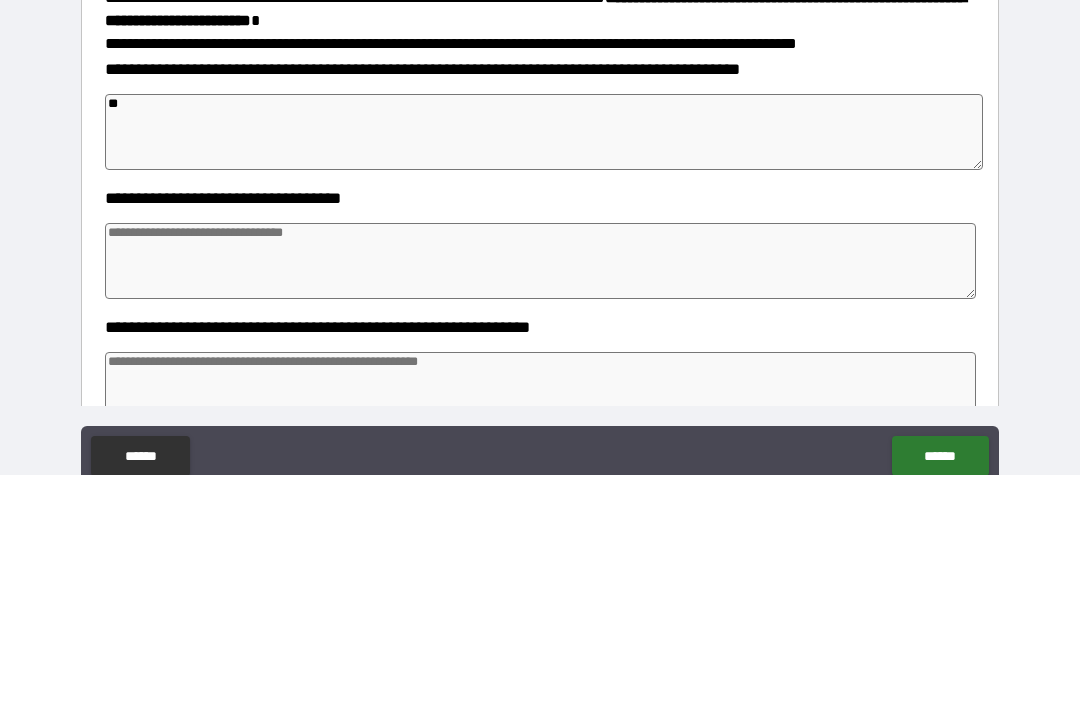 type on "*" 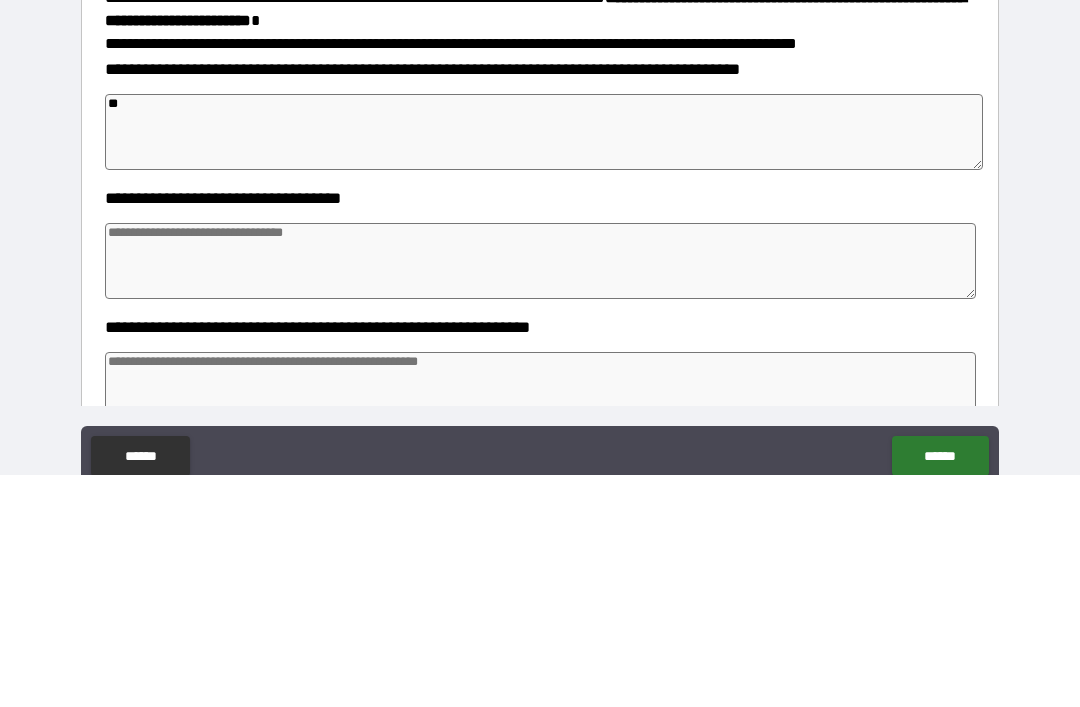 type on "***" 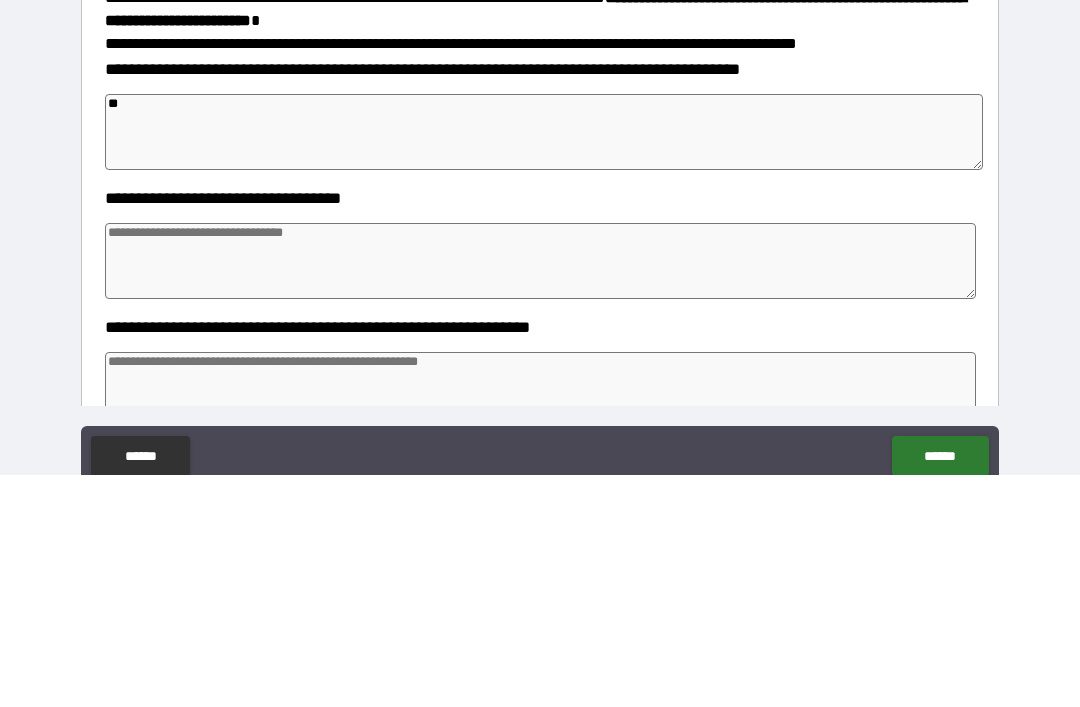 type on "*" 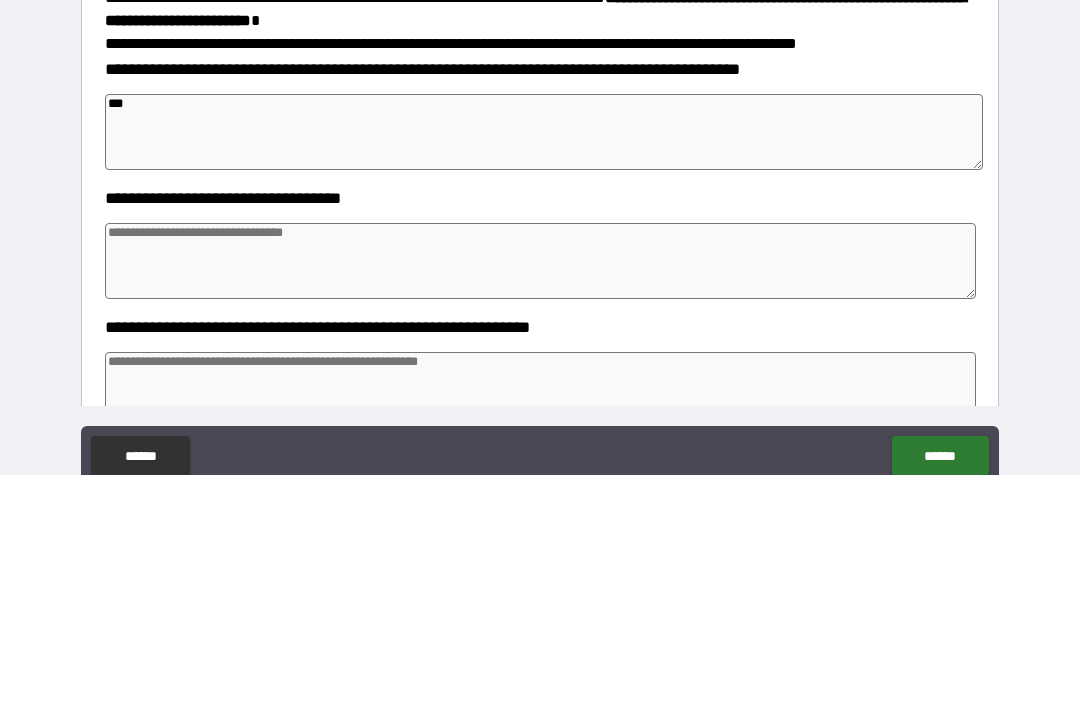 type on "****" 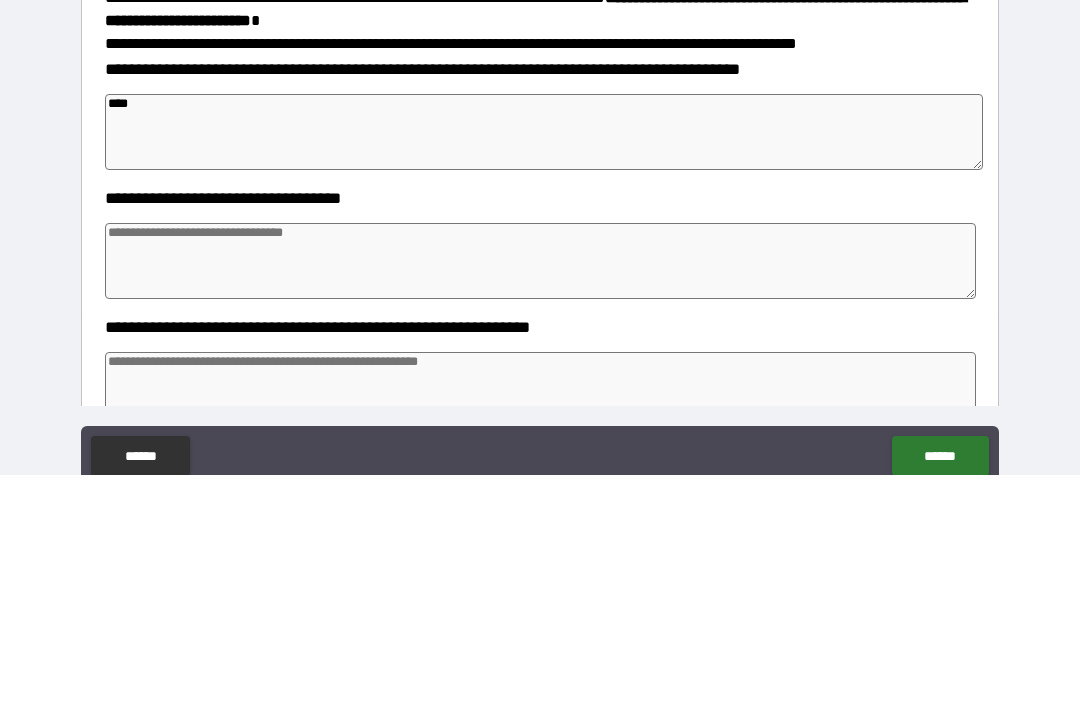 type on "*****" 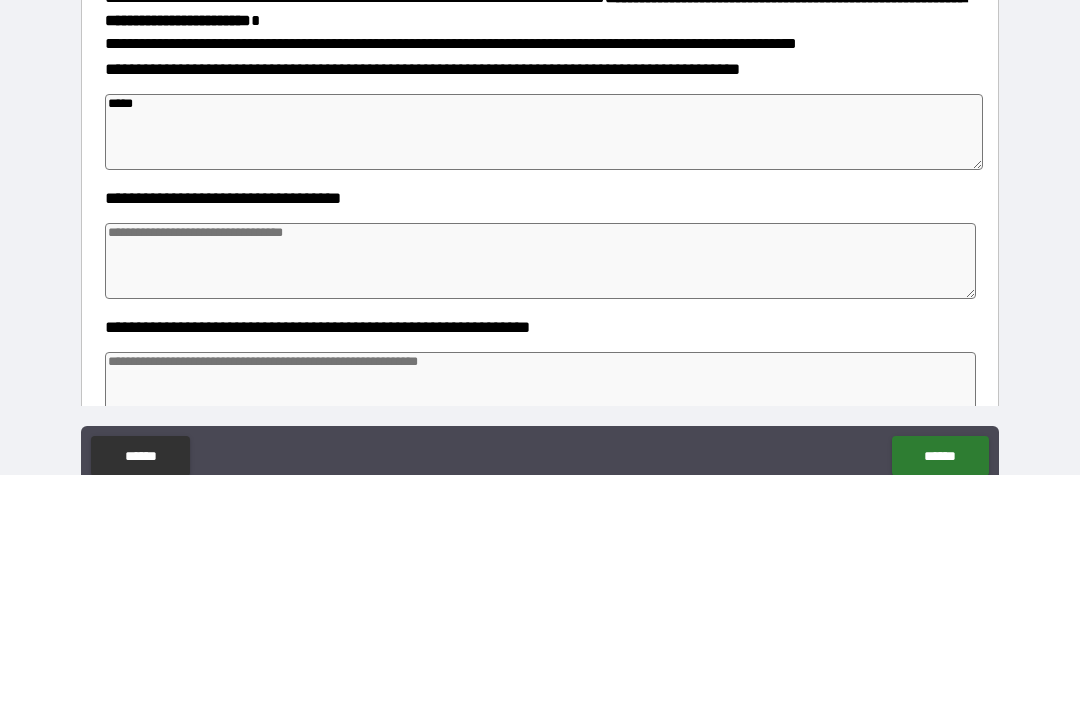 type on "*" 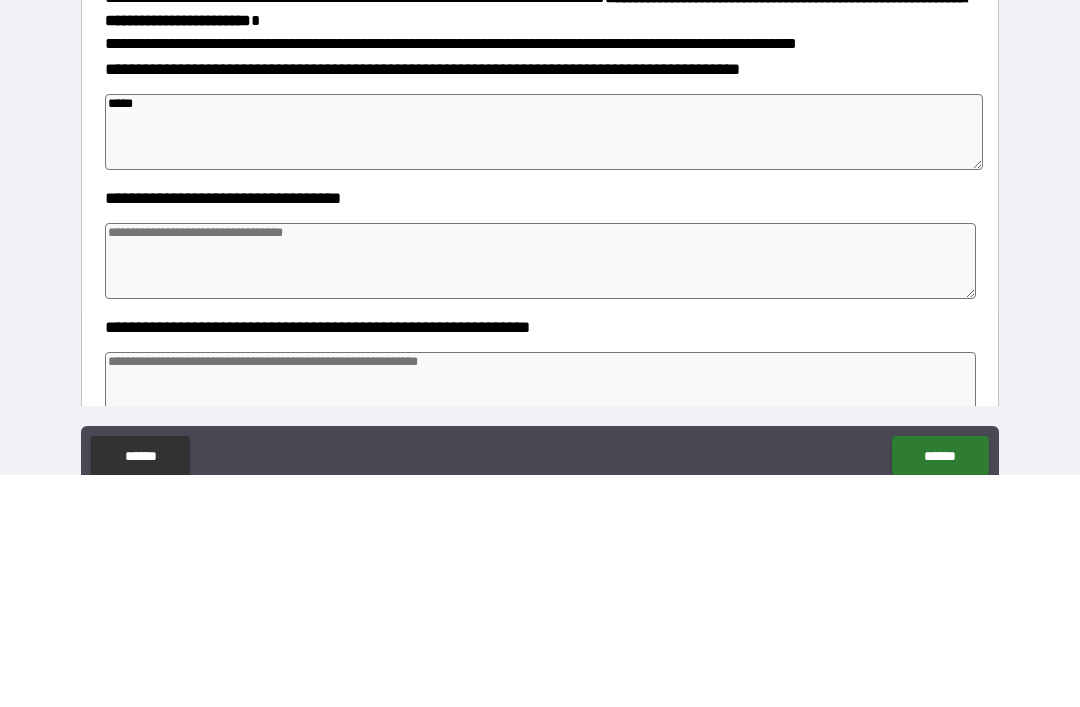 type on "*" 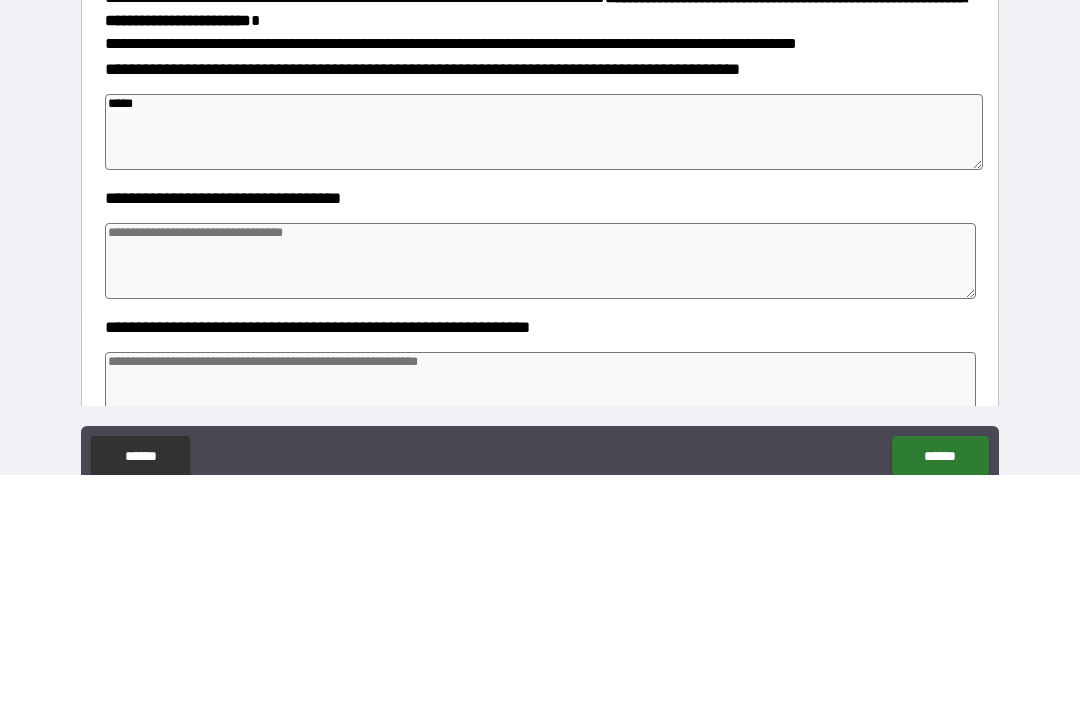 type on "*" 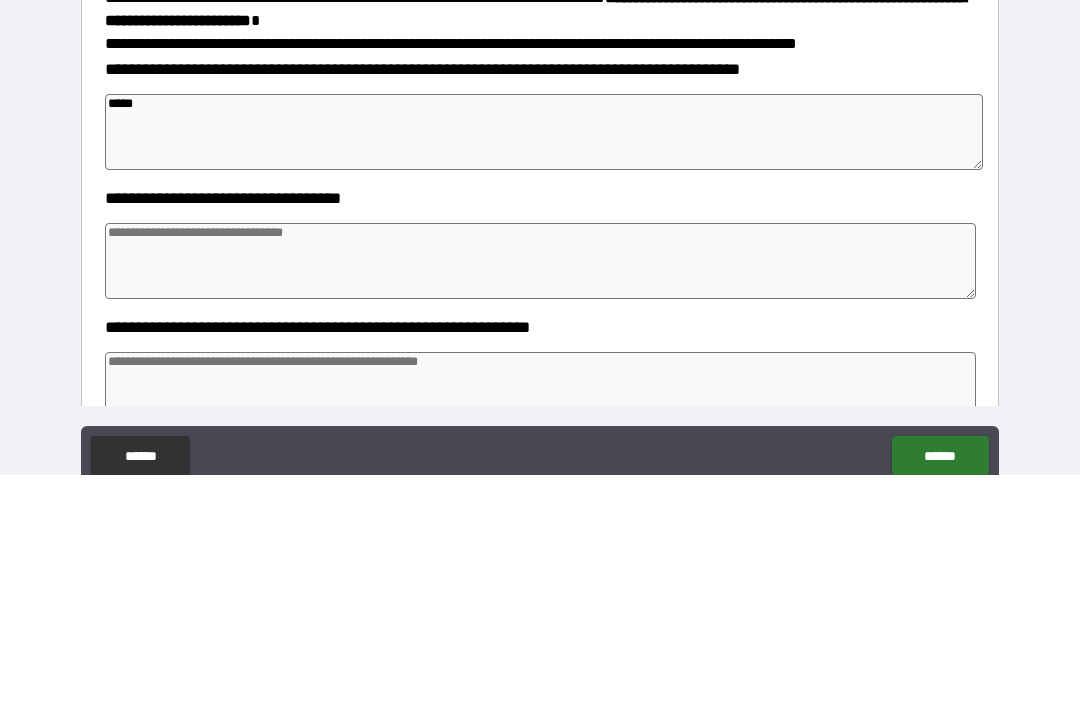 type on "*****" 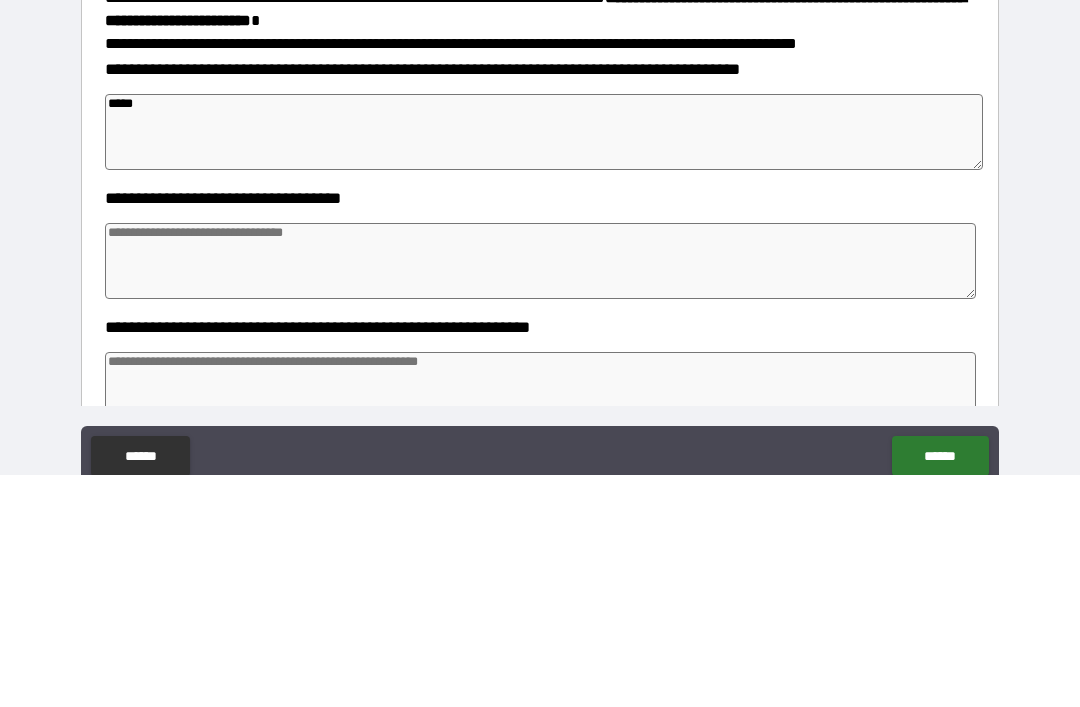 type on "*" 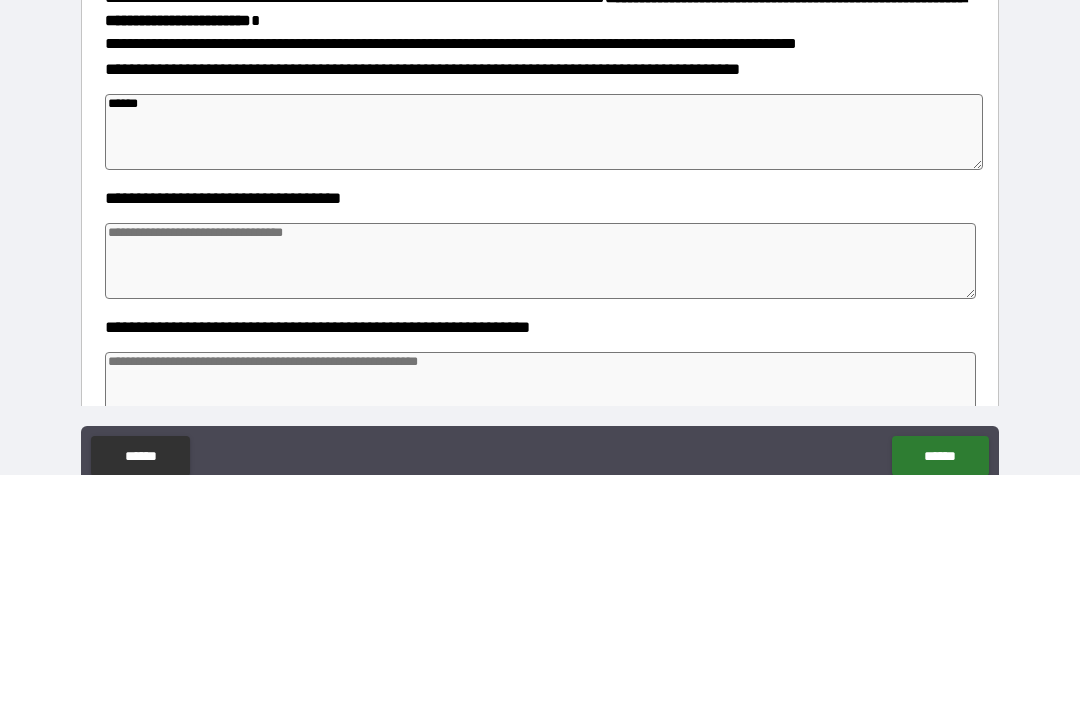 type on "*" 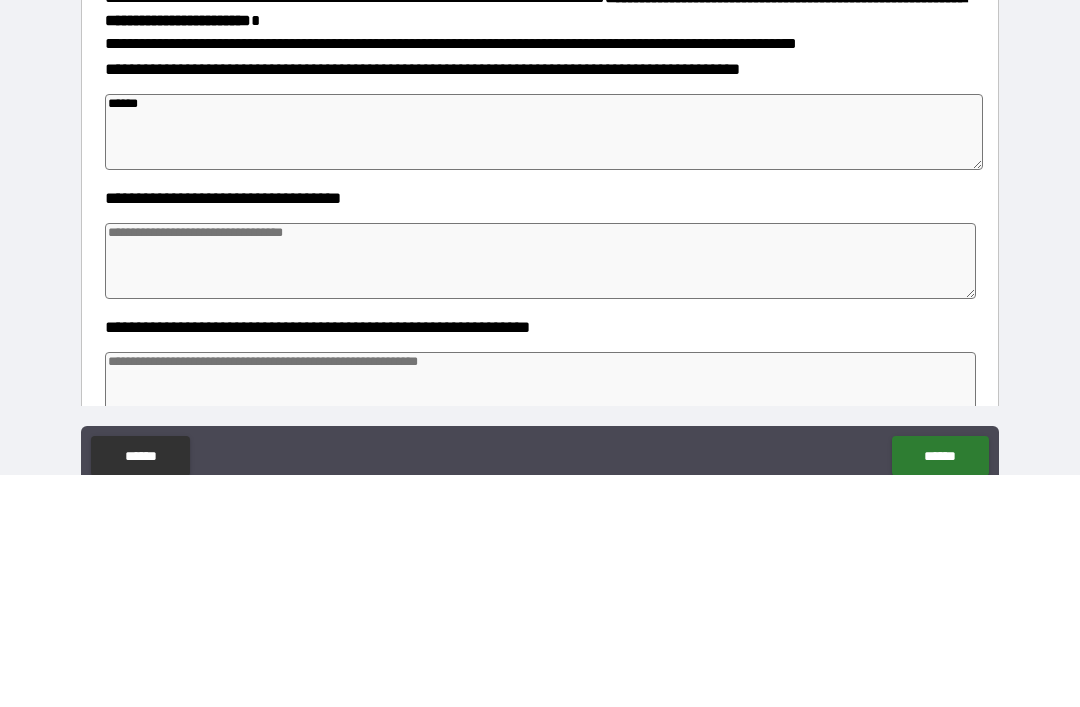 type on "*" 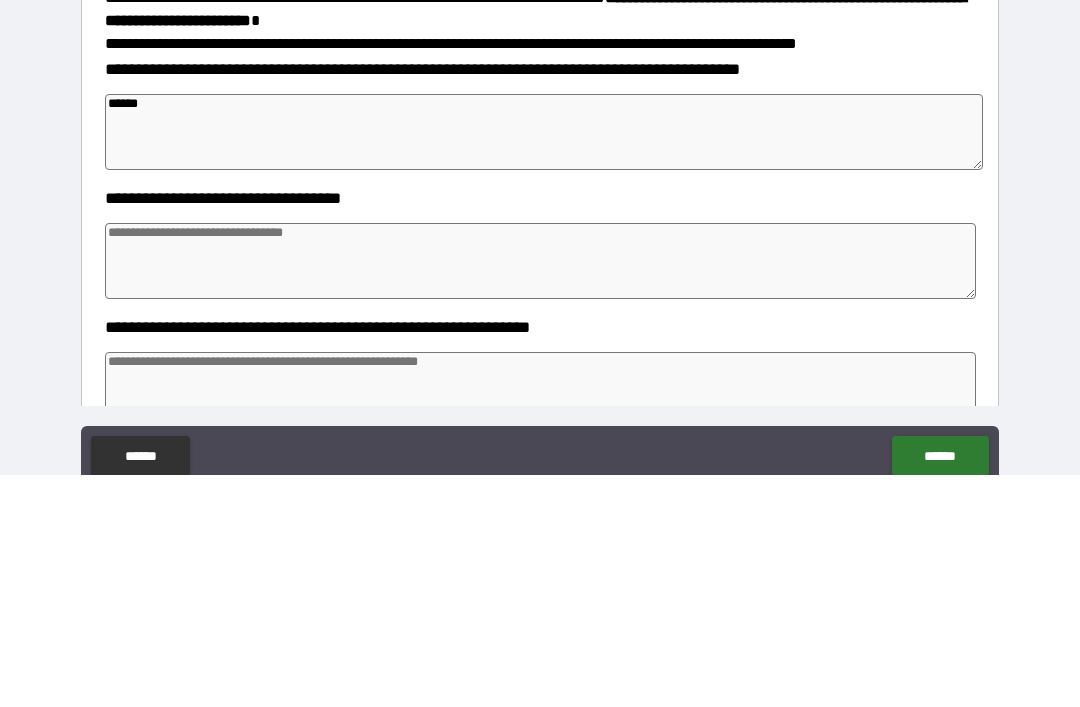 type on "*******" 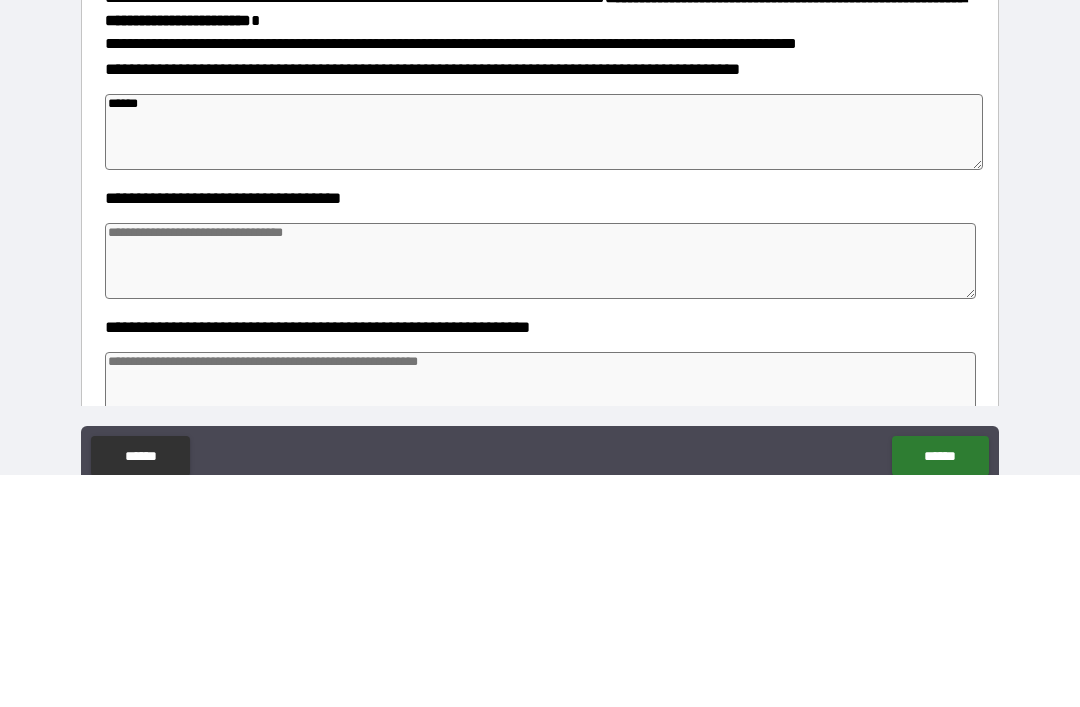 type on "*" 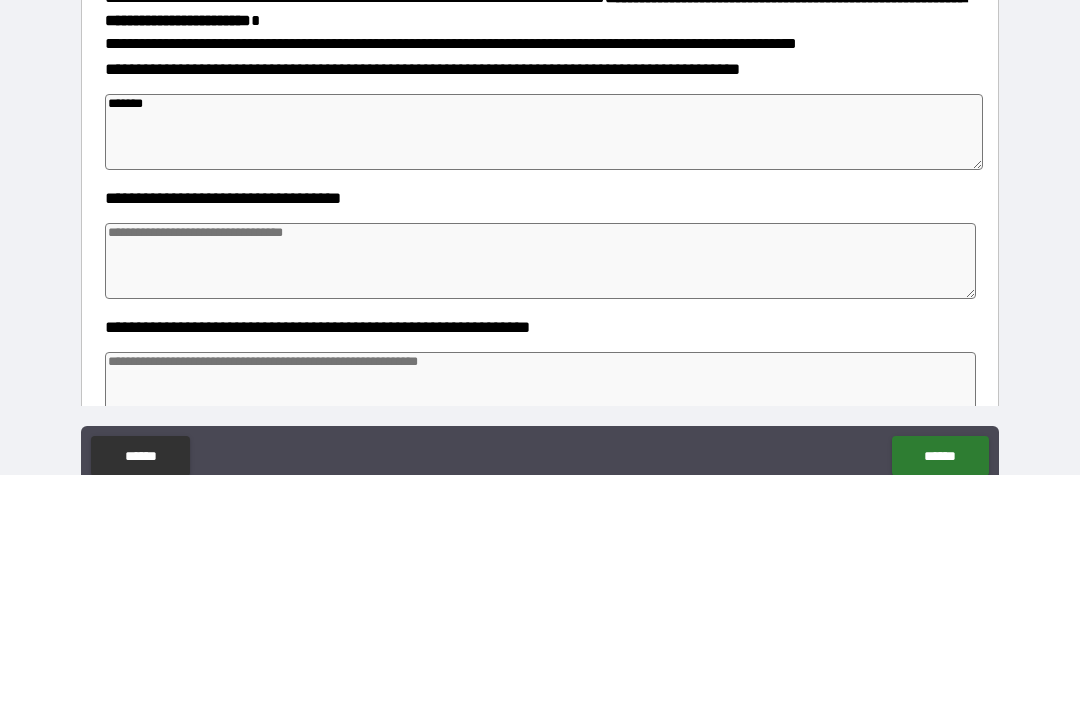 type on "*" 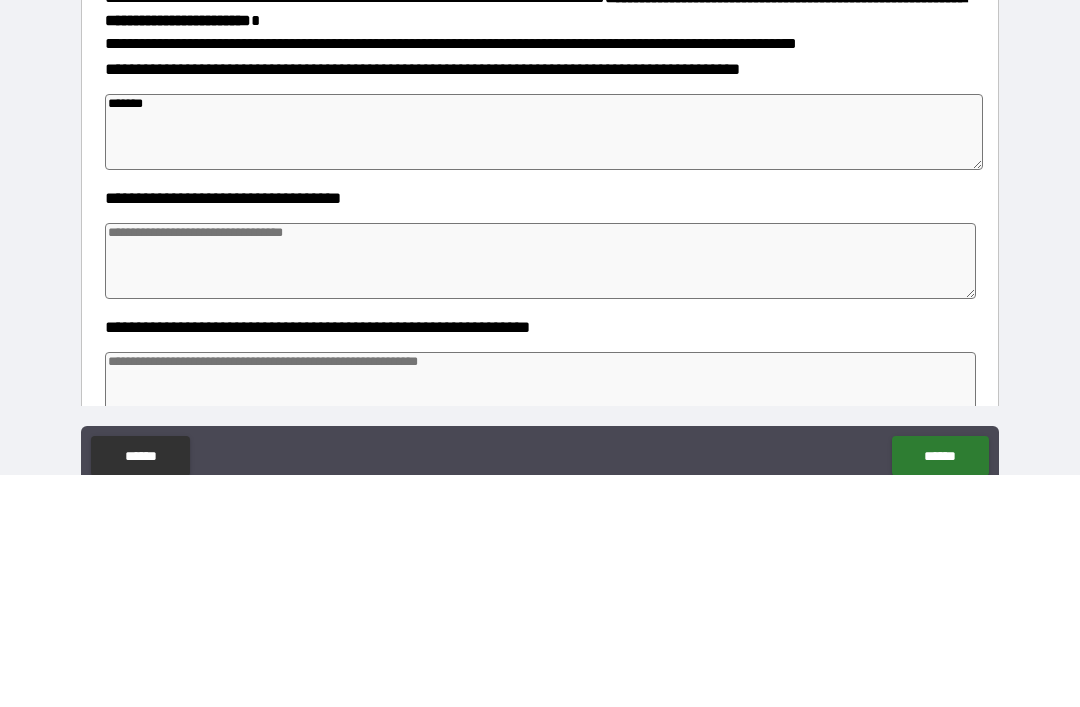 type on "********" 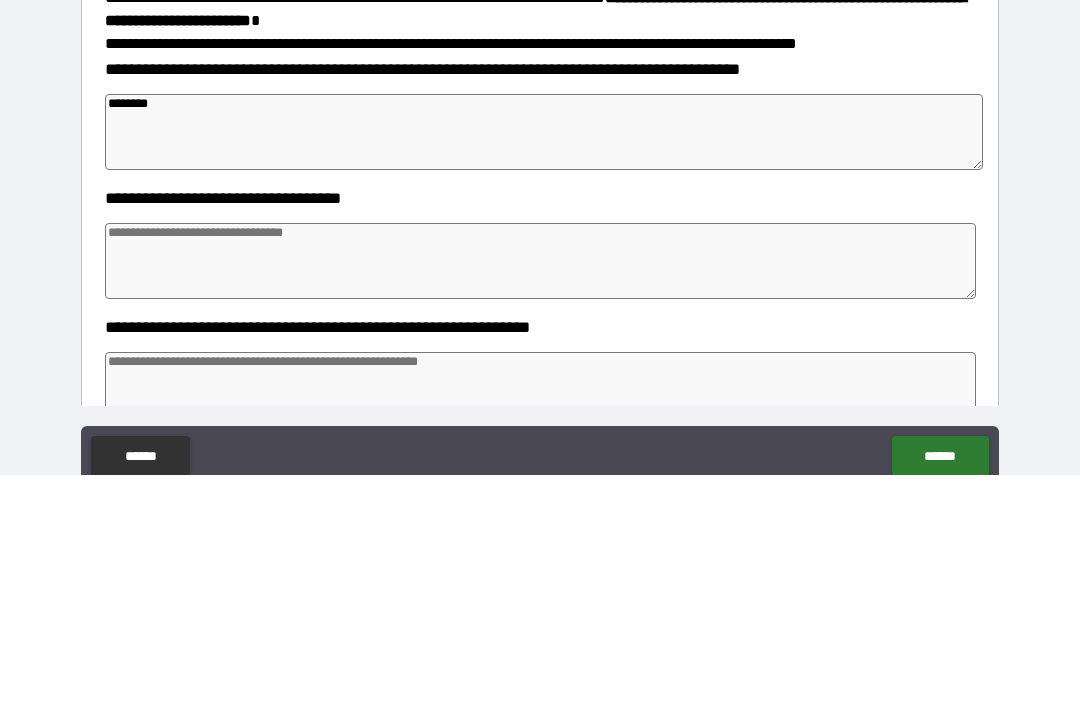 type on "*" 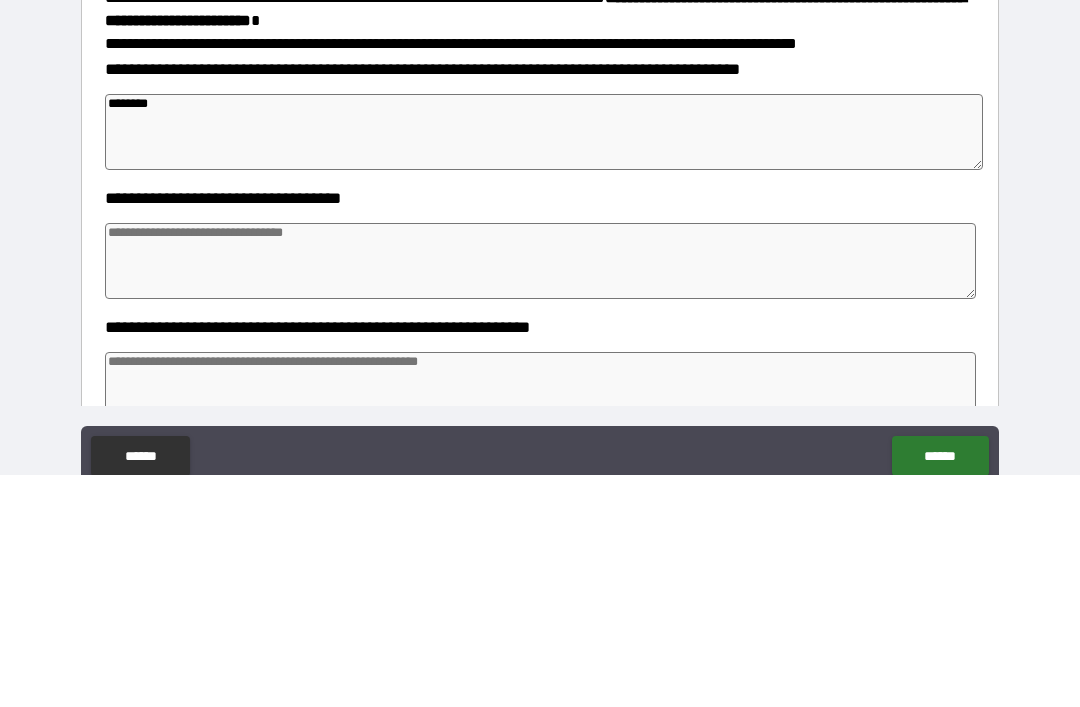 type on "*********" 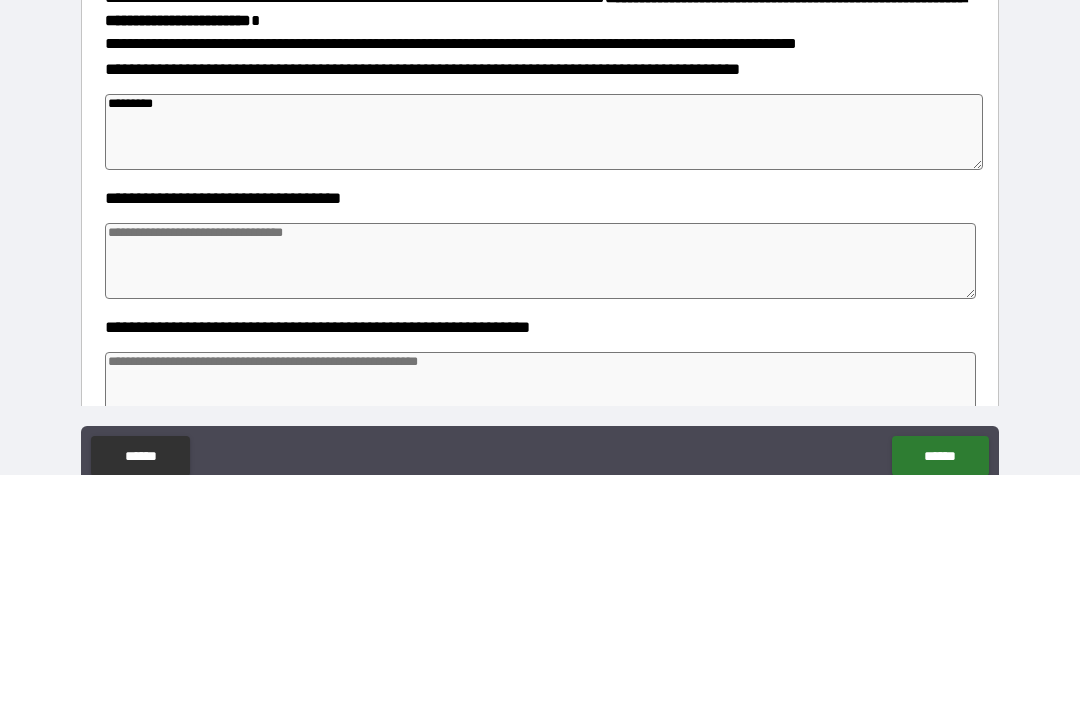type on "*" 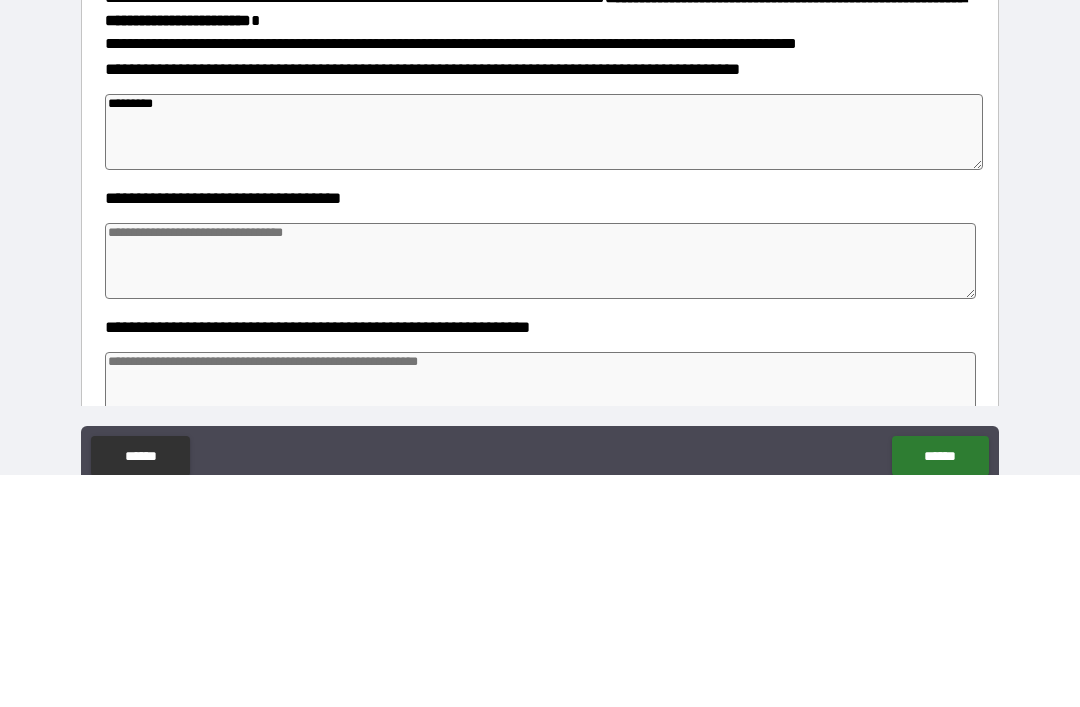 type on "*" 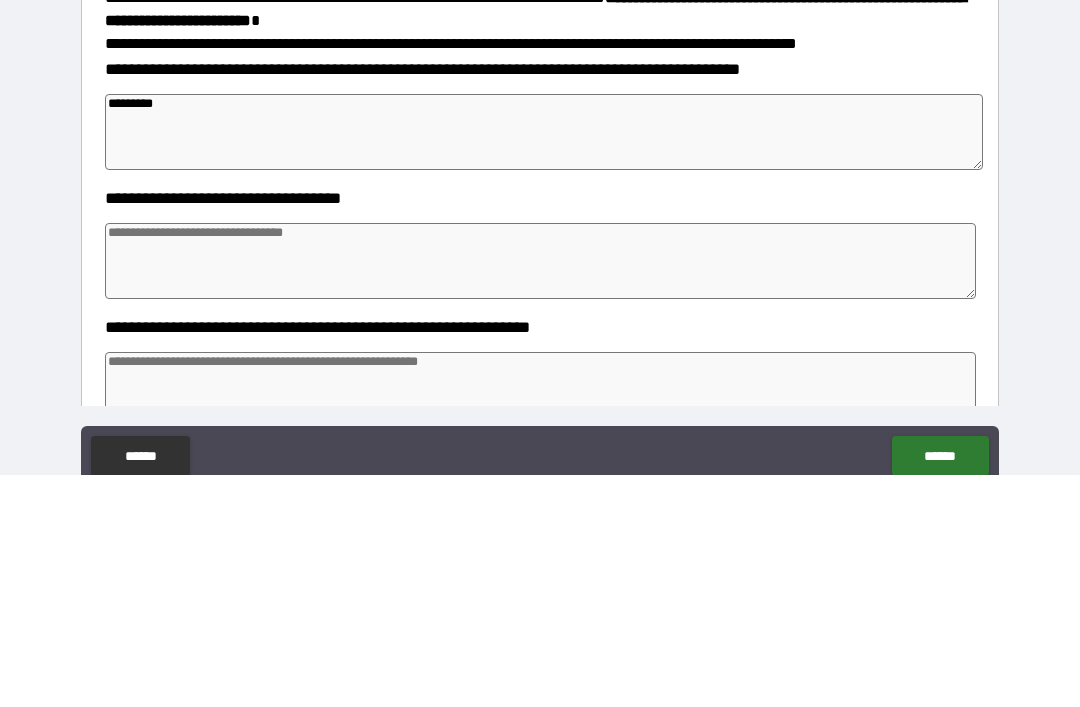 type on "*" 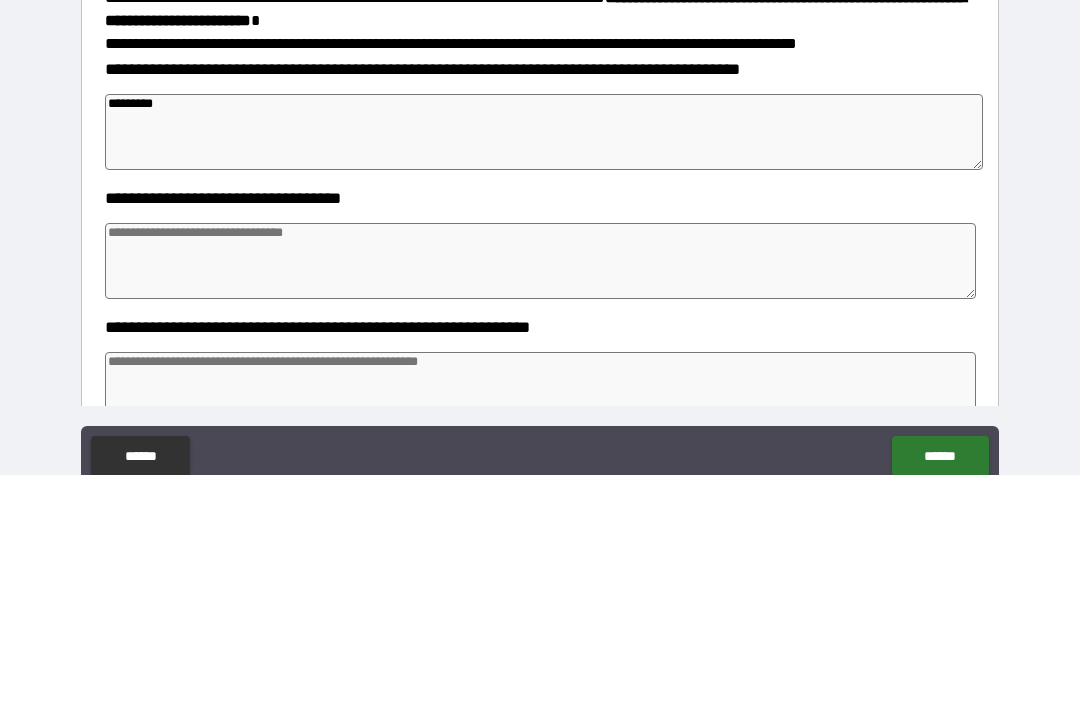 type on "**********" 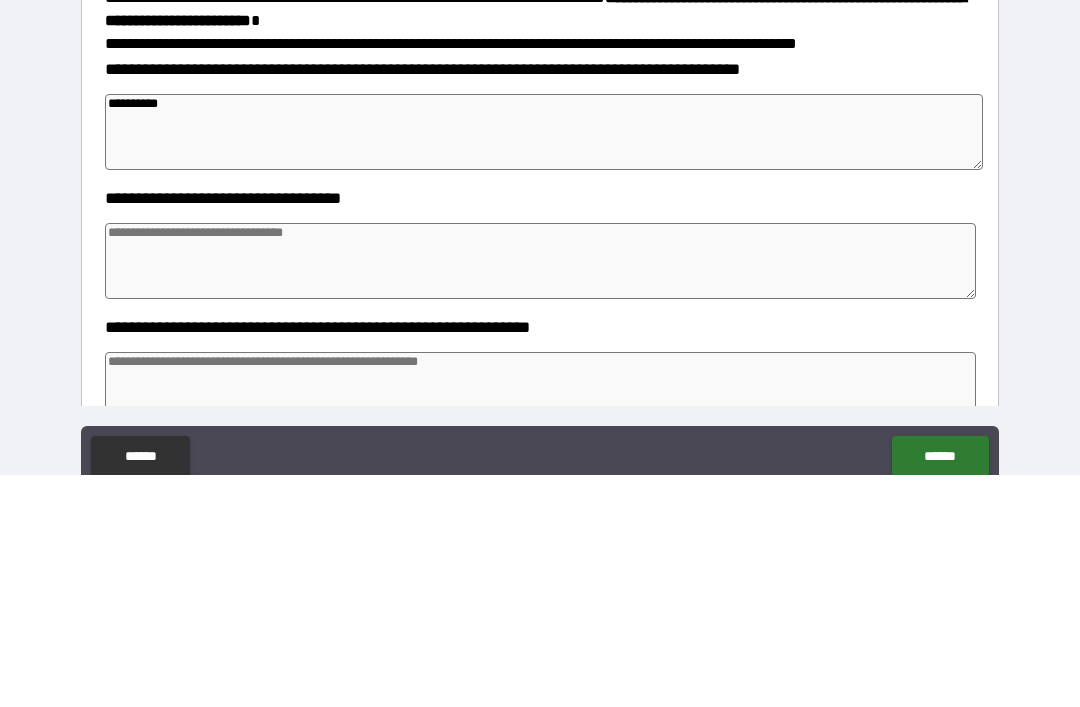 type on "*" 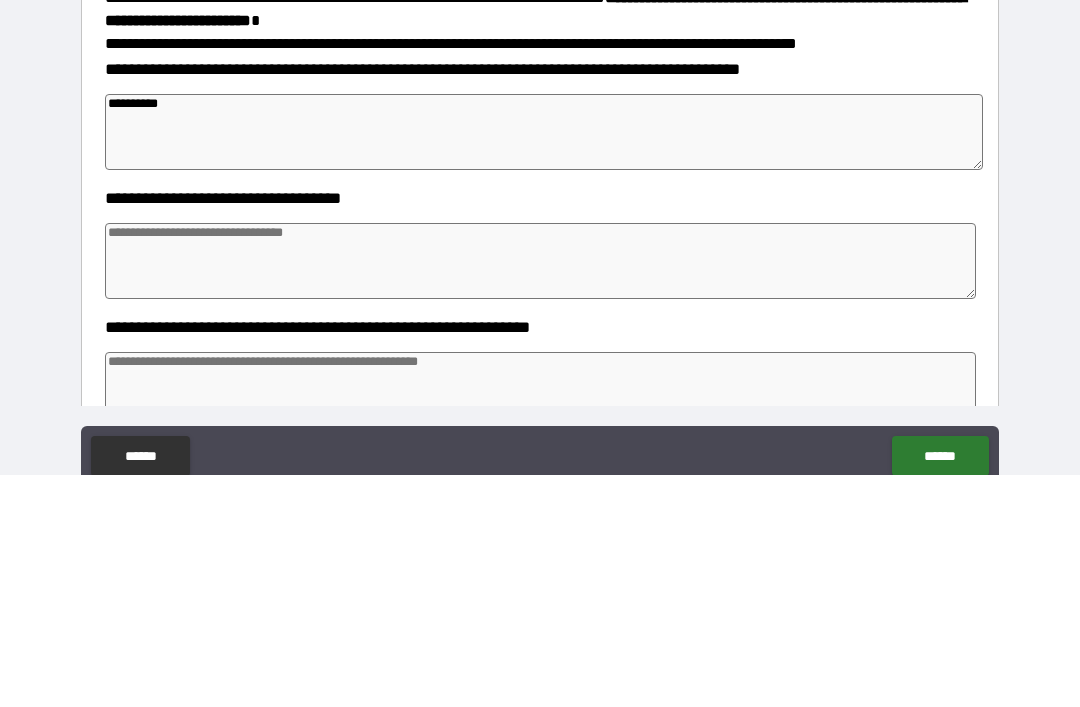 type on "*" 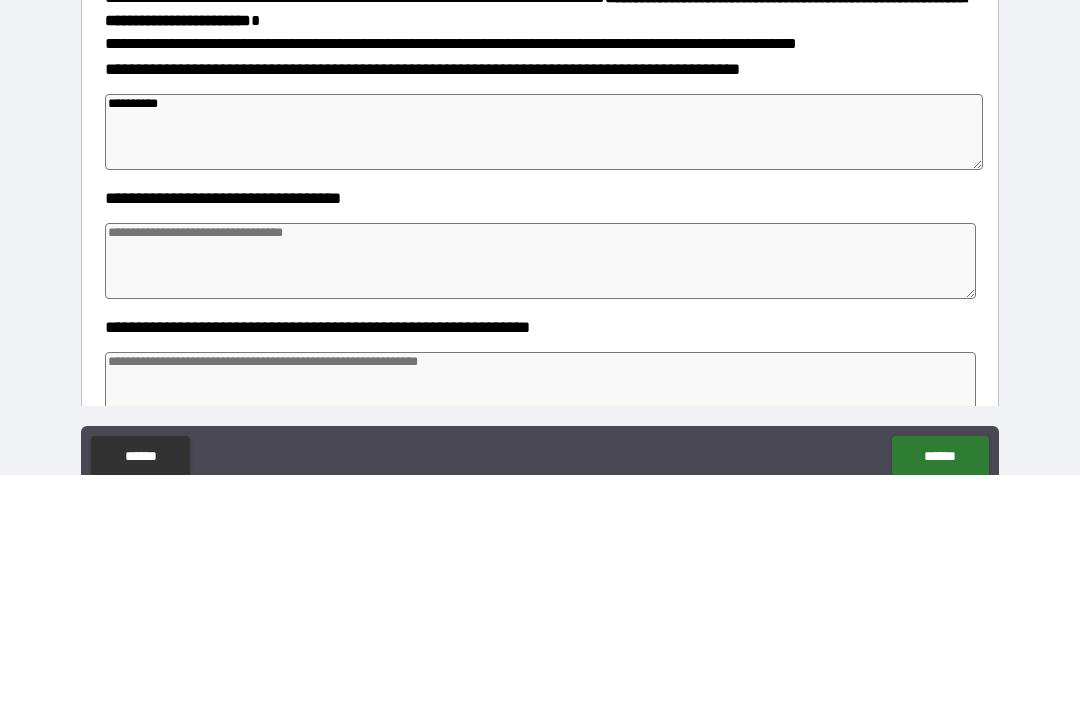 type on "*" 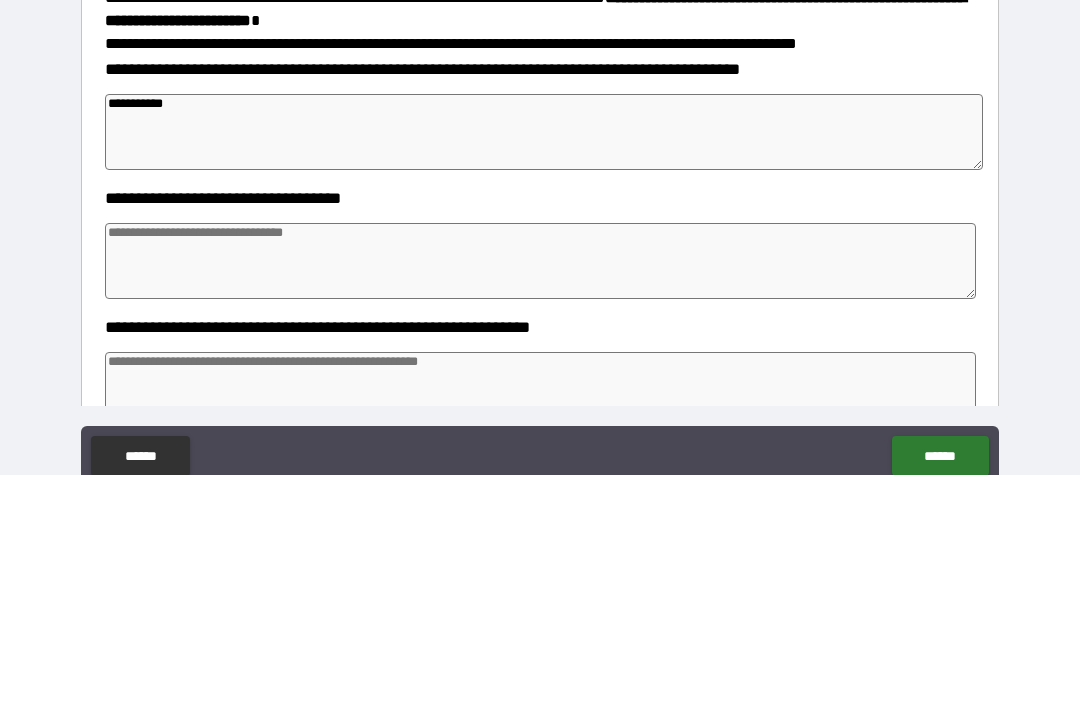 type on "*" 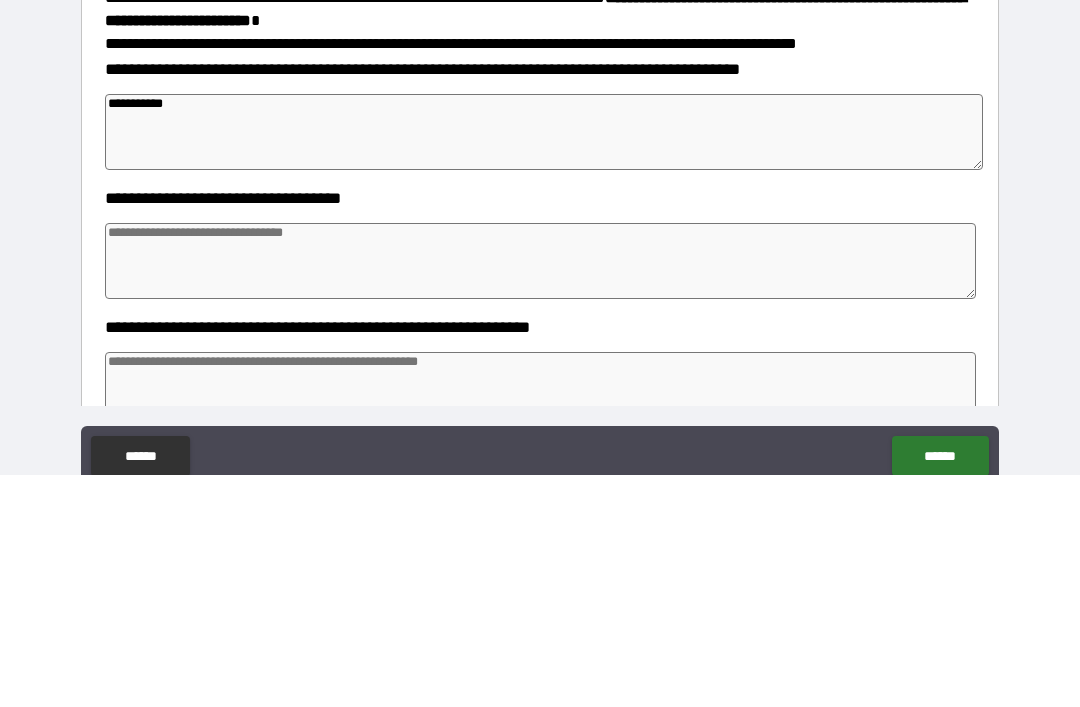 type on "*" 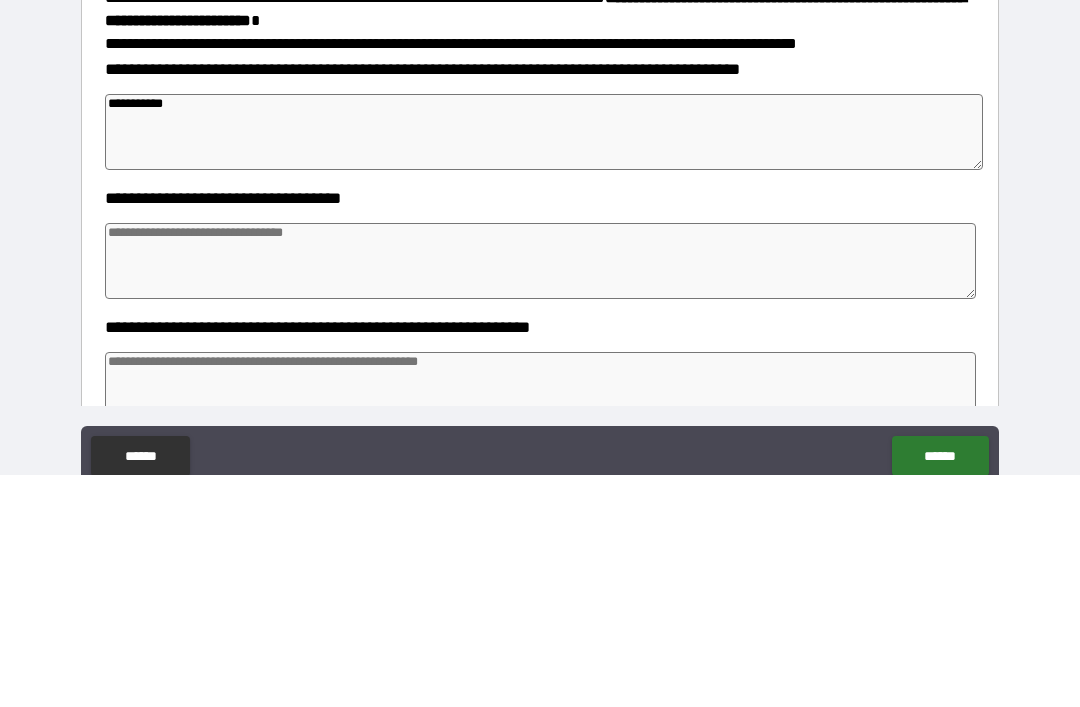 type on "*" 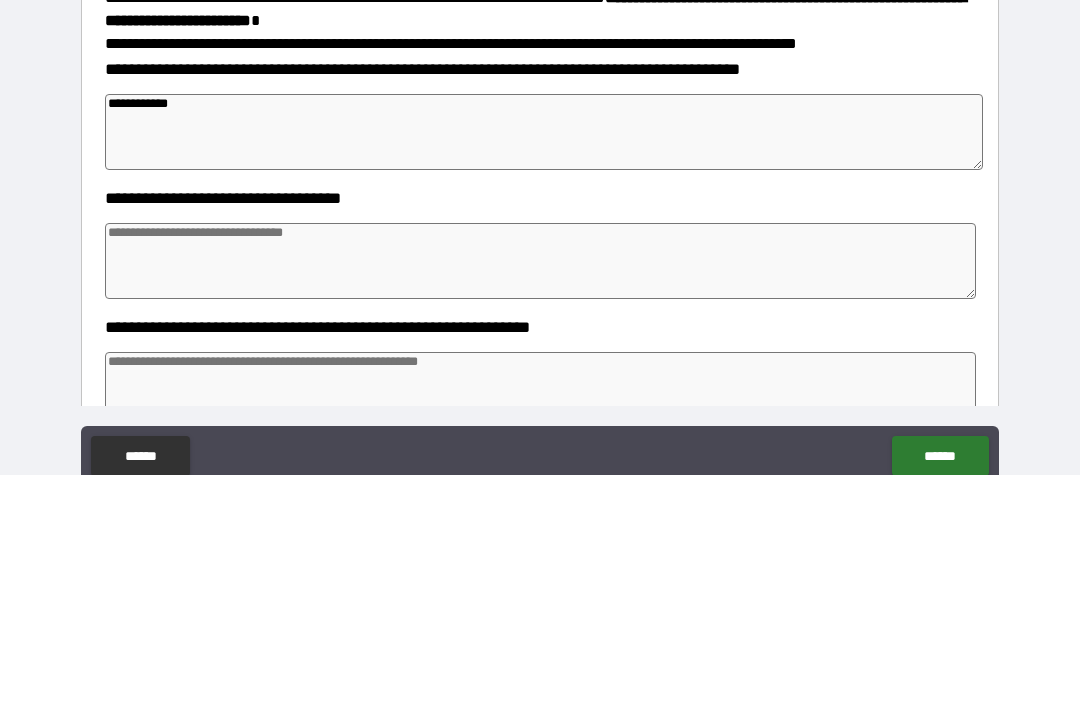 type on "*" 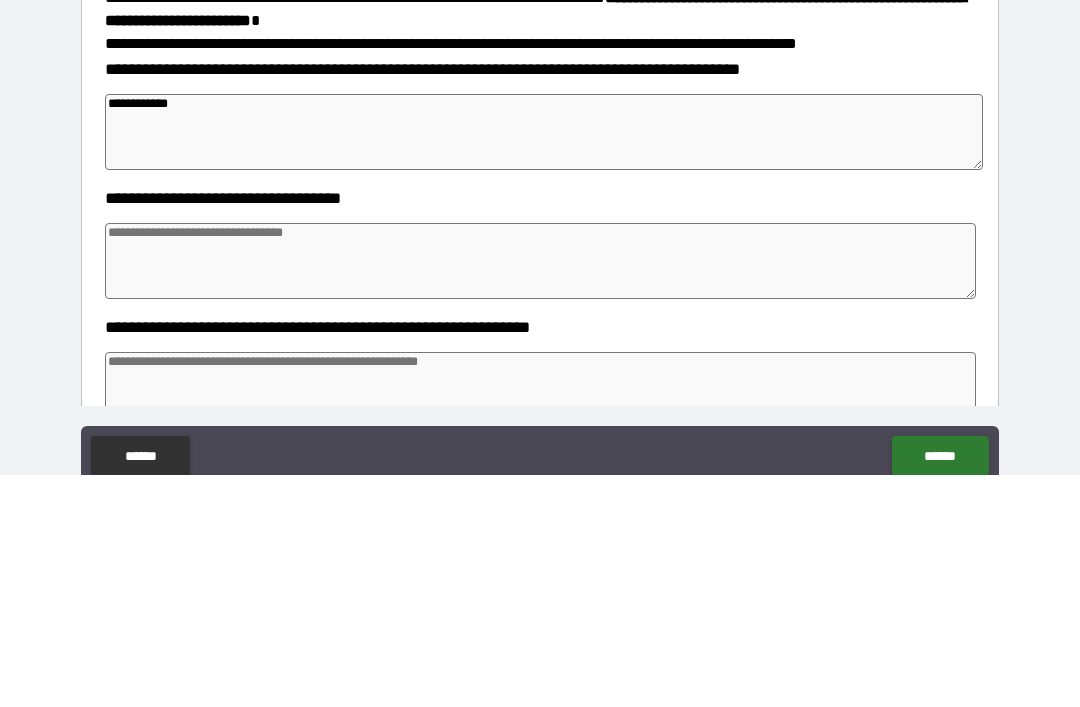 type on "**********" 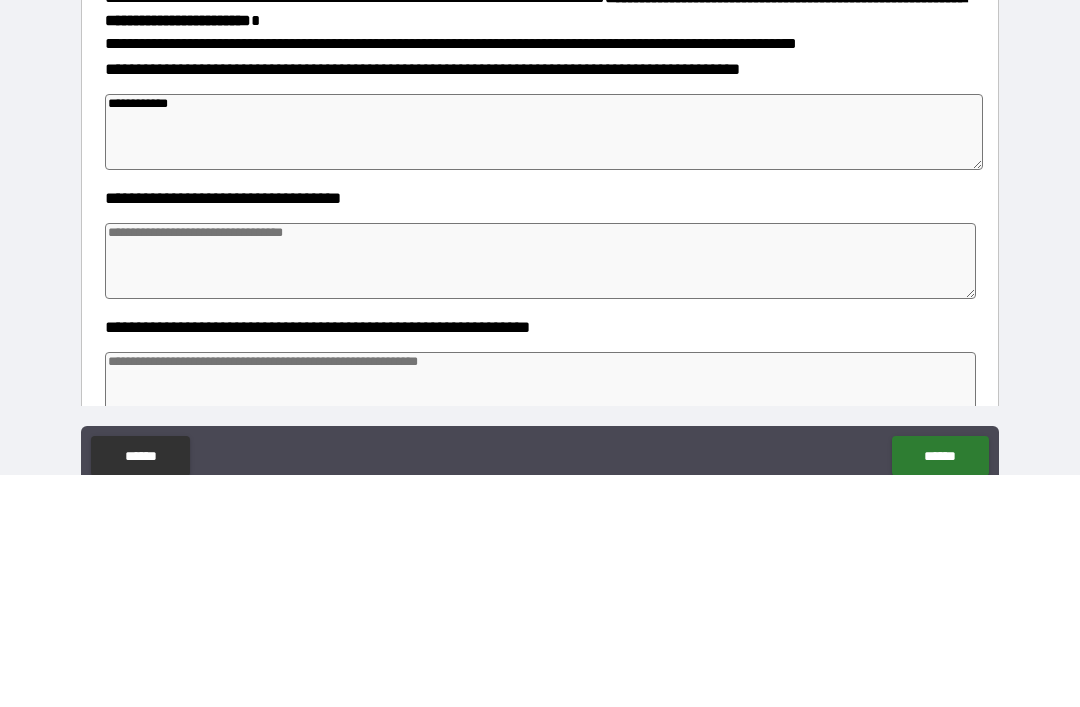 type on "*" 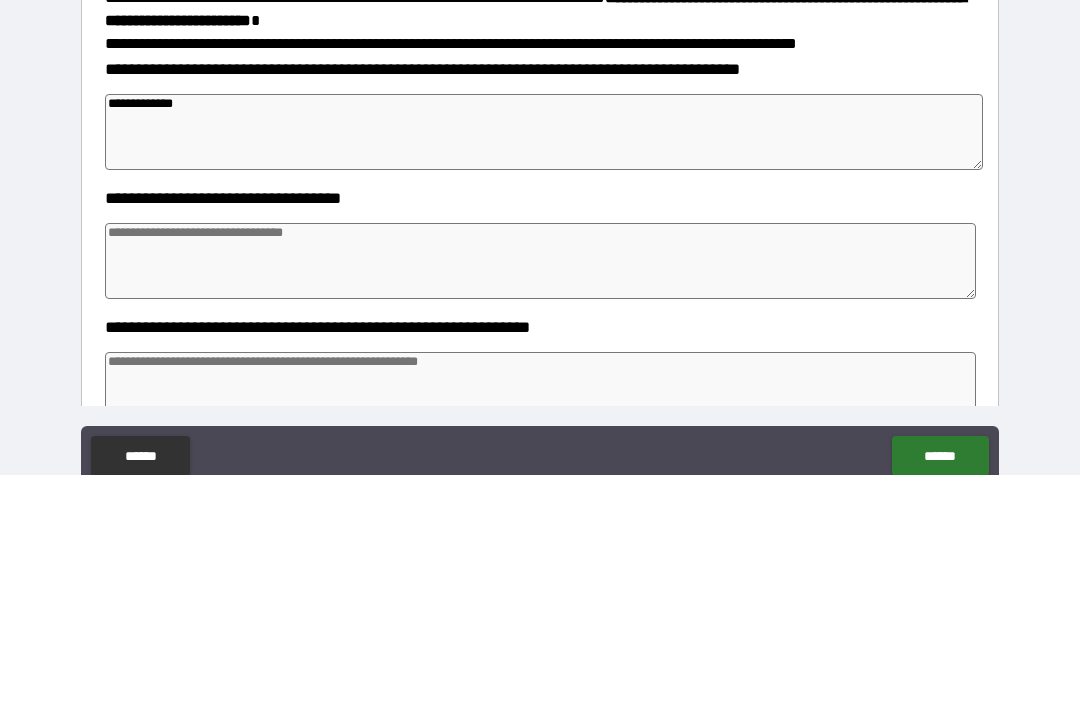 type on "*" 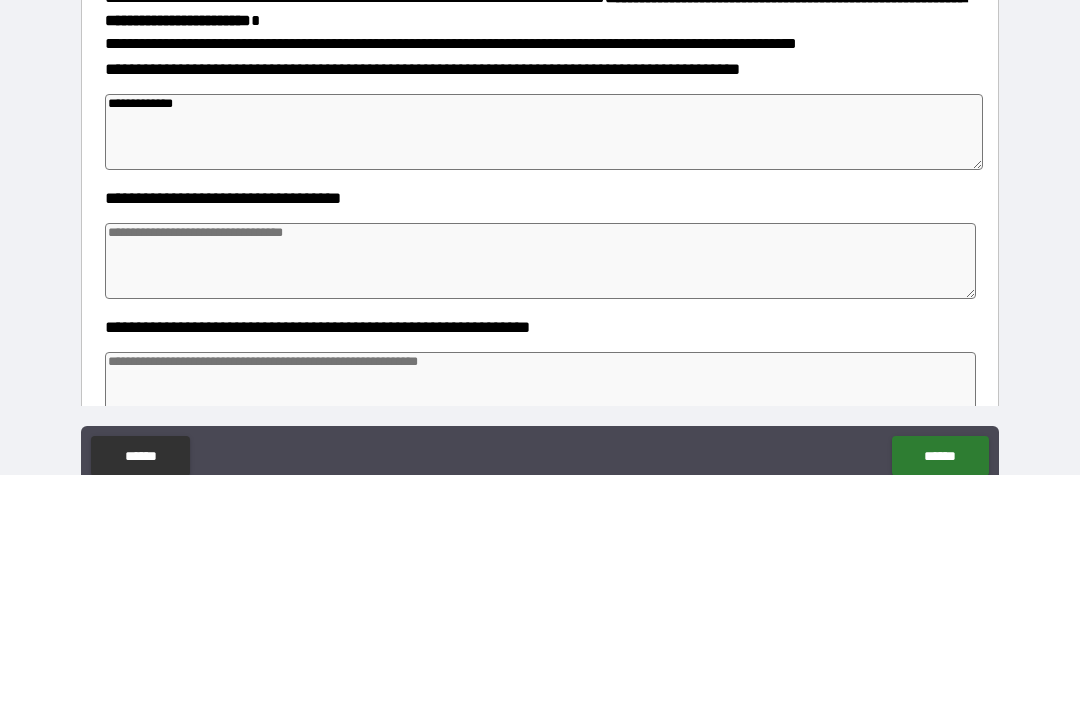 type on "*" 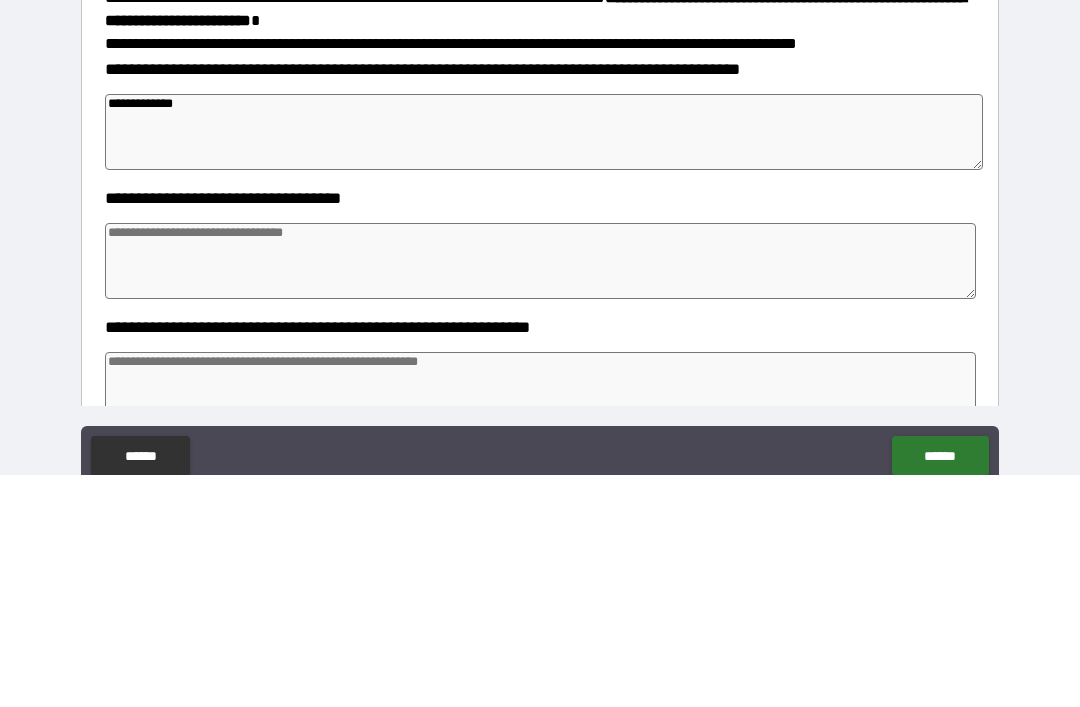 type on "**********" 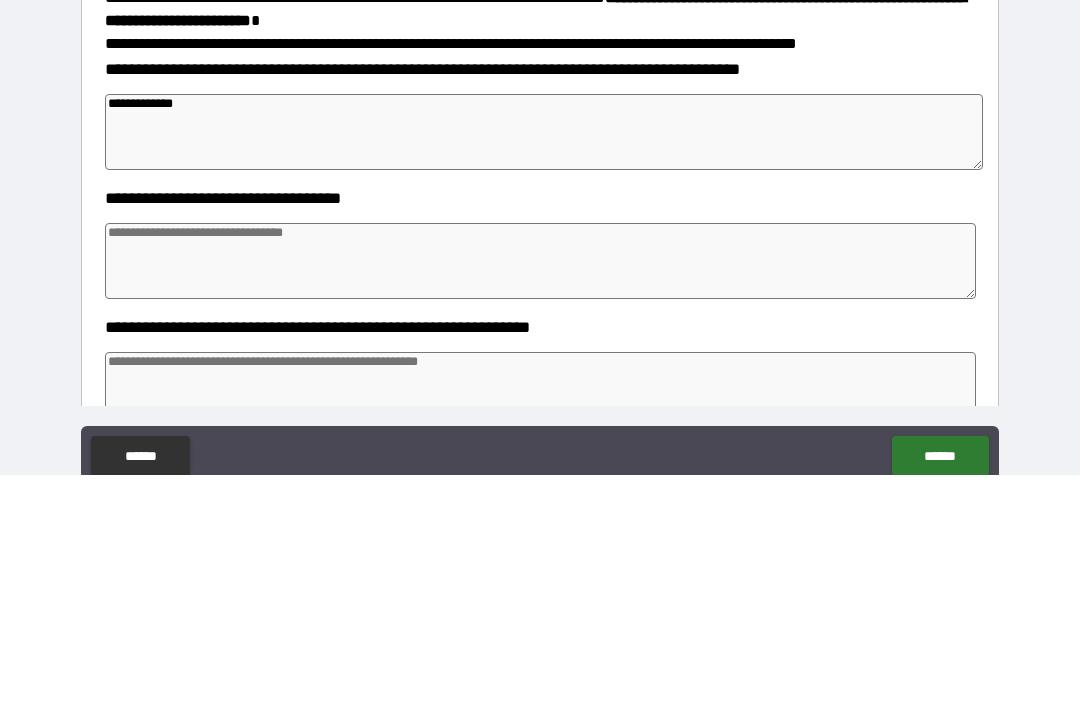 type on "*" 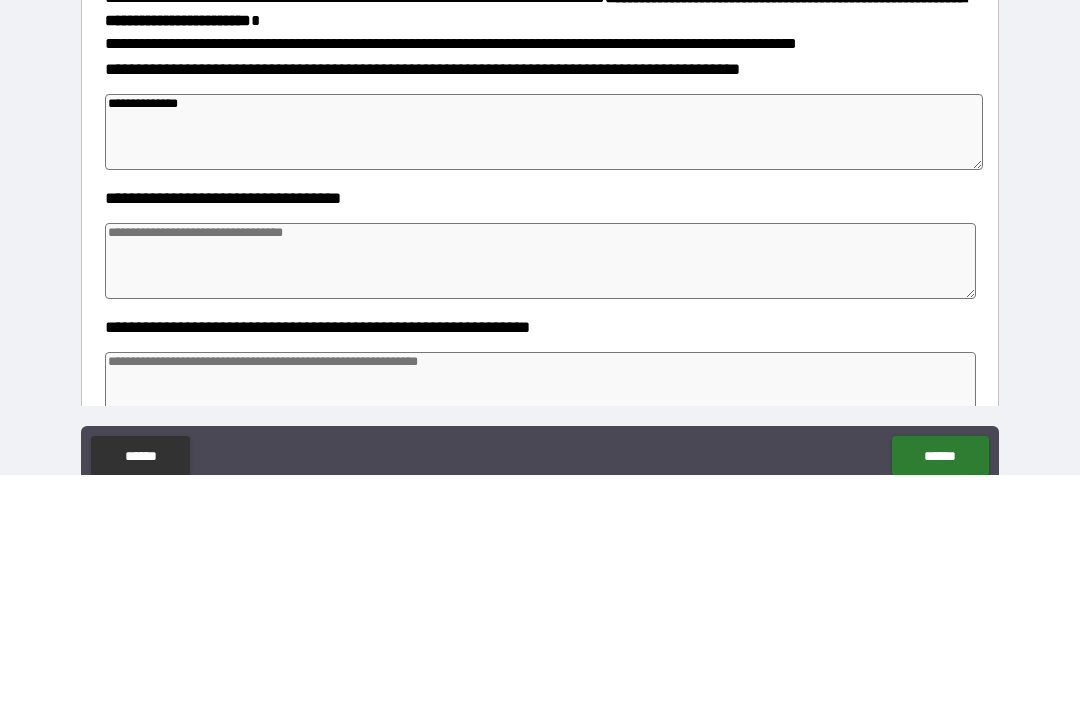 type on "*" 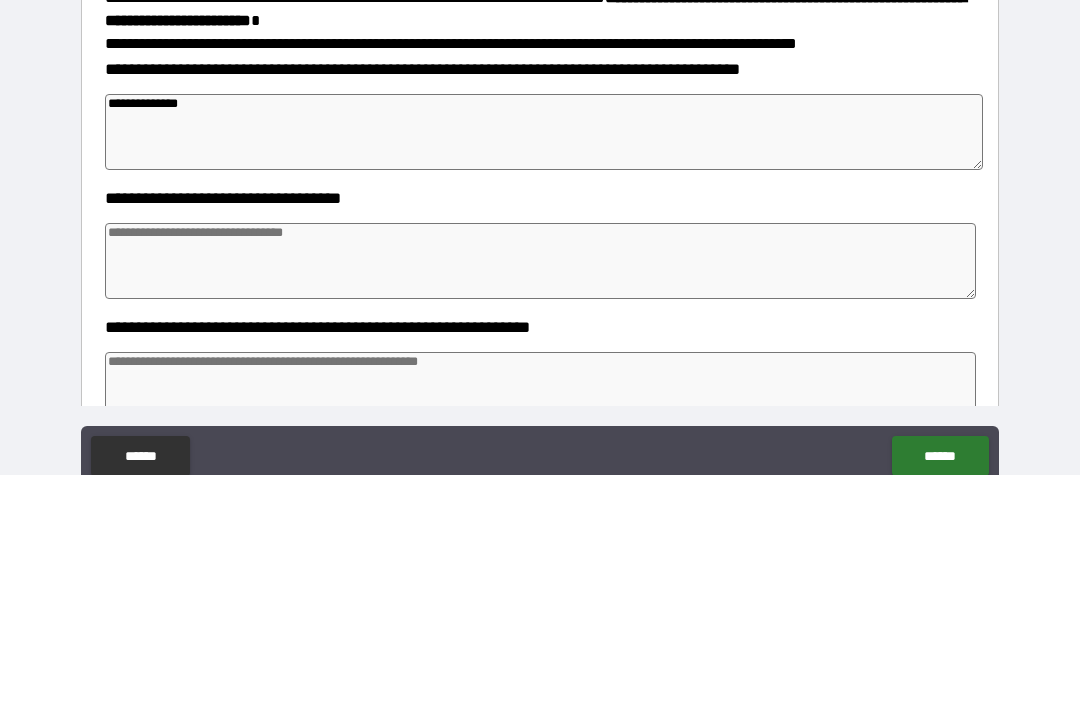 type on "*" 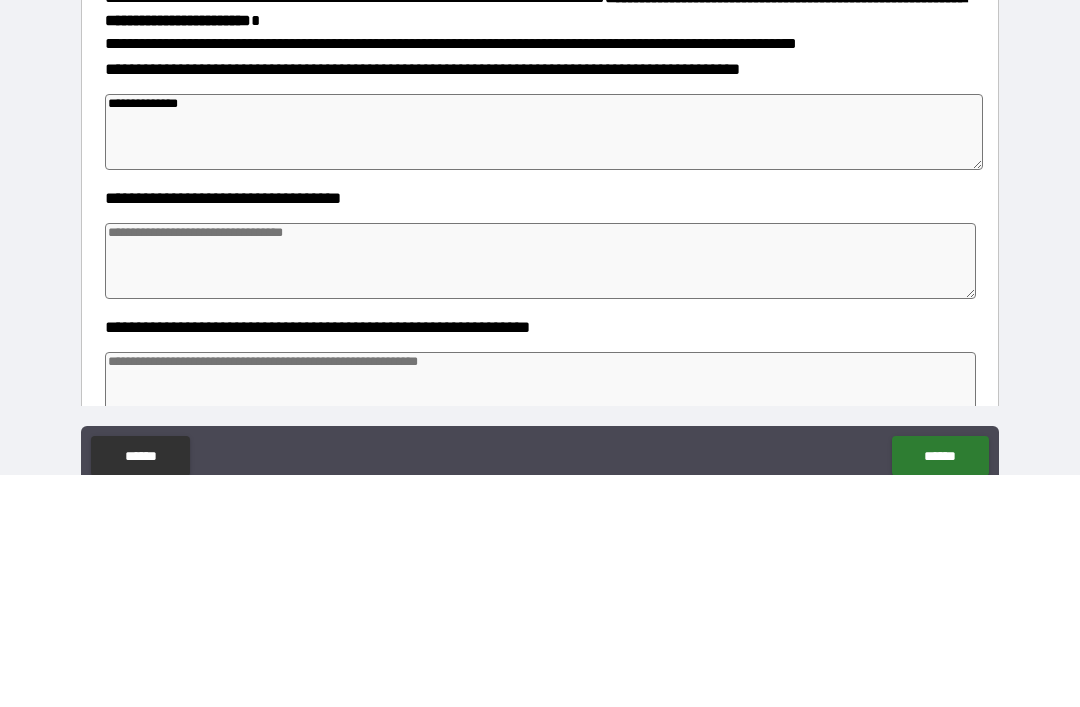 type on "**********" 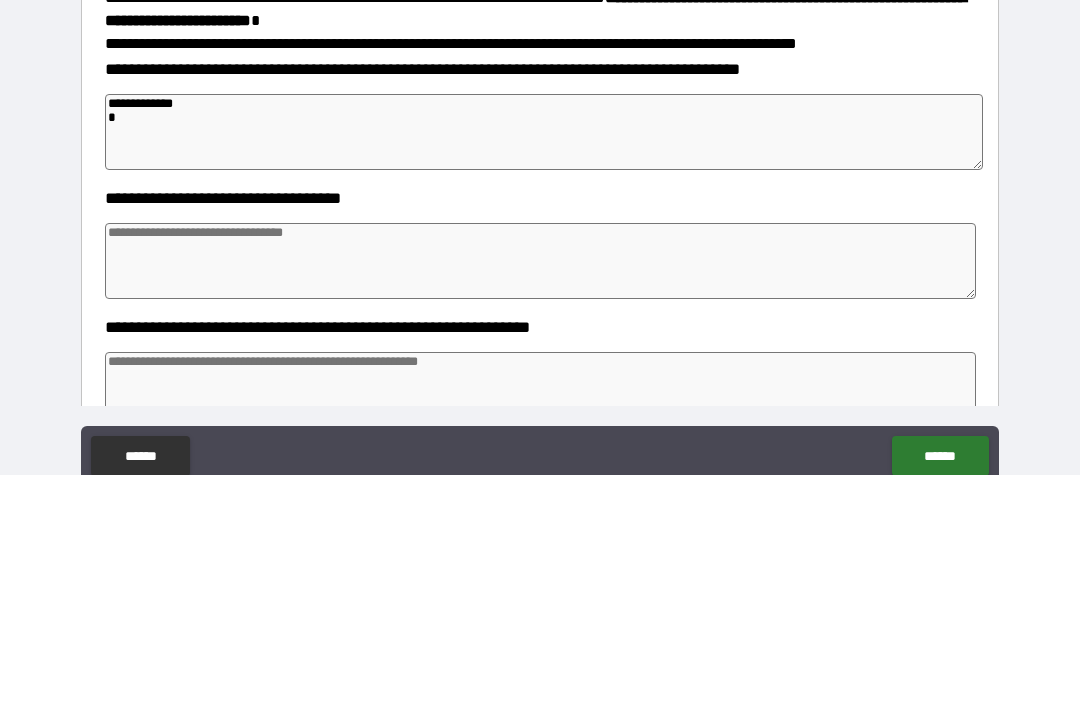 type on "*" 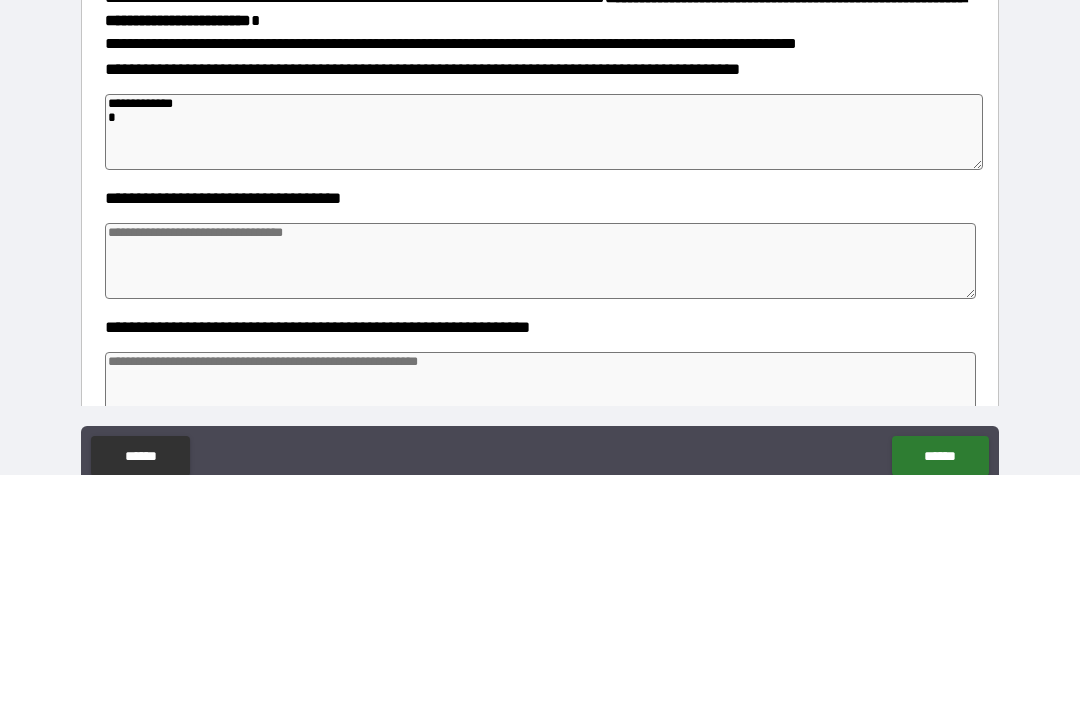 type on "*" 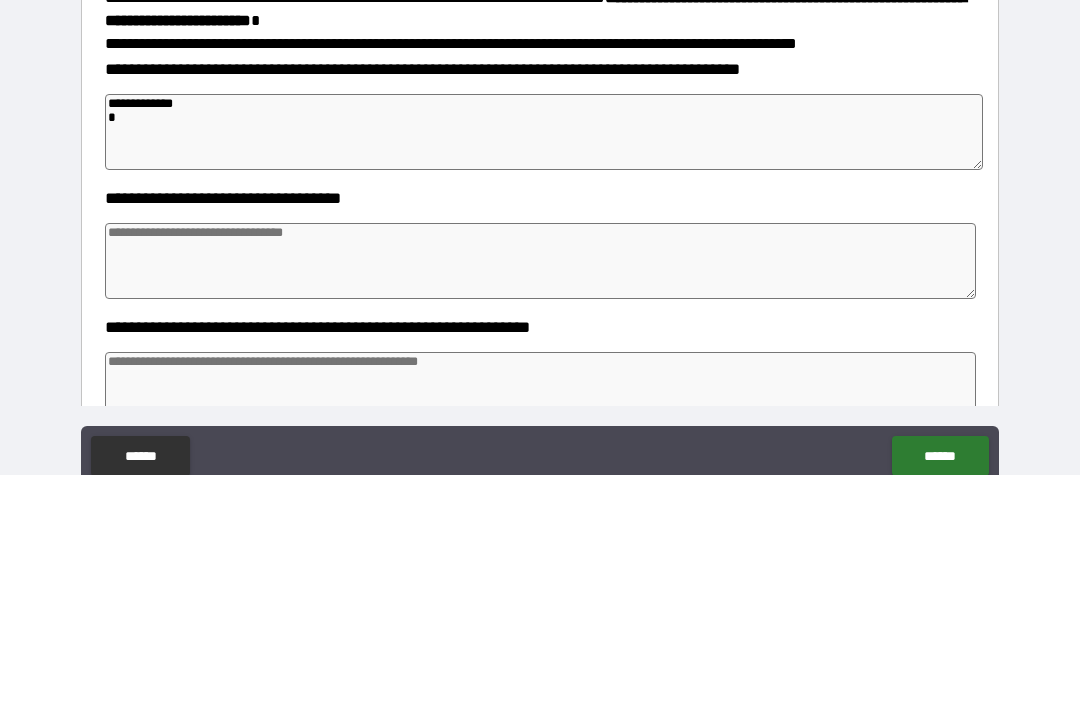 type on "*" 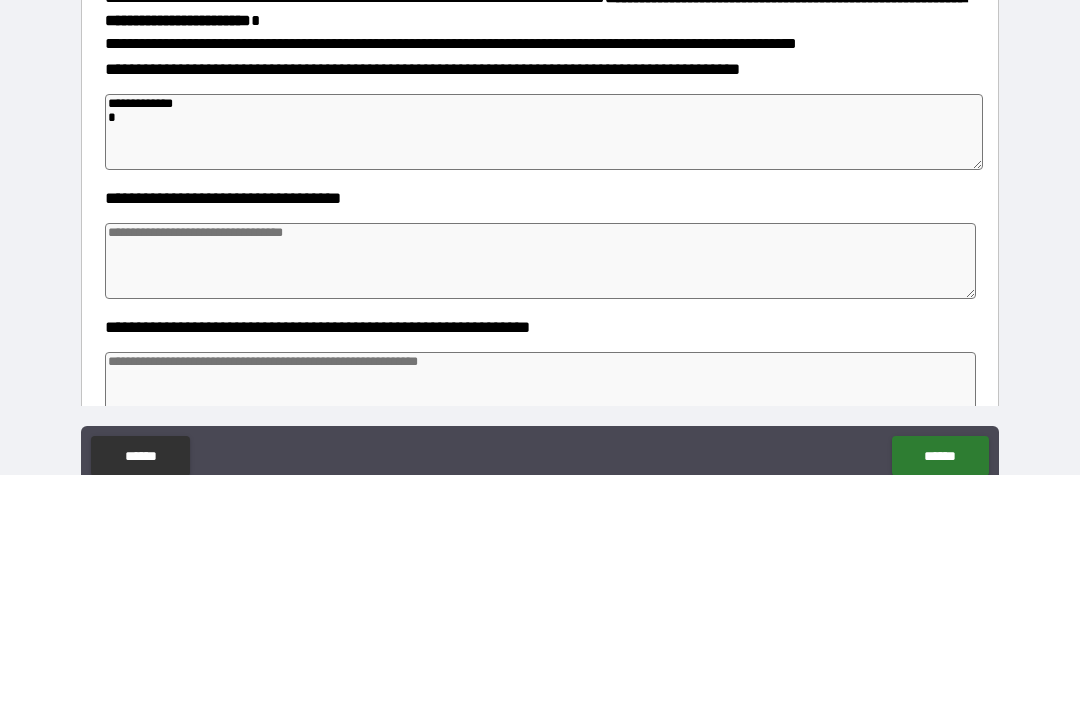 type on "**********" 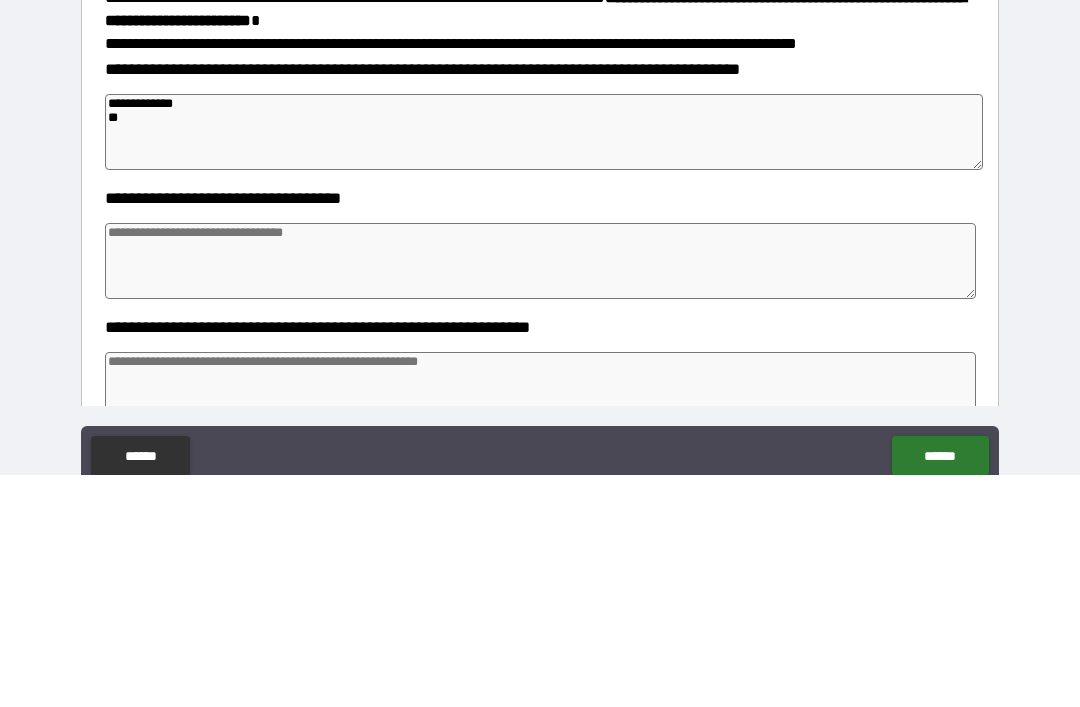 type on "*" 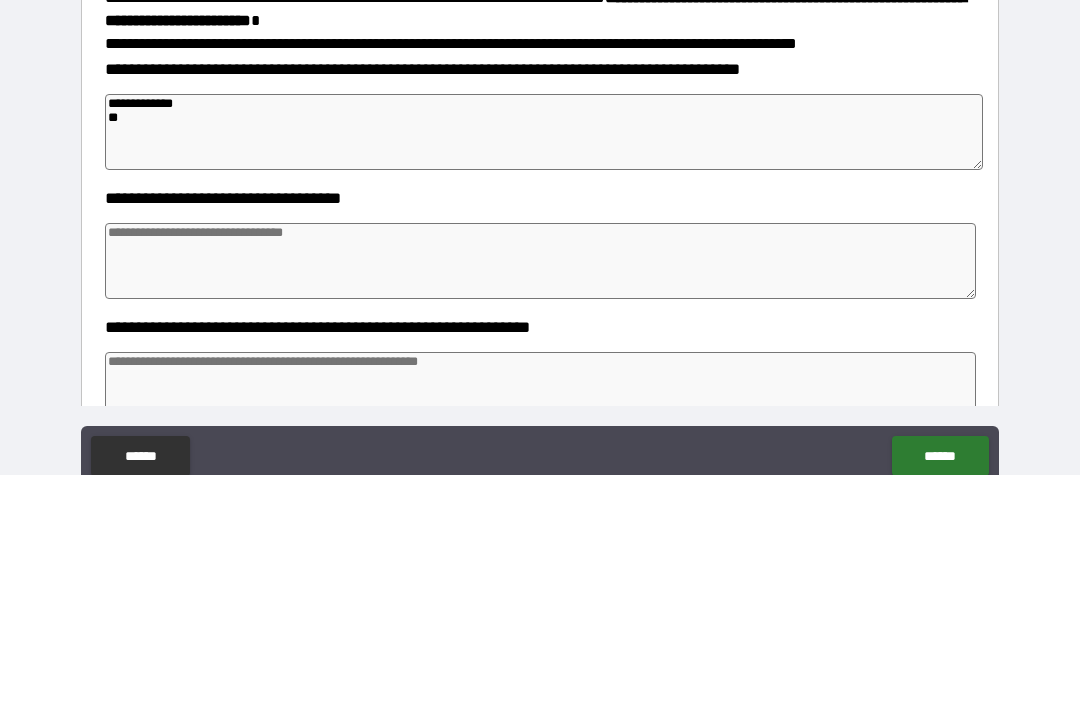 type on "*" 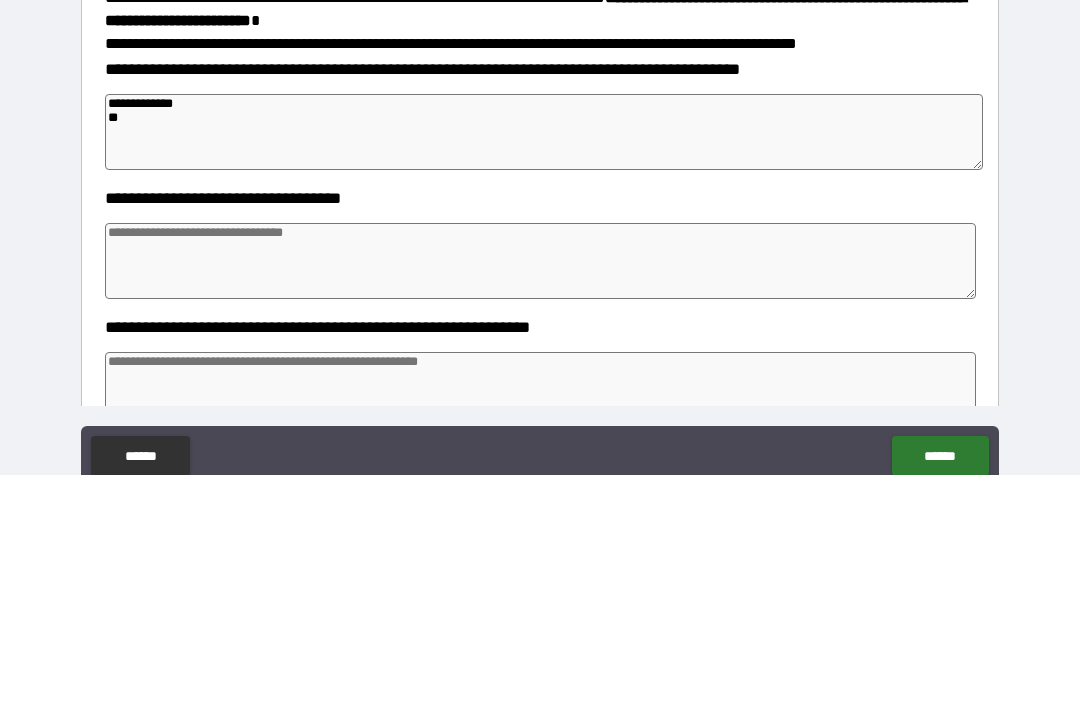 type on "*" 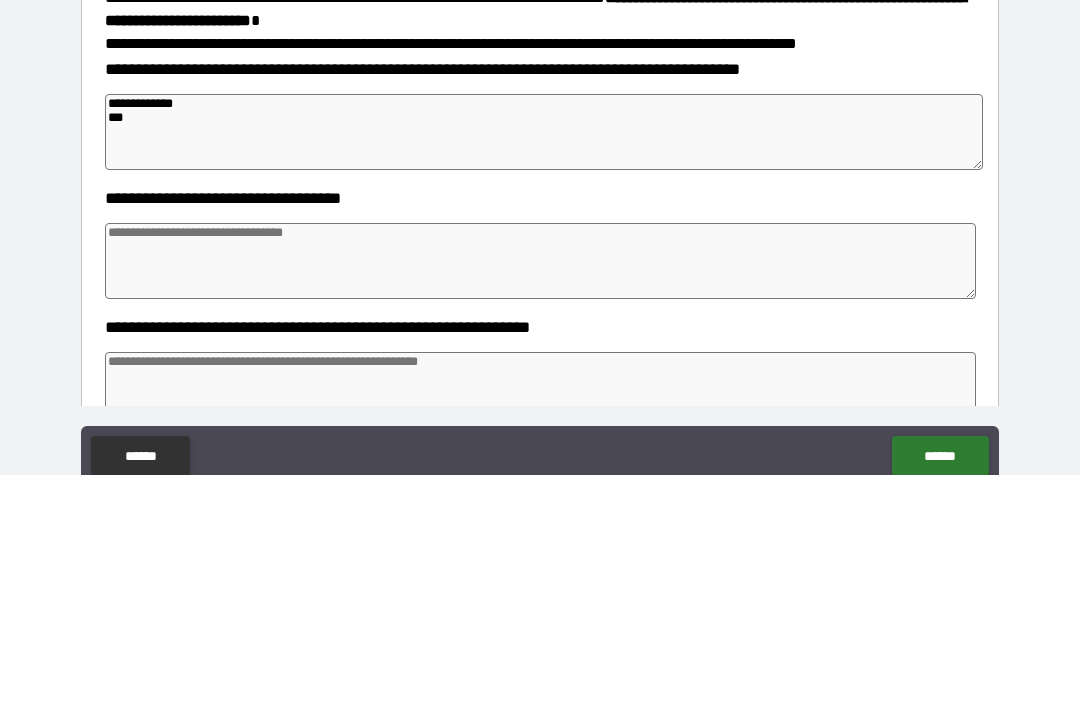 type on "*" 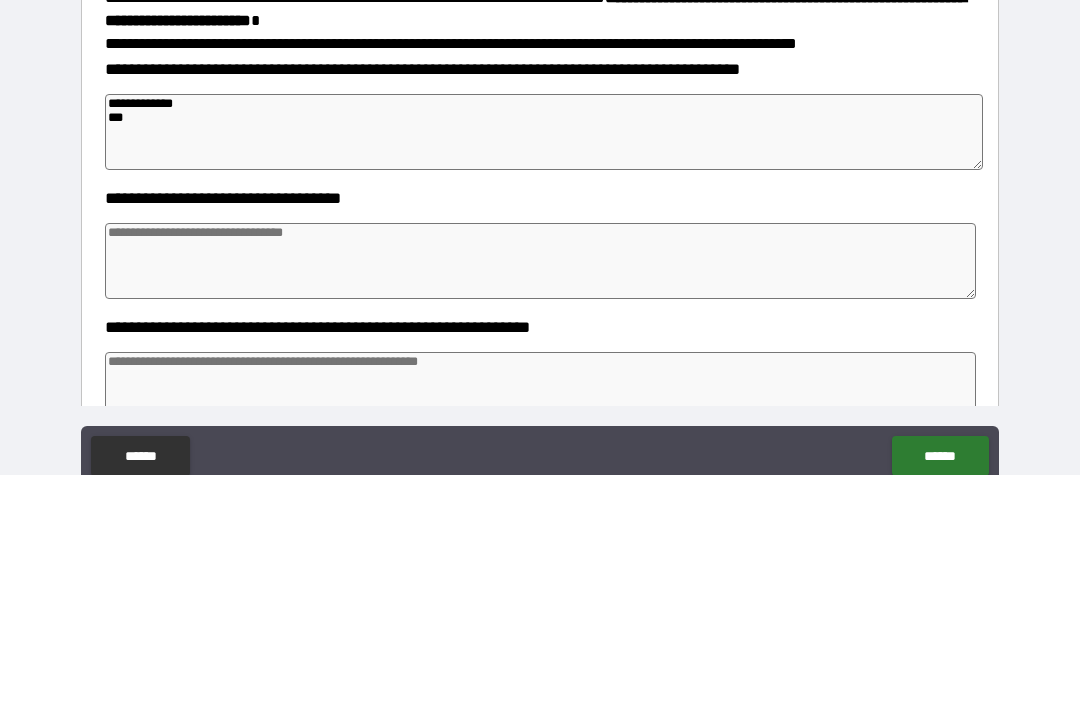 type on "*" 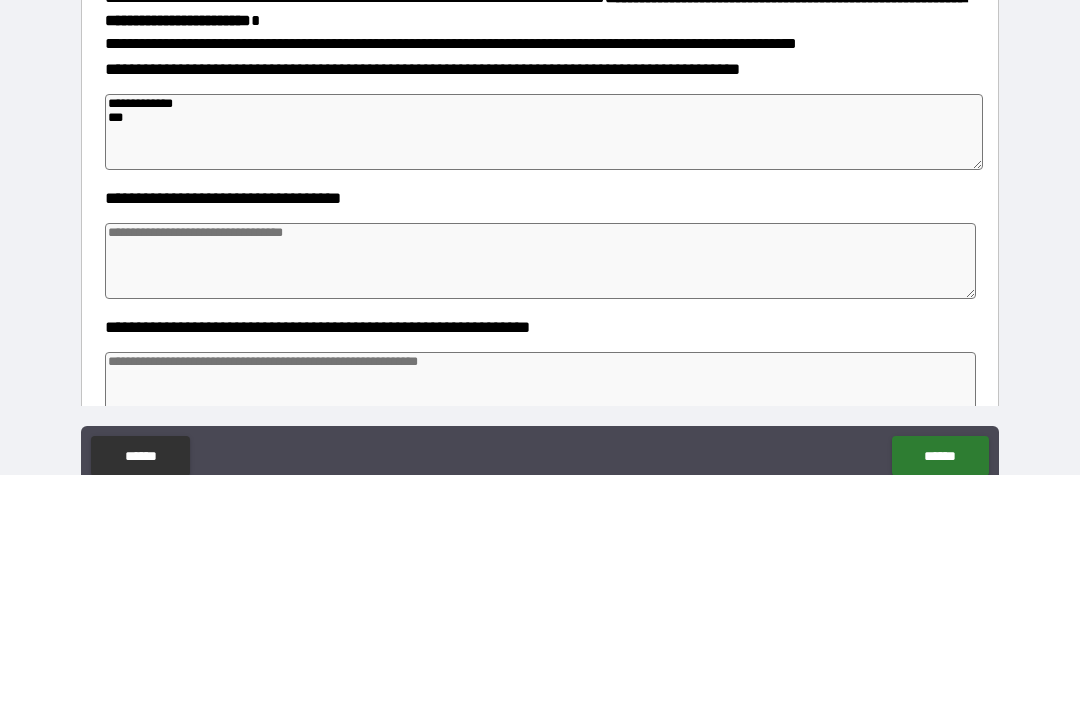 type on "*" 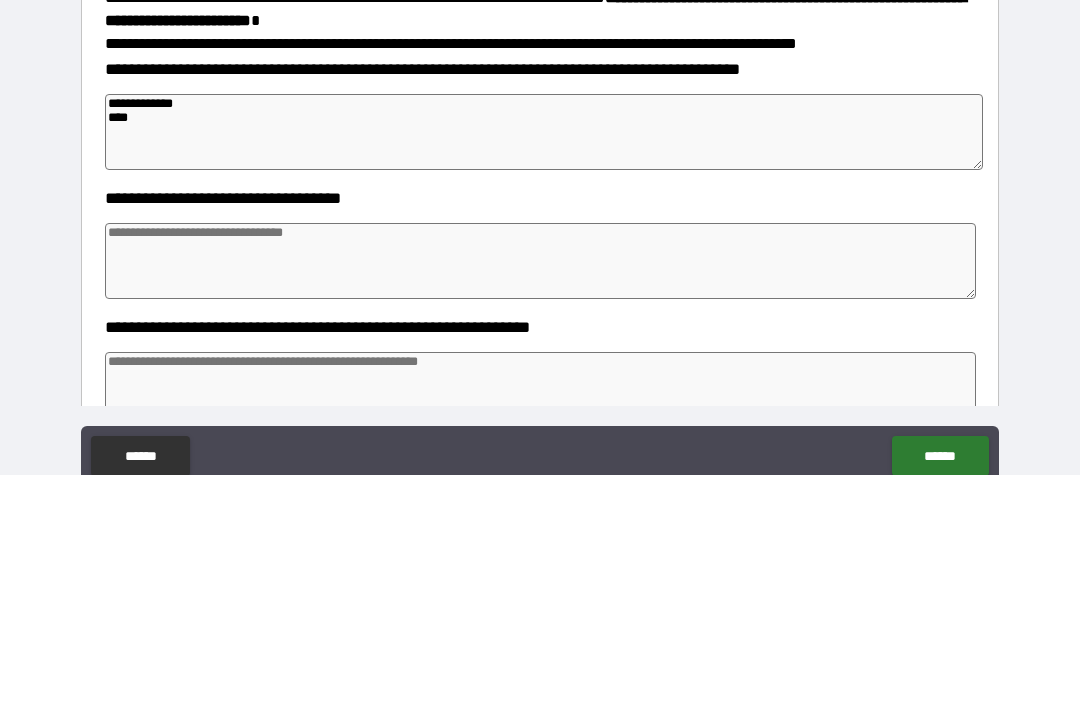 type on "*" 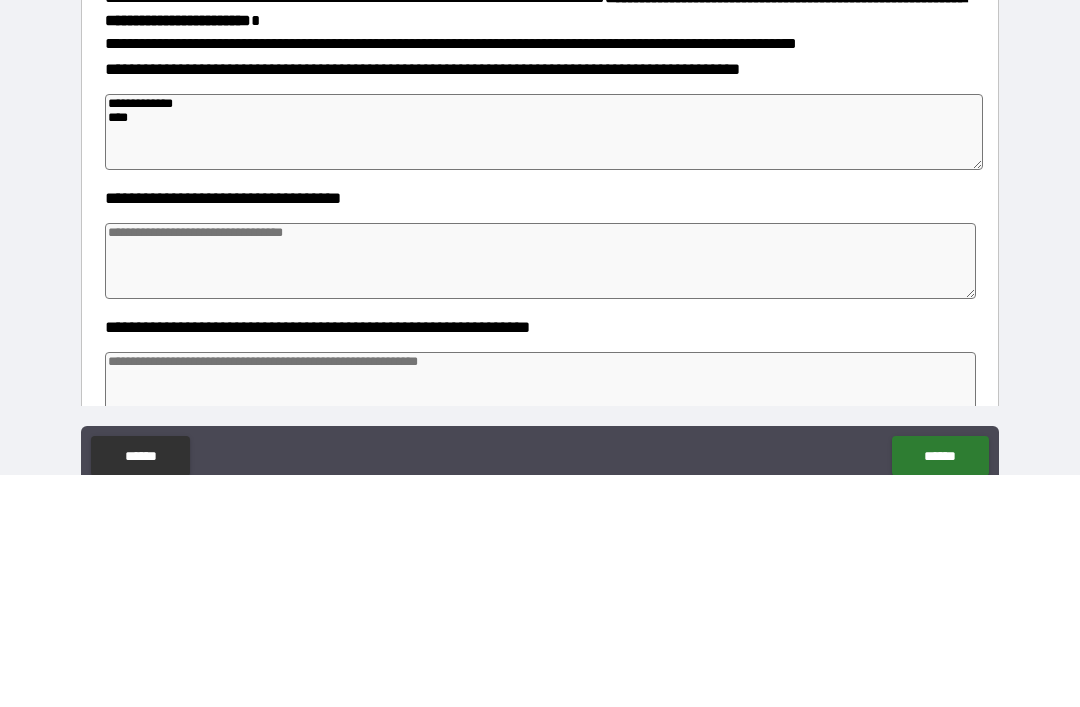 type on "**********" 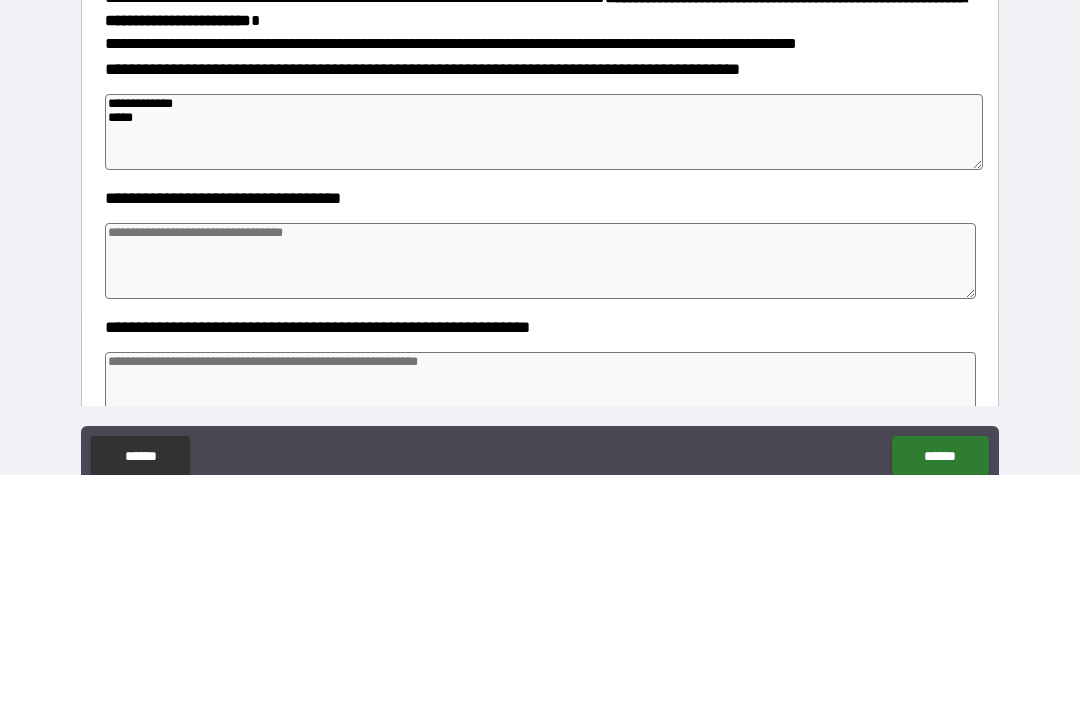 type on "*" 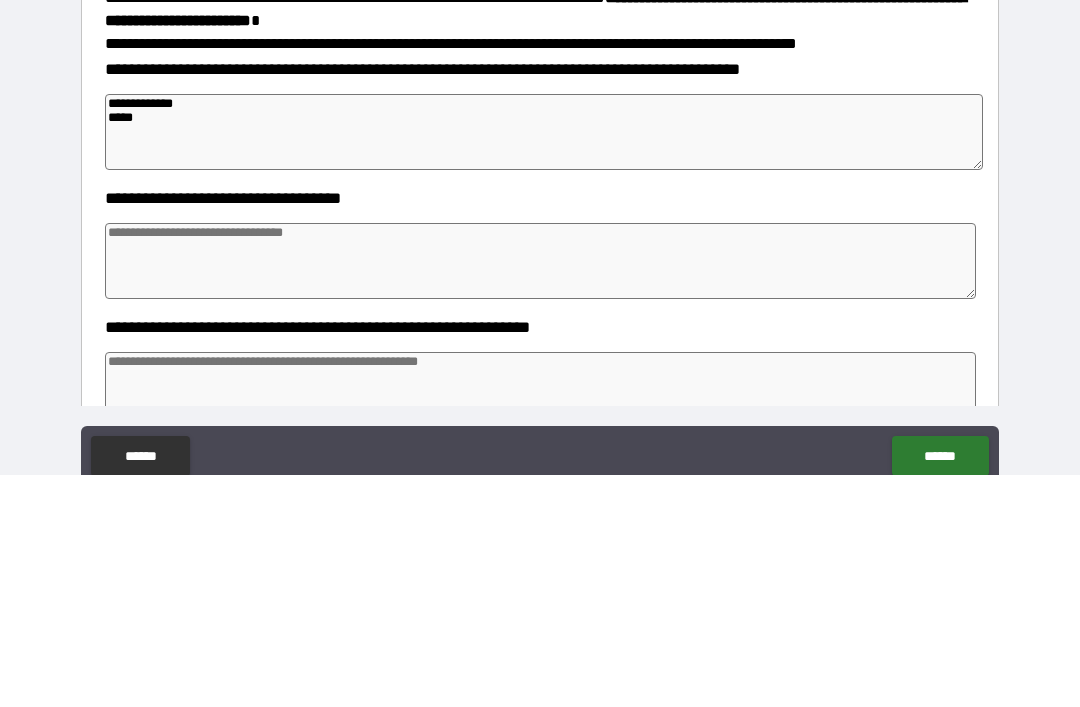 type on "*" 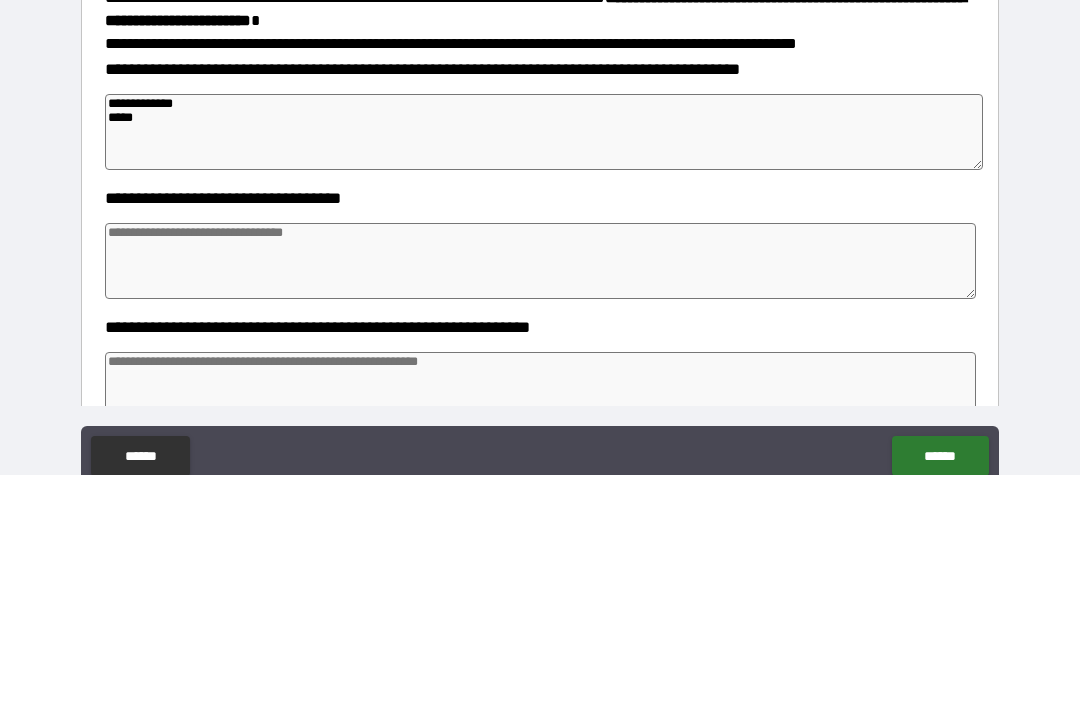 type on "*" 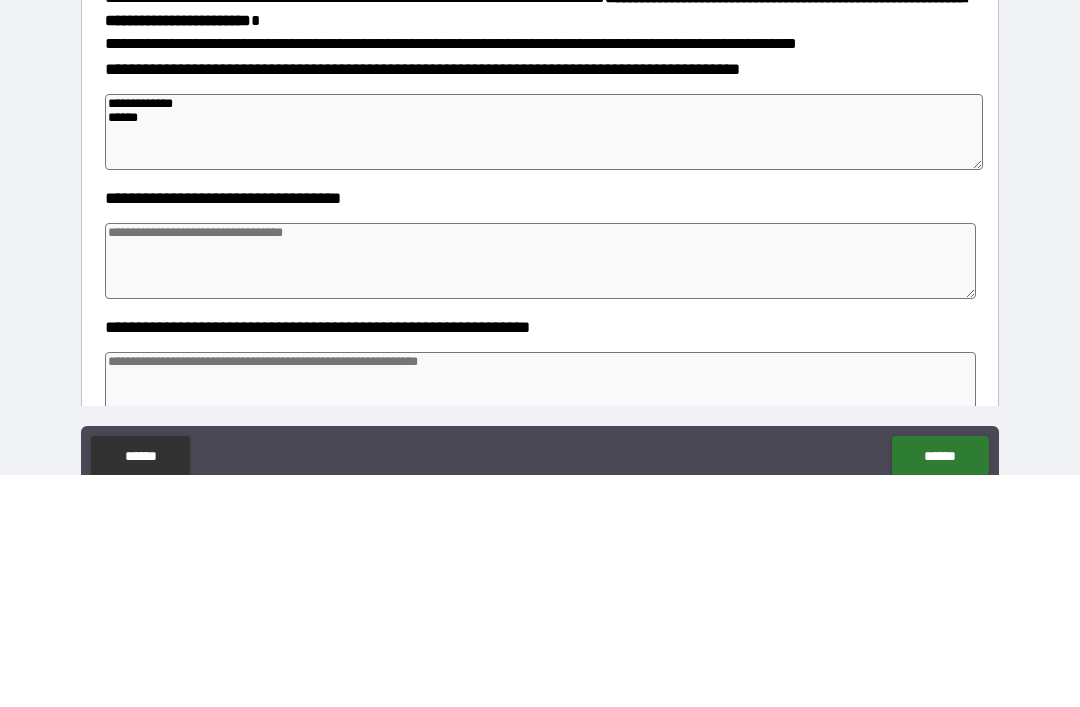 type on "*" 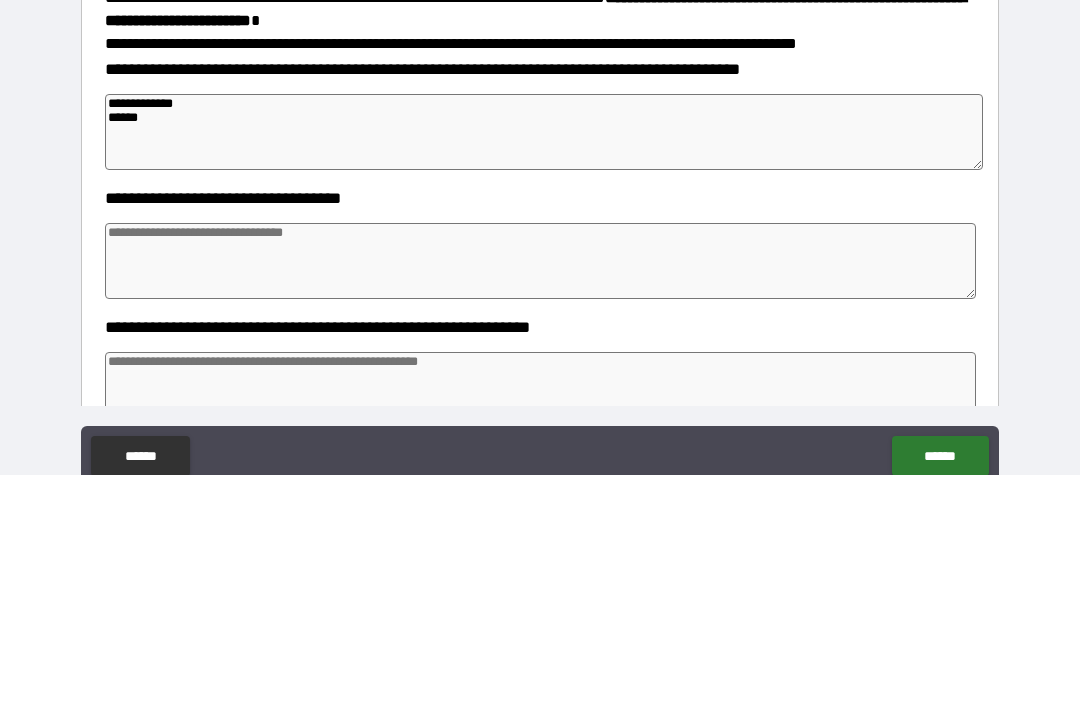 type on "**********" 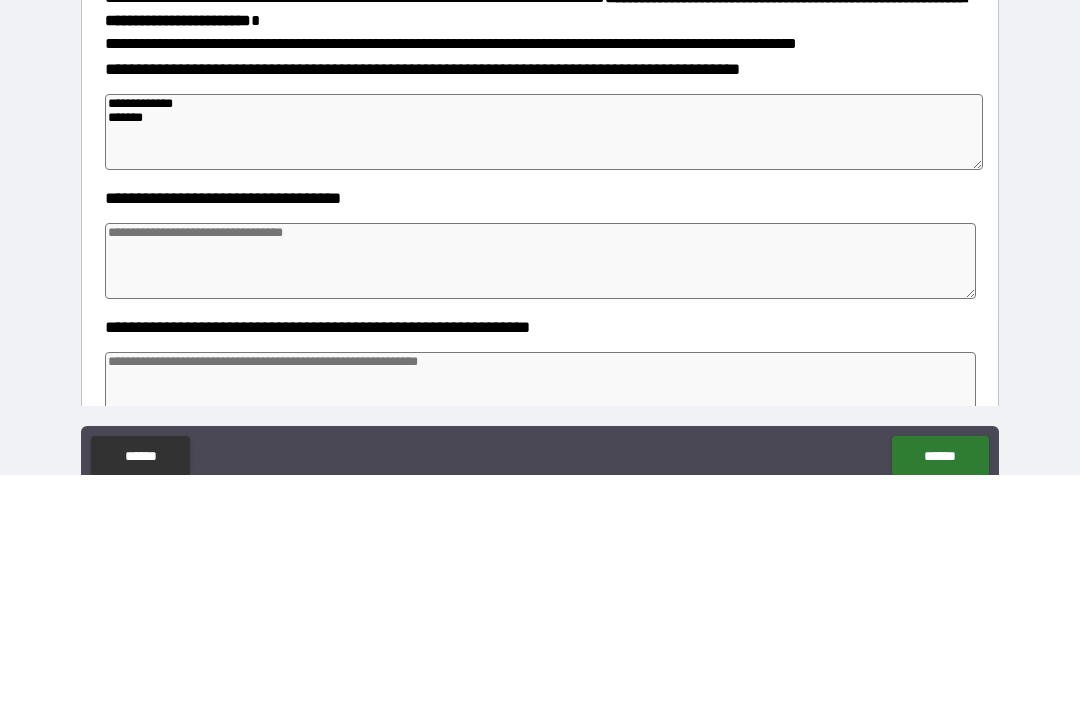 type on "*" 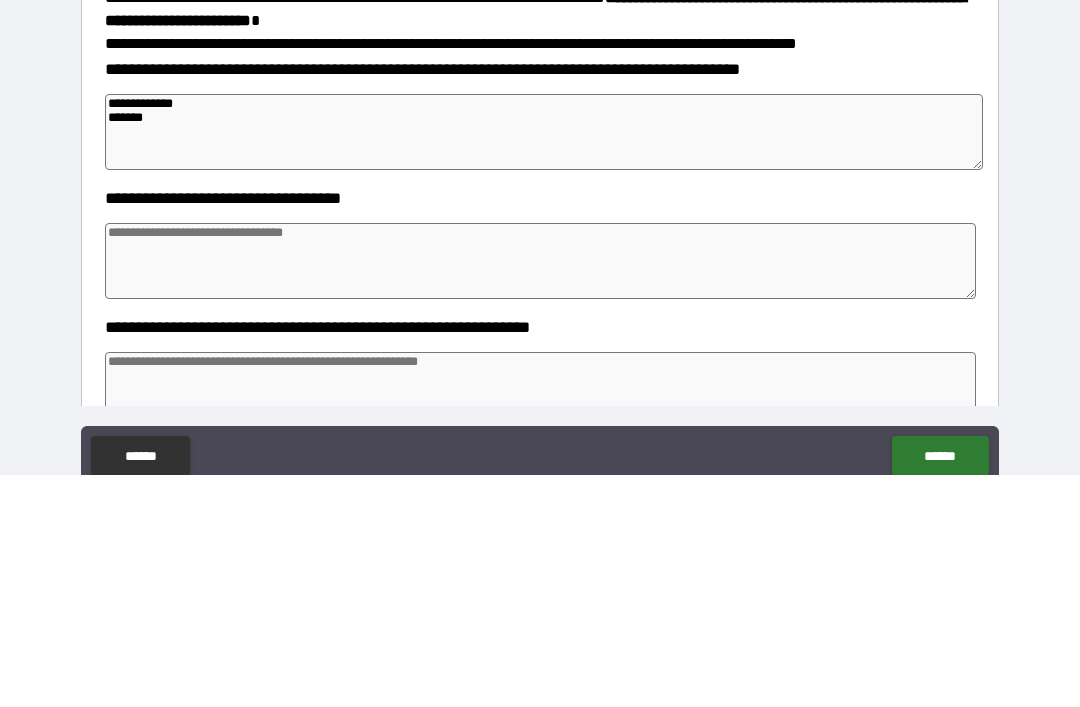 type on "*" 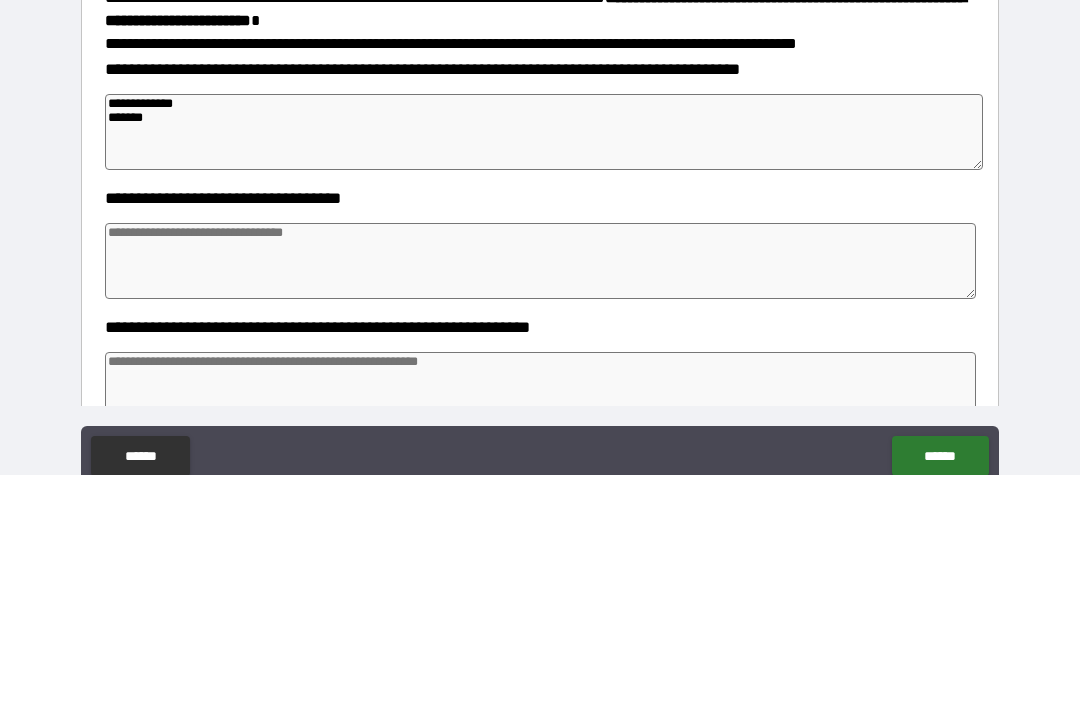 type on "*" 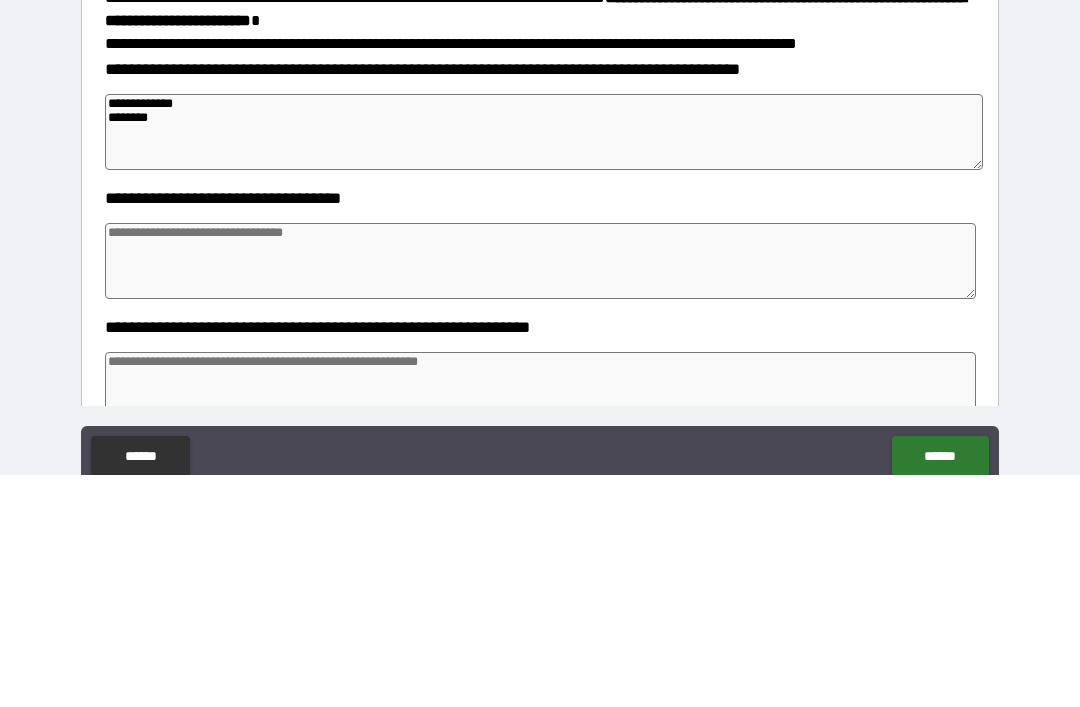 type on "*" 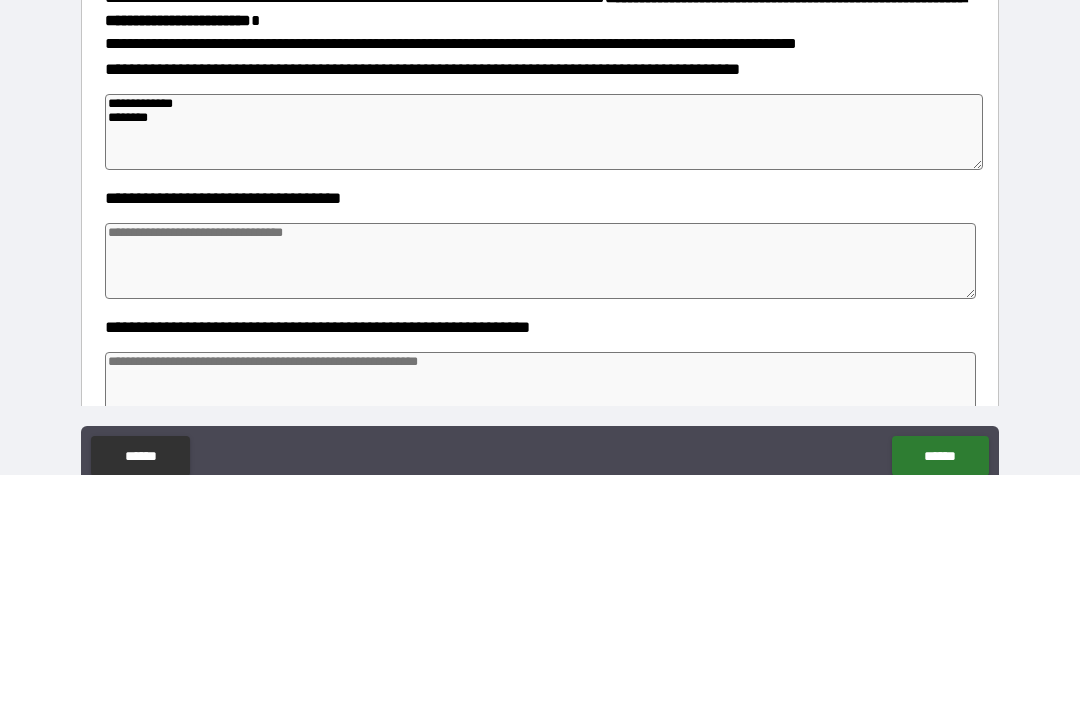 type on "*" 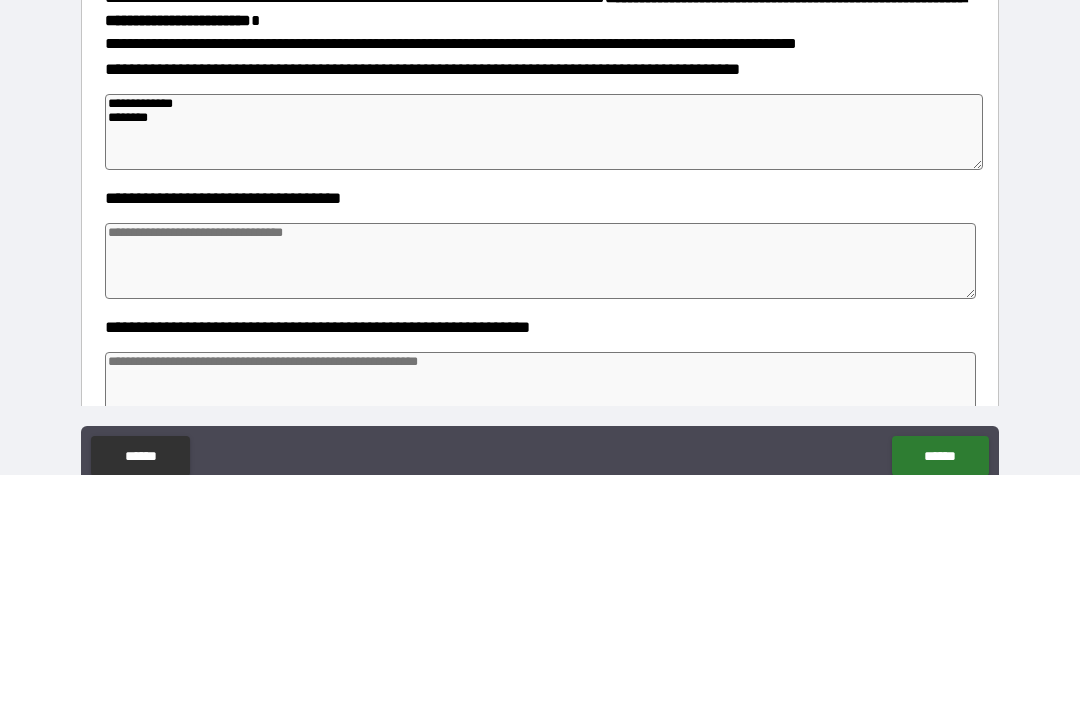 type on "*" 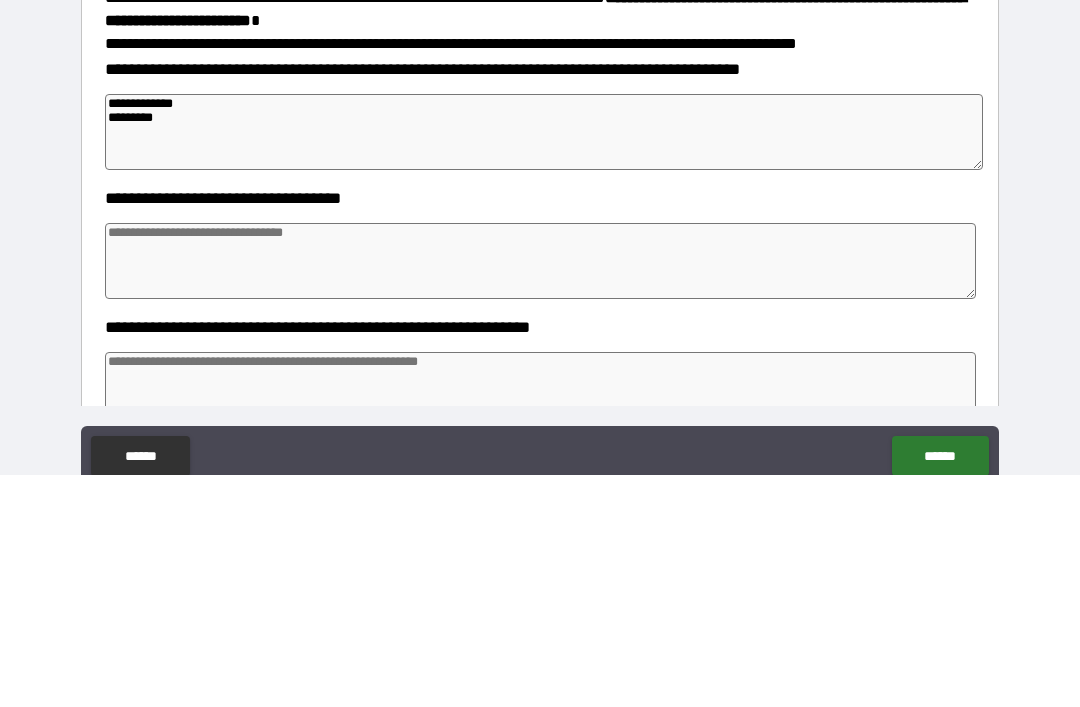 type on "*" 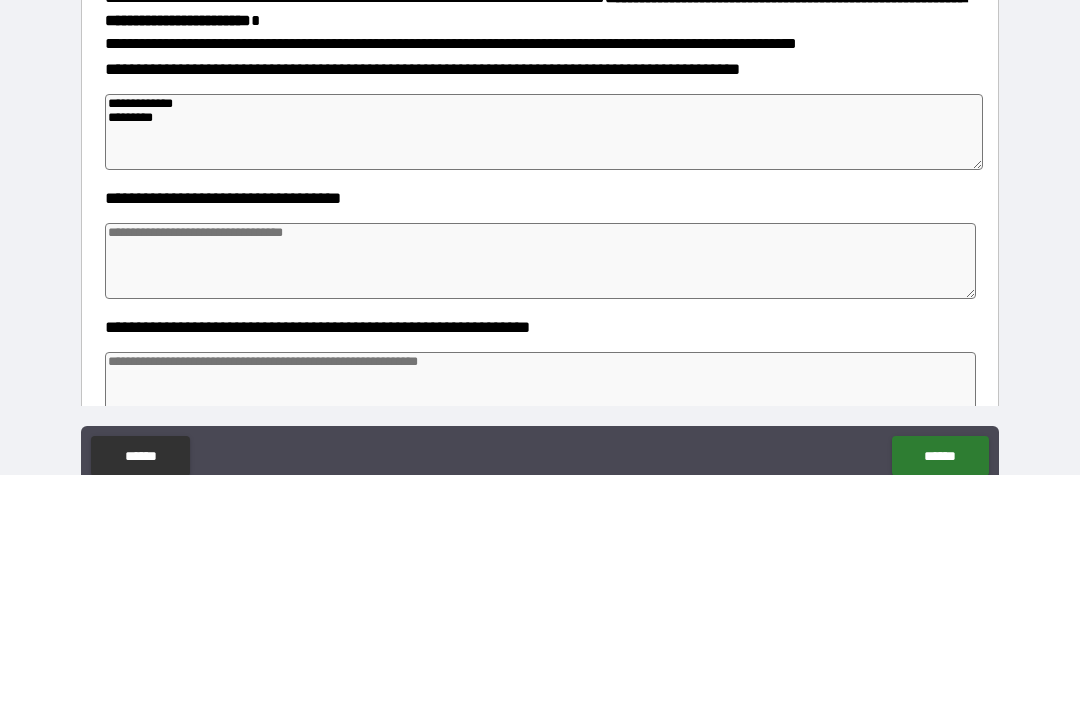 type on "*" 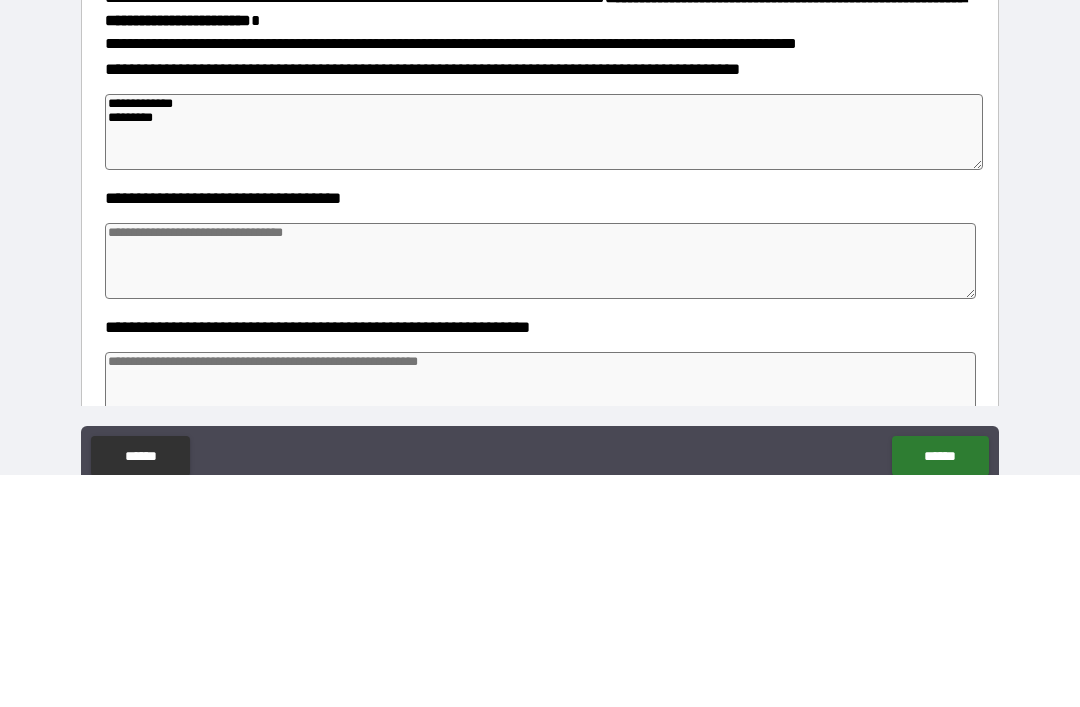 type on "*" 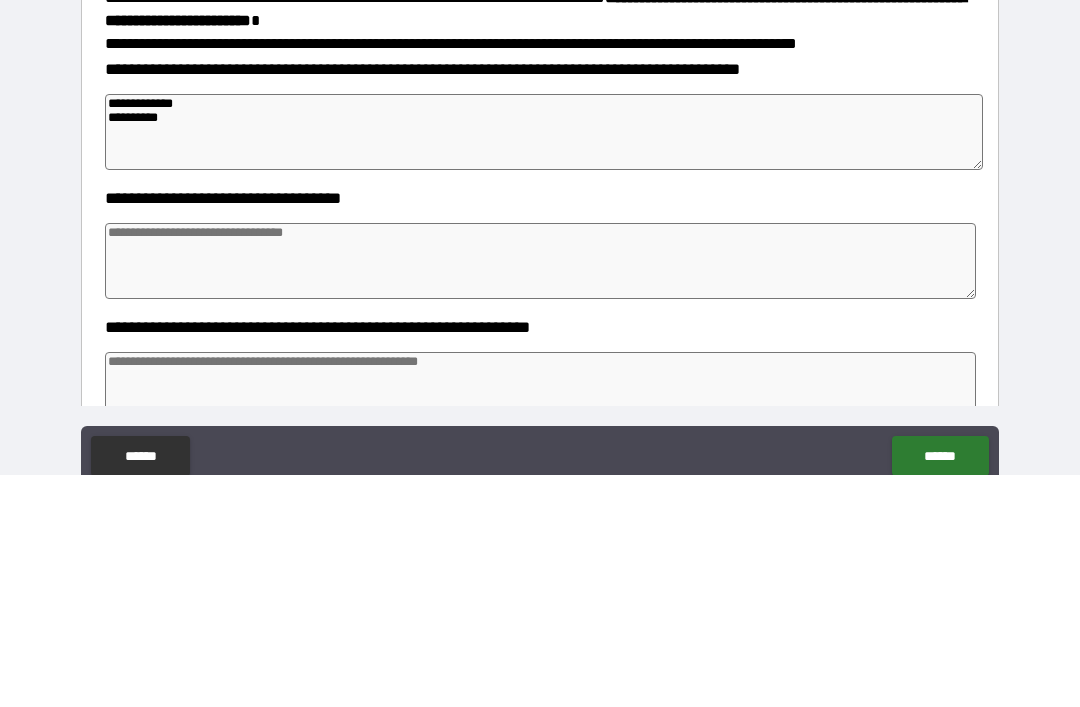 type on "[FIRST] [LAST]
[ADDRESS]" 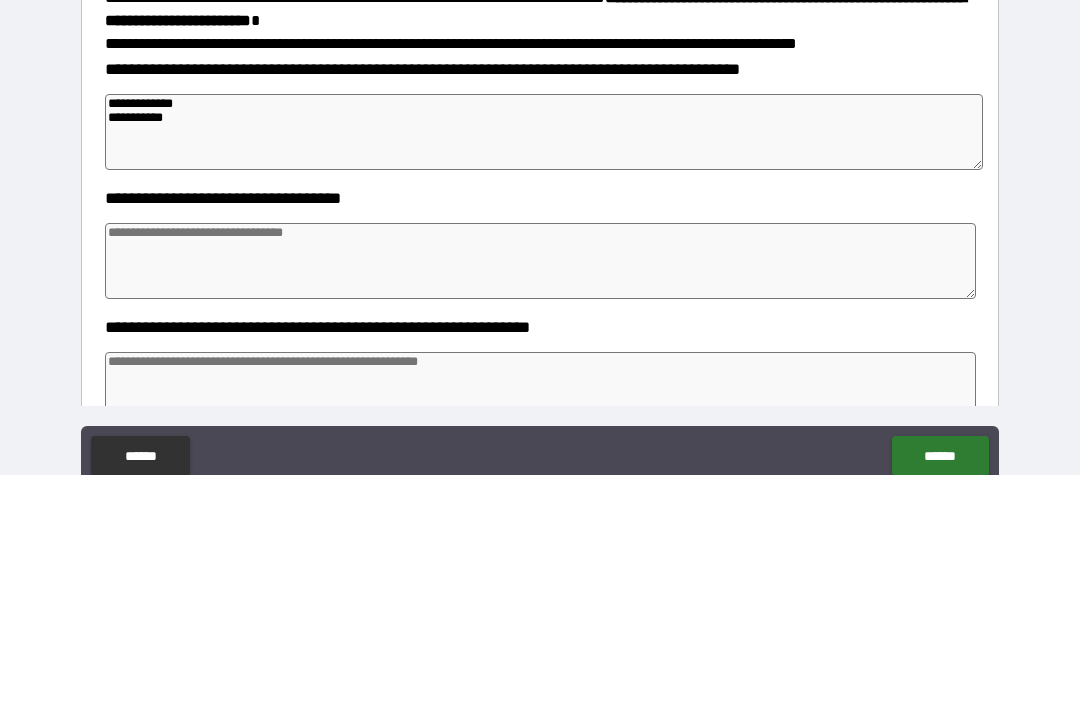 type on "*" 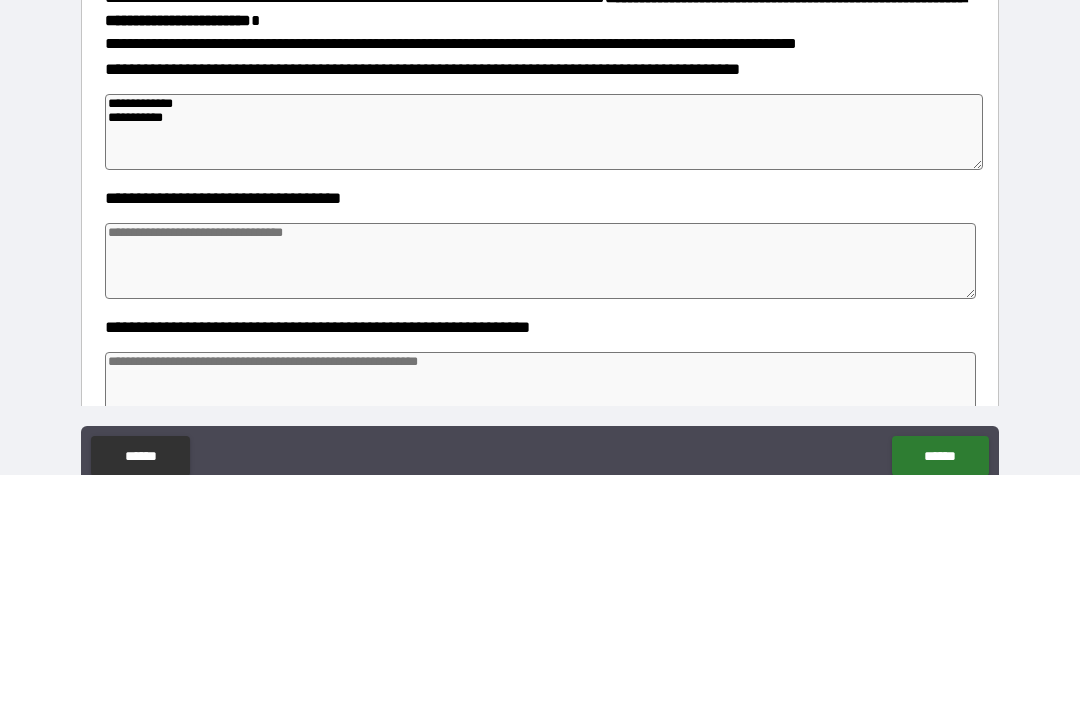 type on "*" 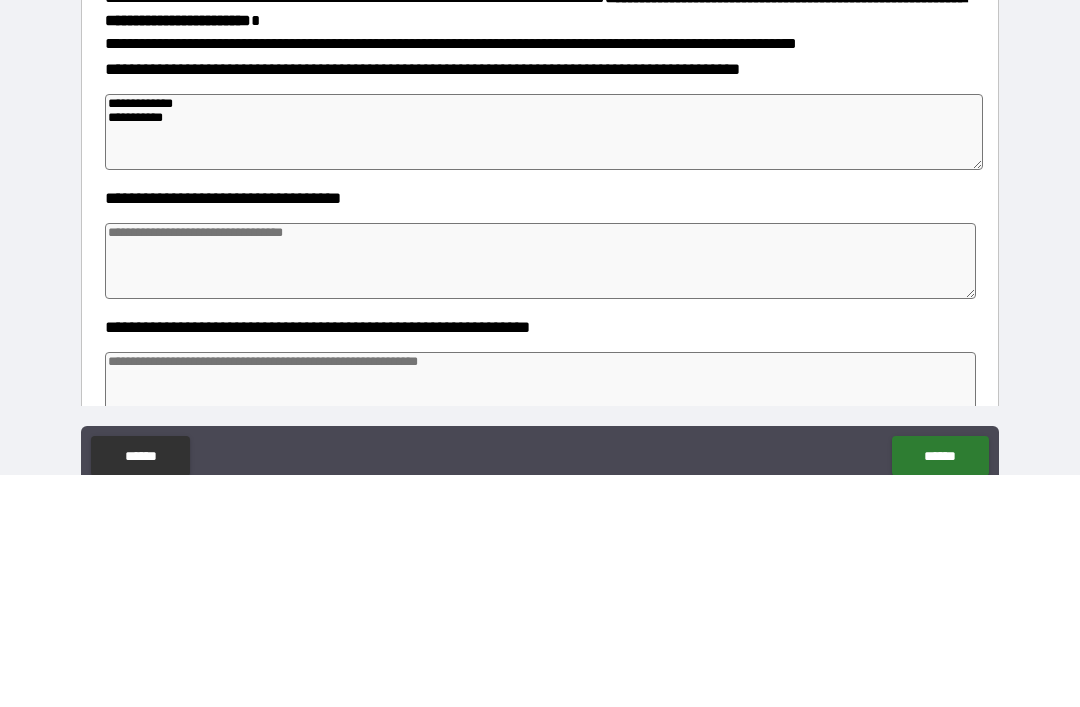type on "*" 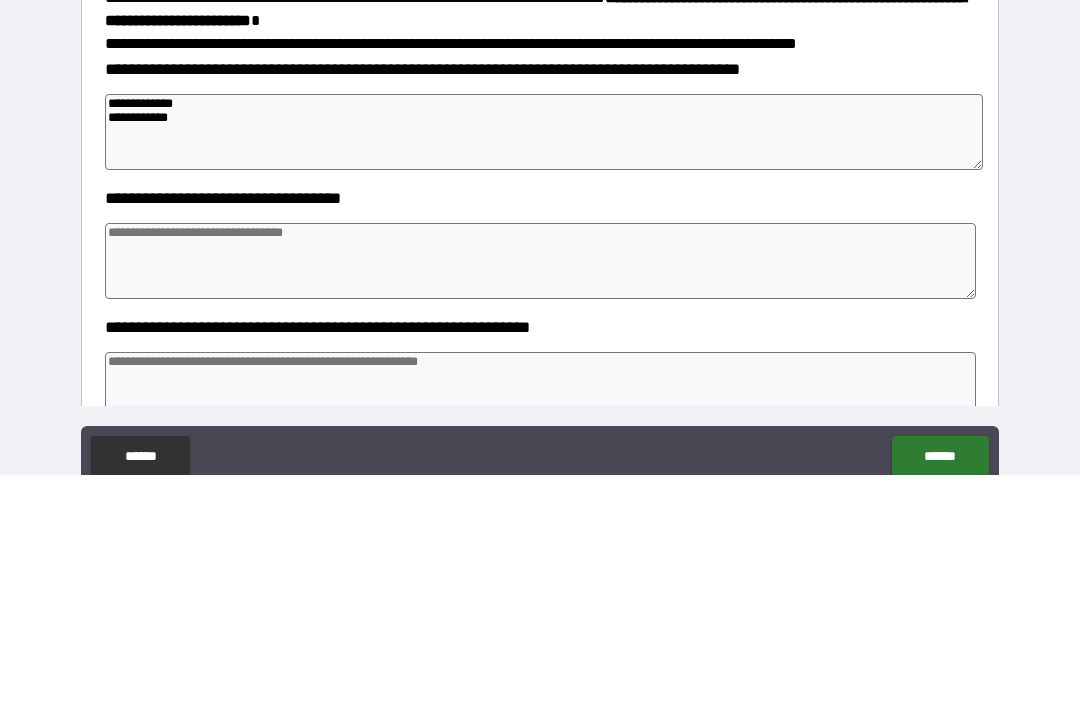 type on "*" 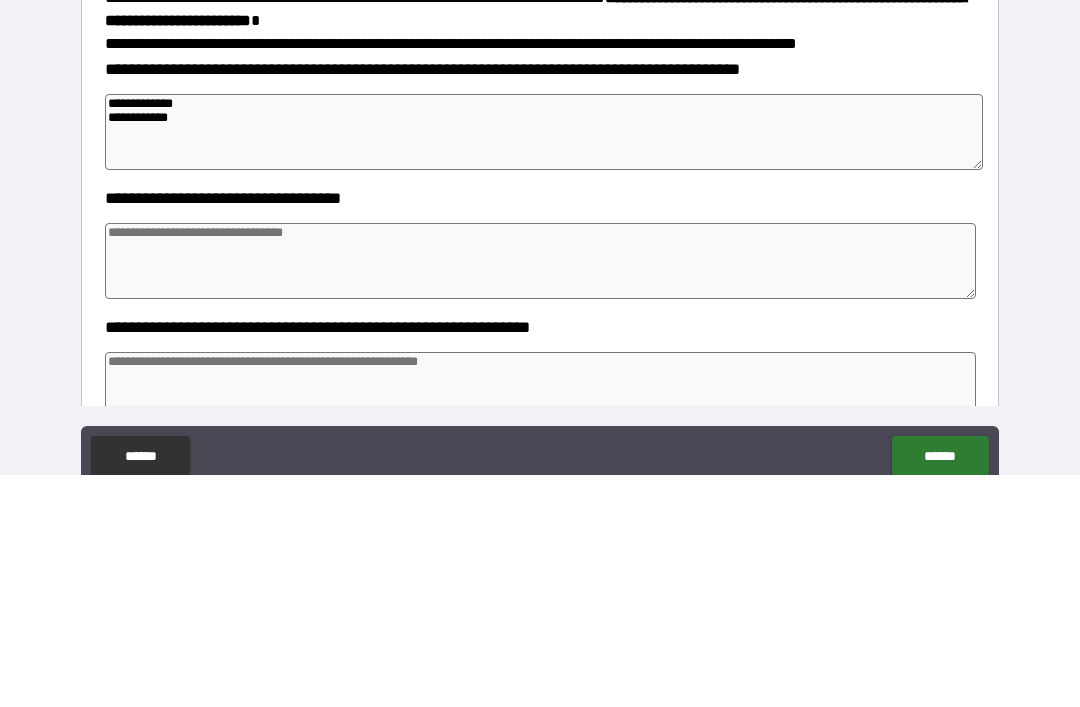type on "*" 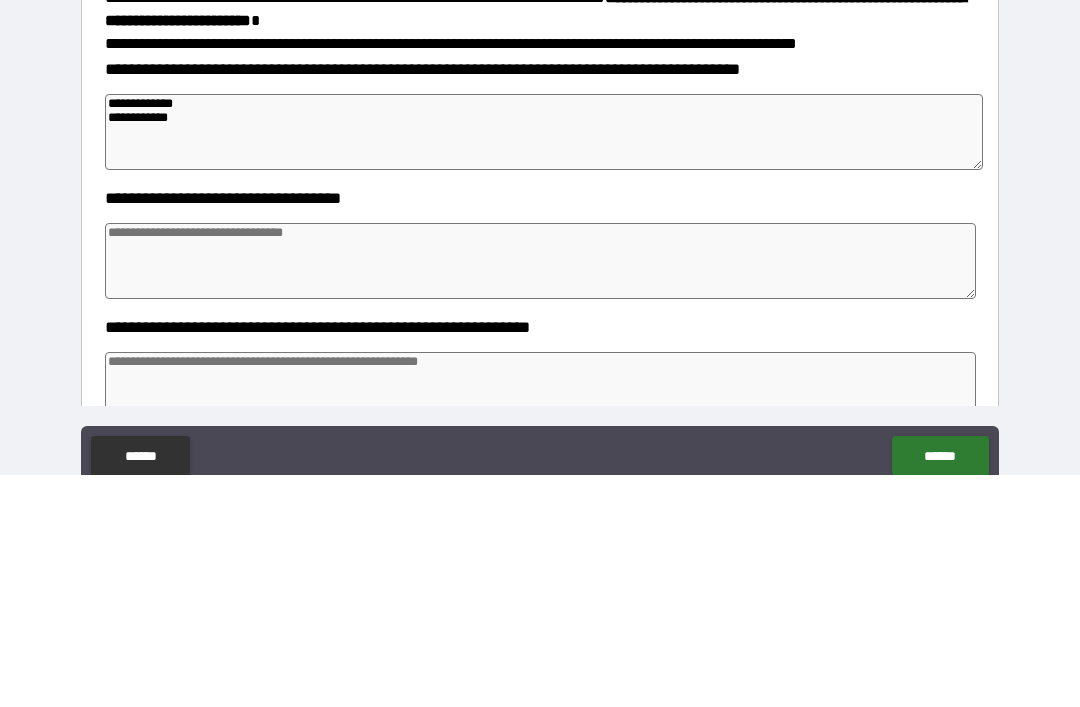 type on "*" 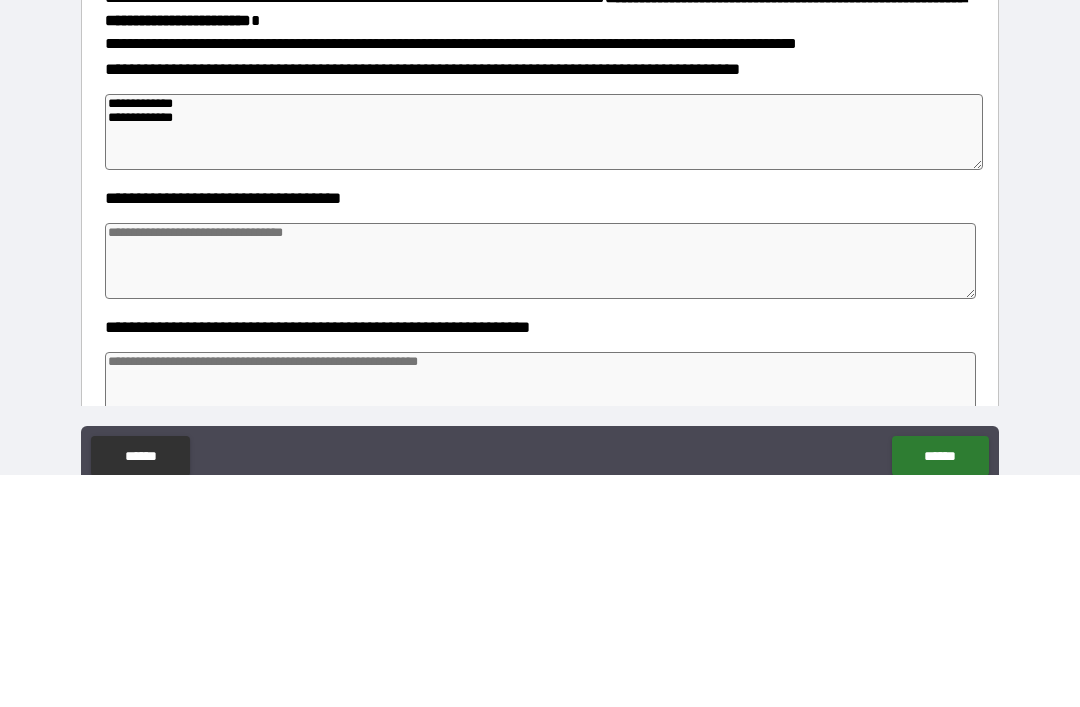 type on "*" 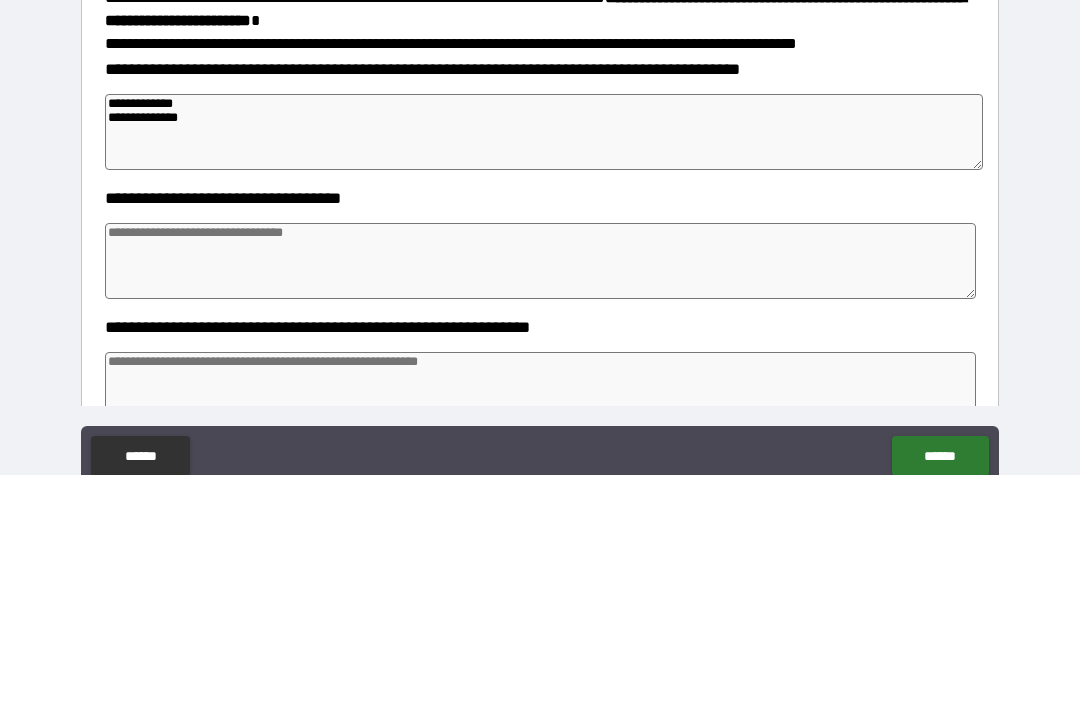 type on "*" 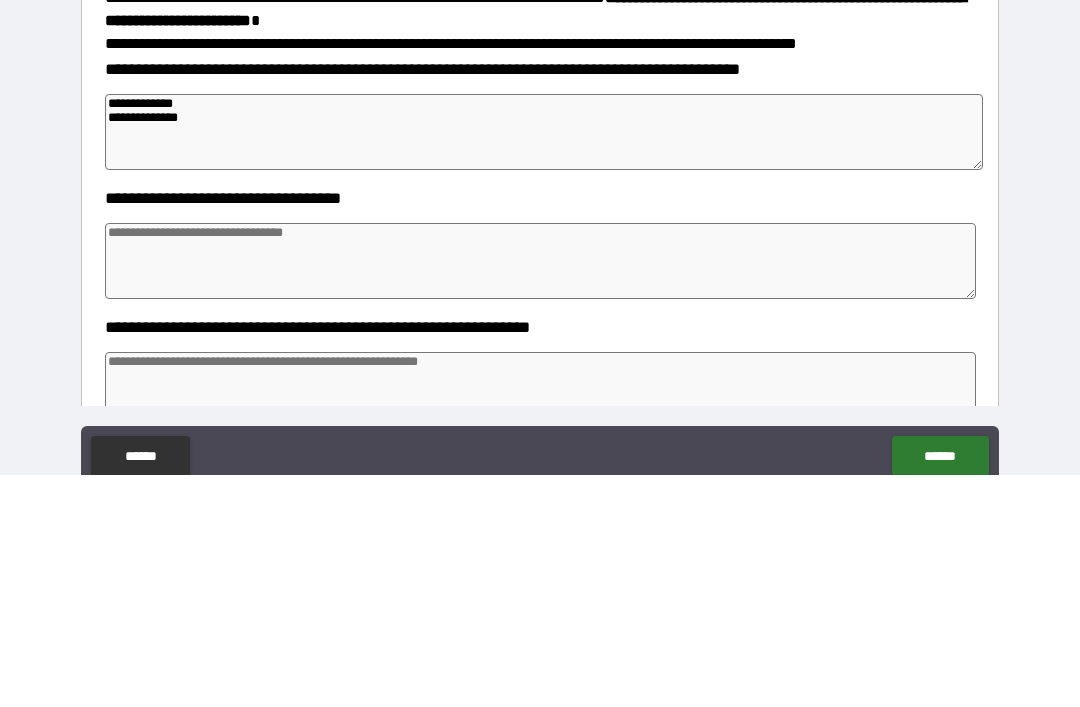 type on "*" 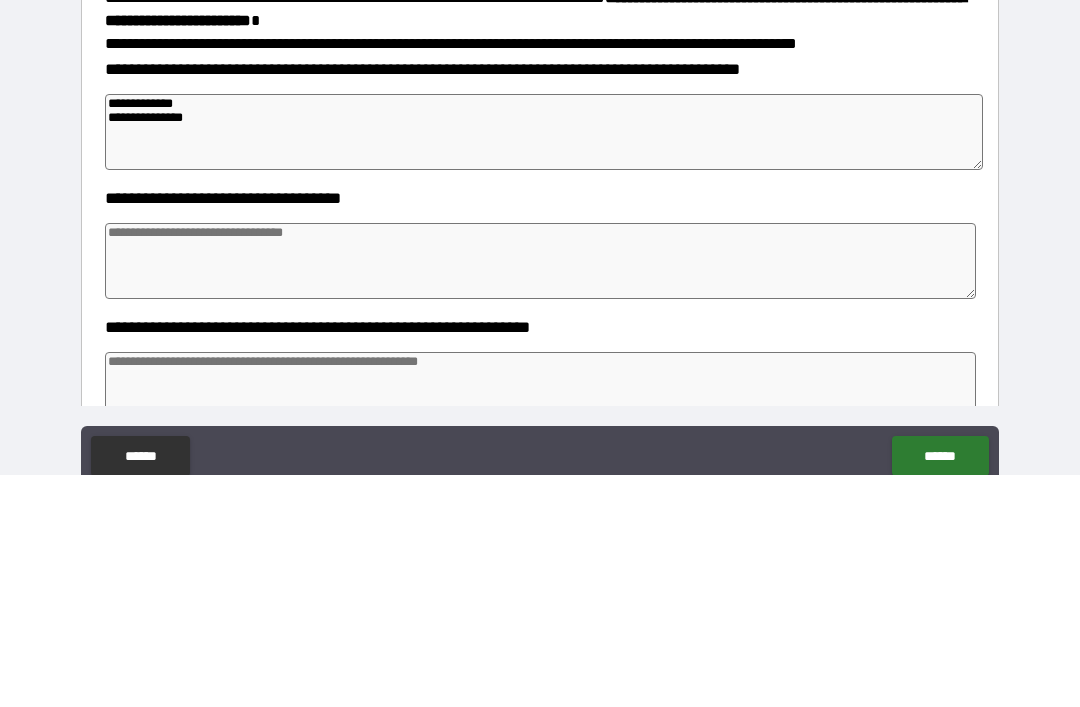 type on "*" 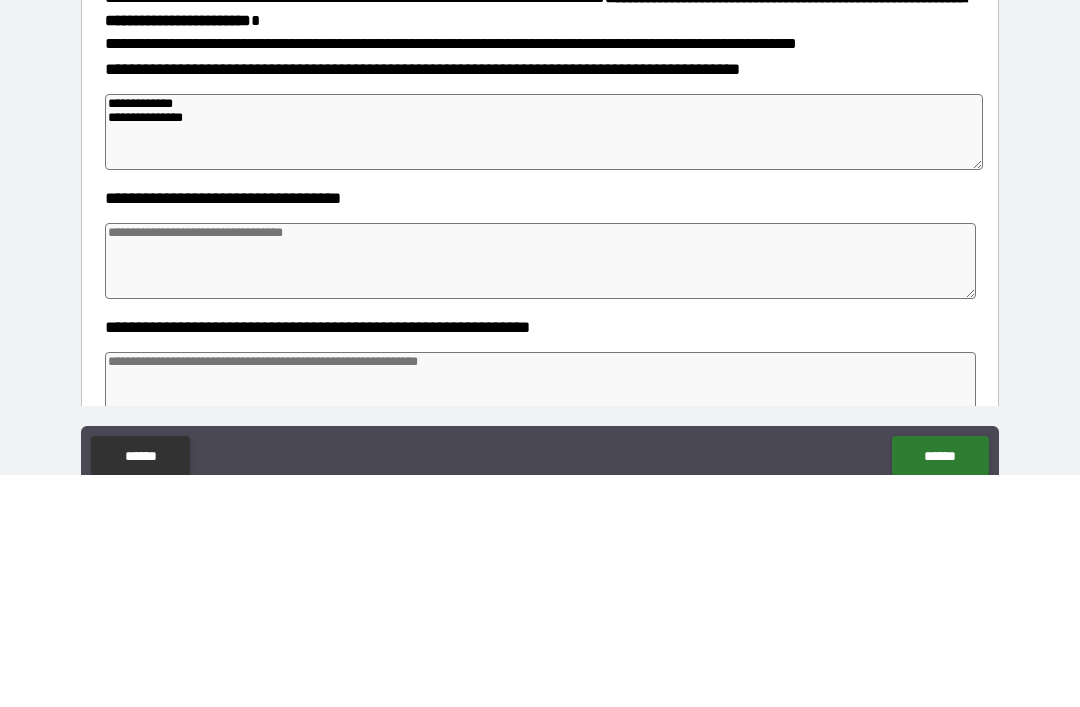type on "*" 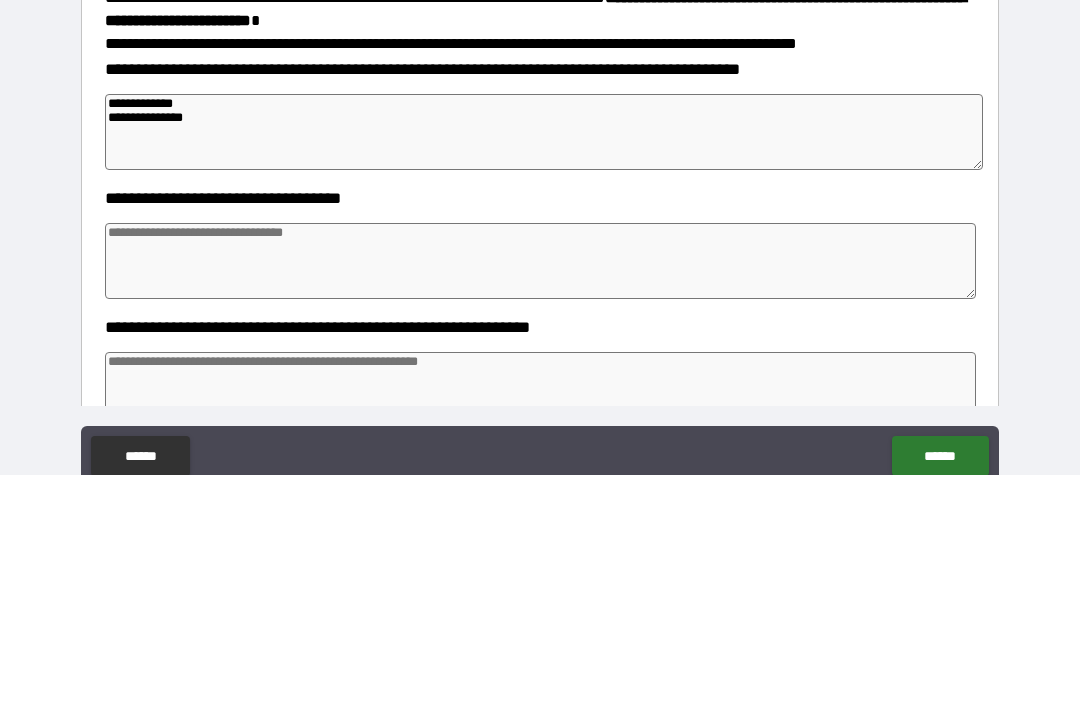 type on "[FIRST] [LAST]
[ADDRESS]
[CITY]" 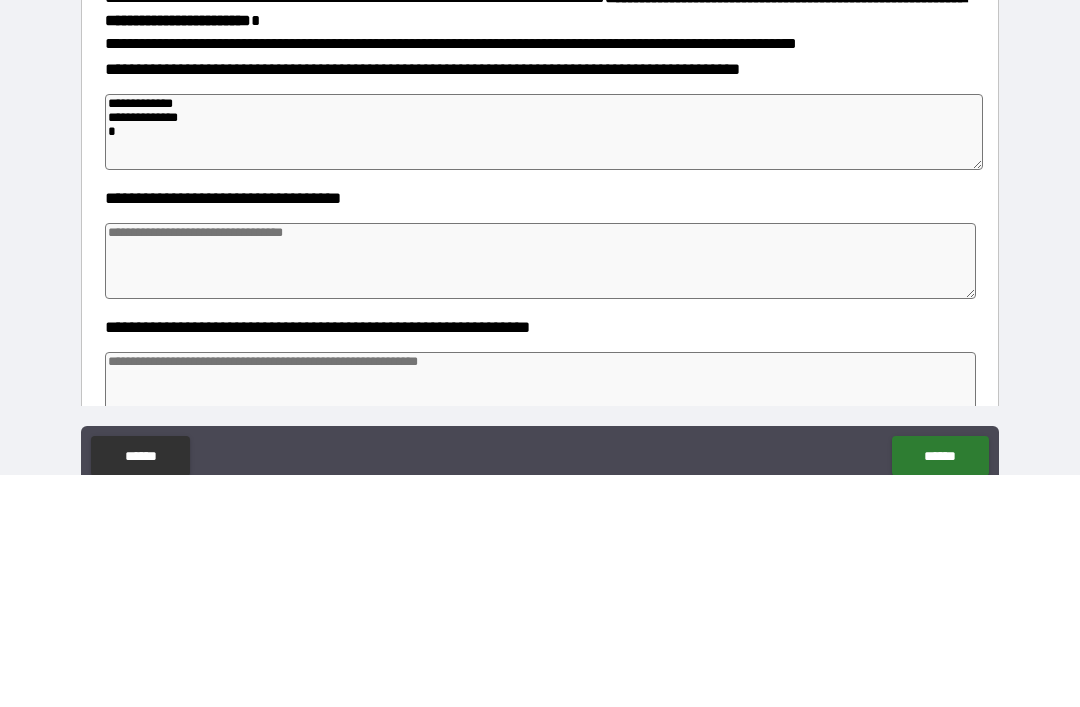 type on "*" 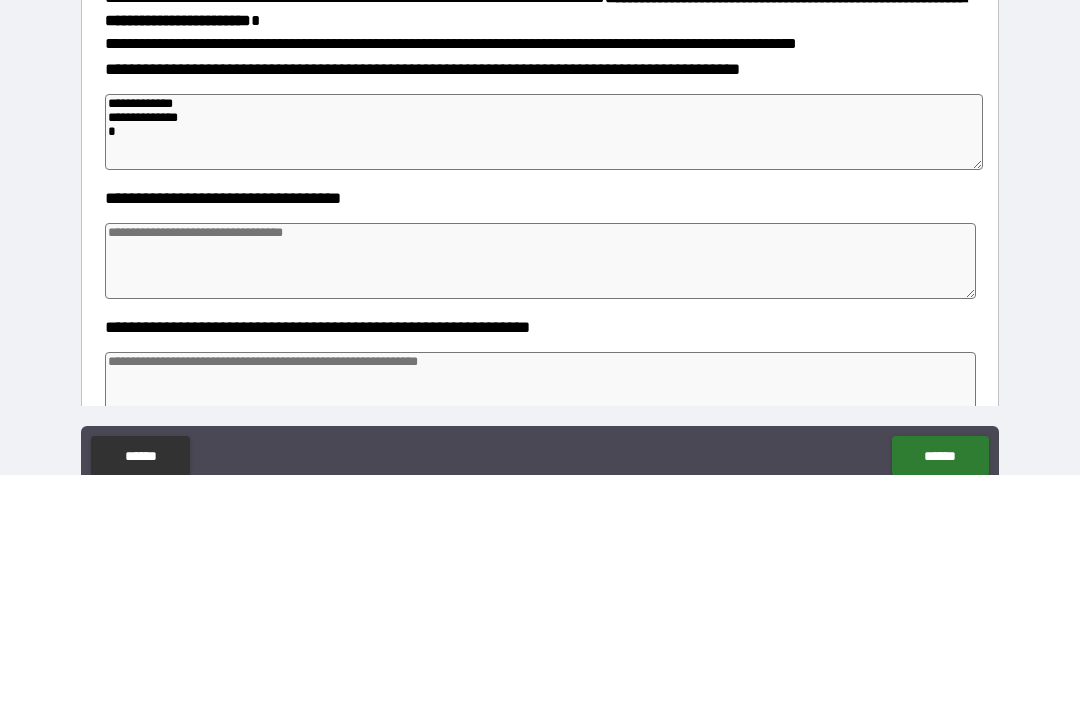 type on "*" 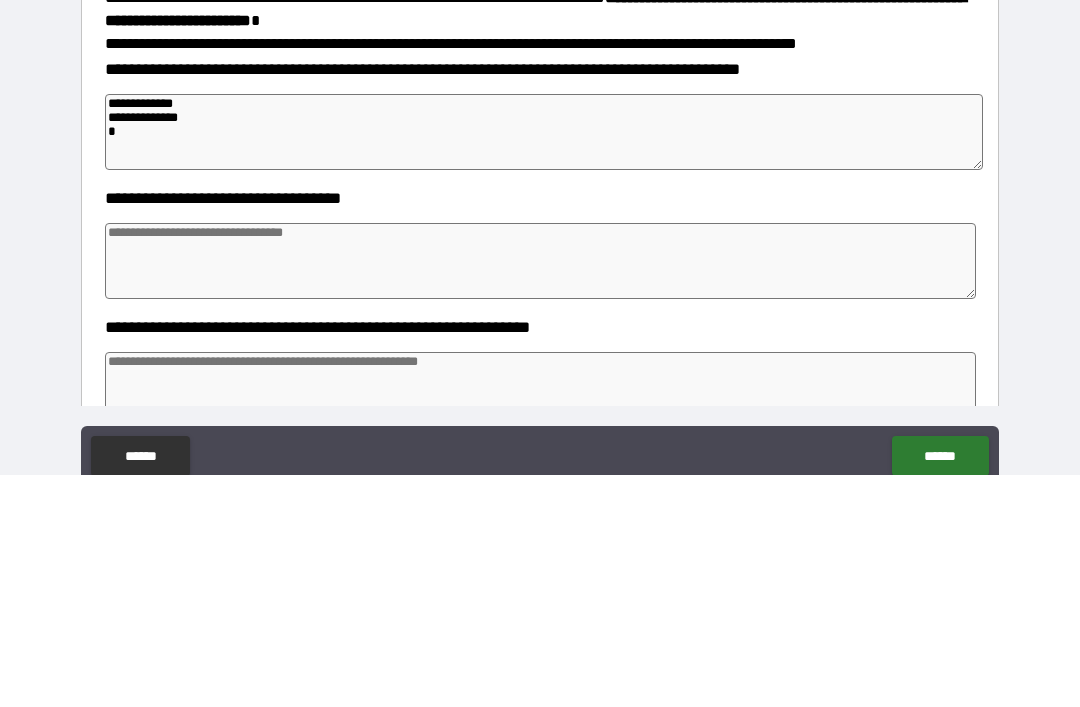 type on "*" 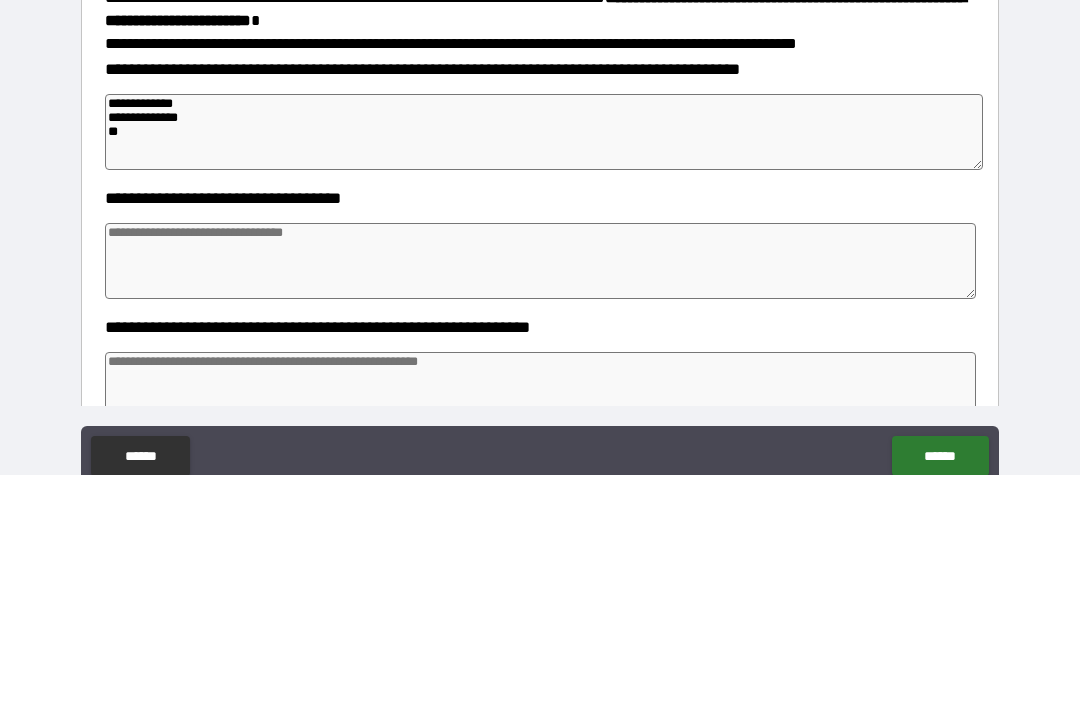type on "*" 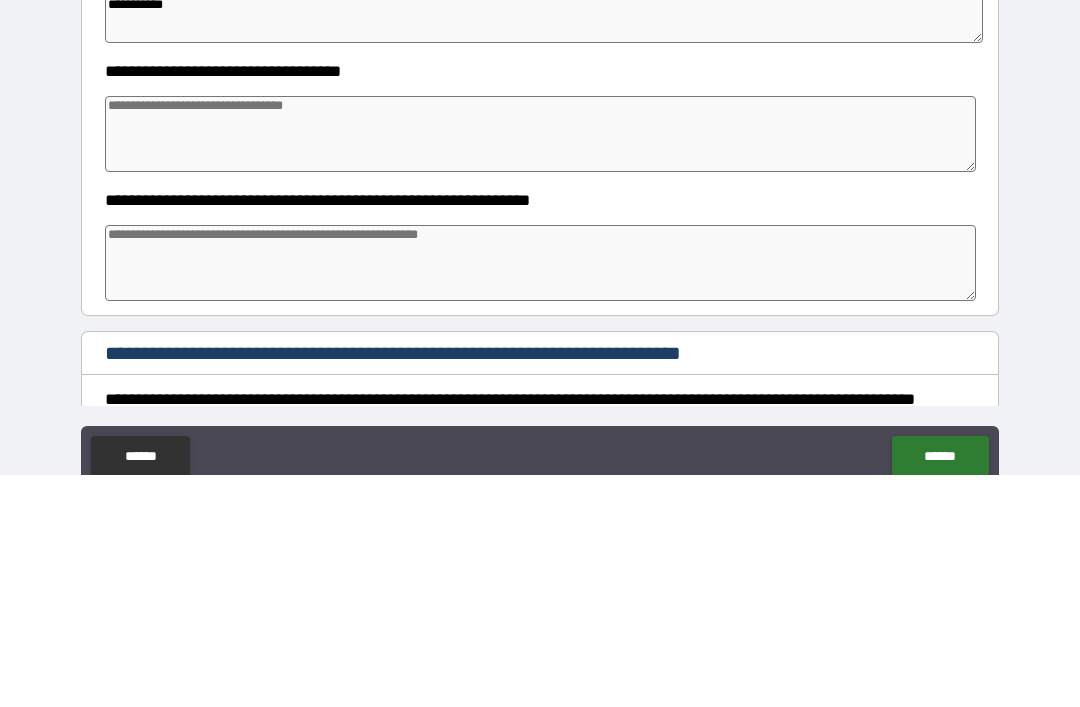 scroll, scrollTop: 301, scrollLeft: 0, axis: vertical 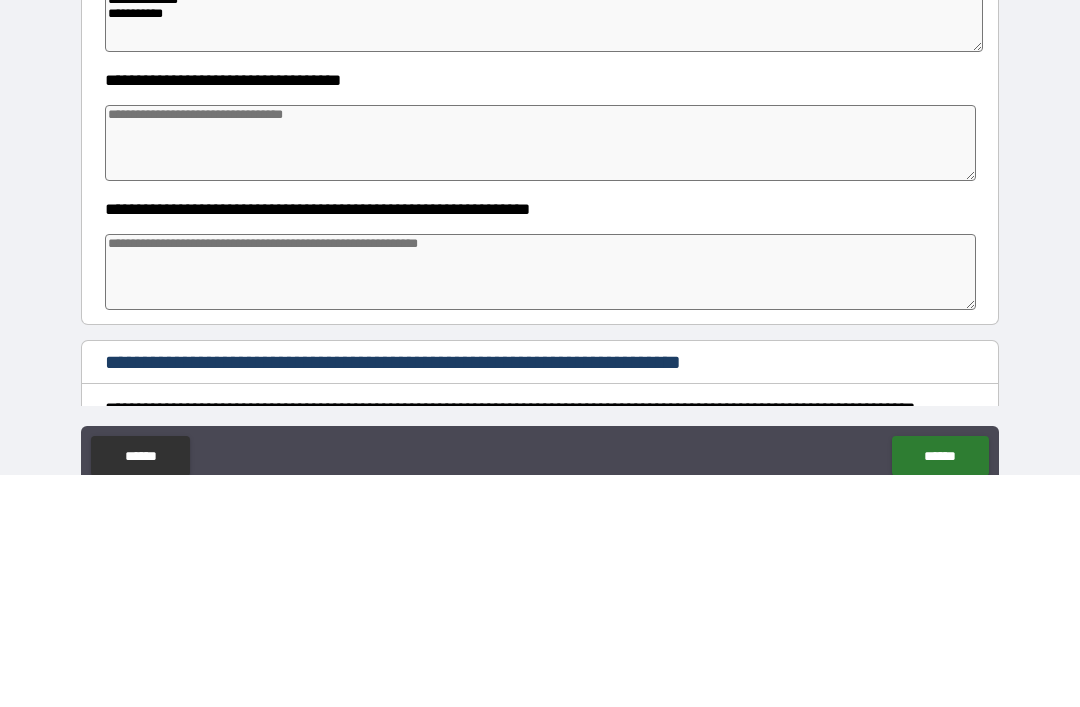 click at bounding box center (540, 375) 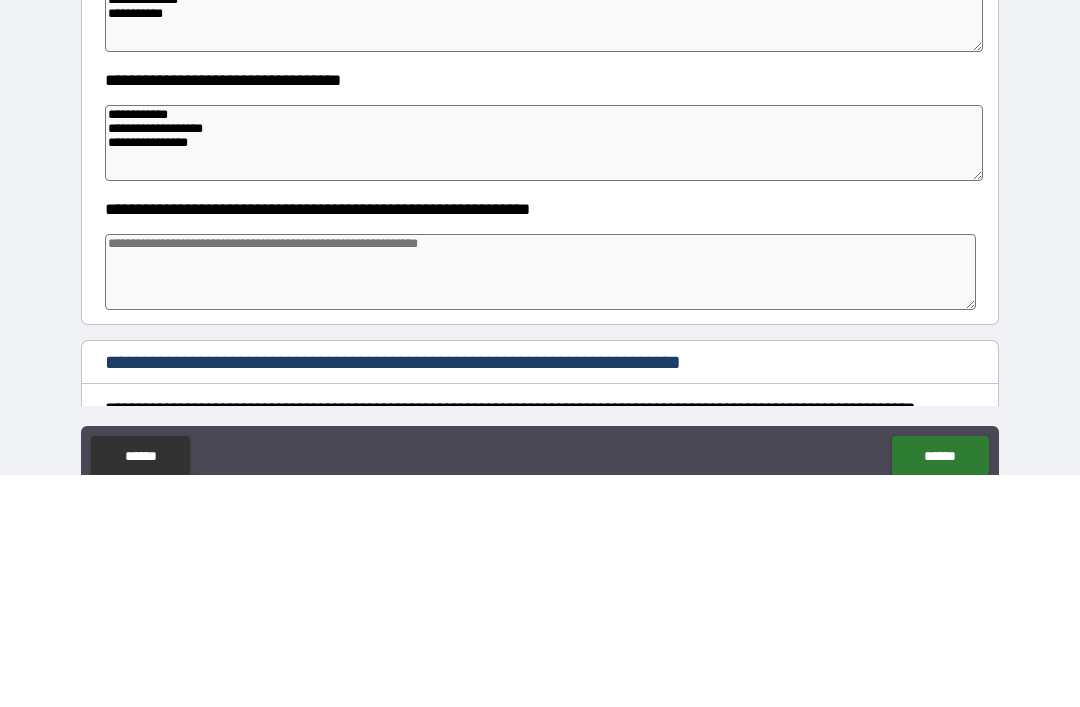 scroll, scrollTop: 64, scrollLeft: 0, axis: vertical 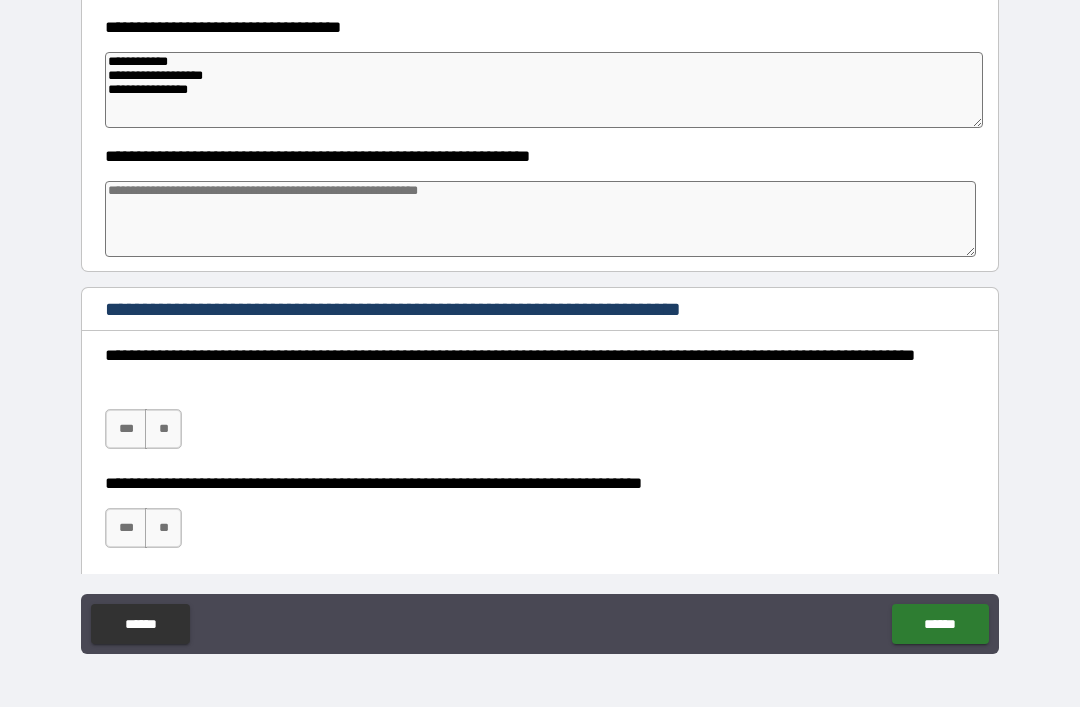 click at bounding box center [540, 219] 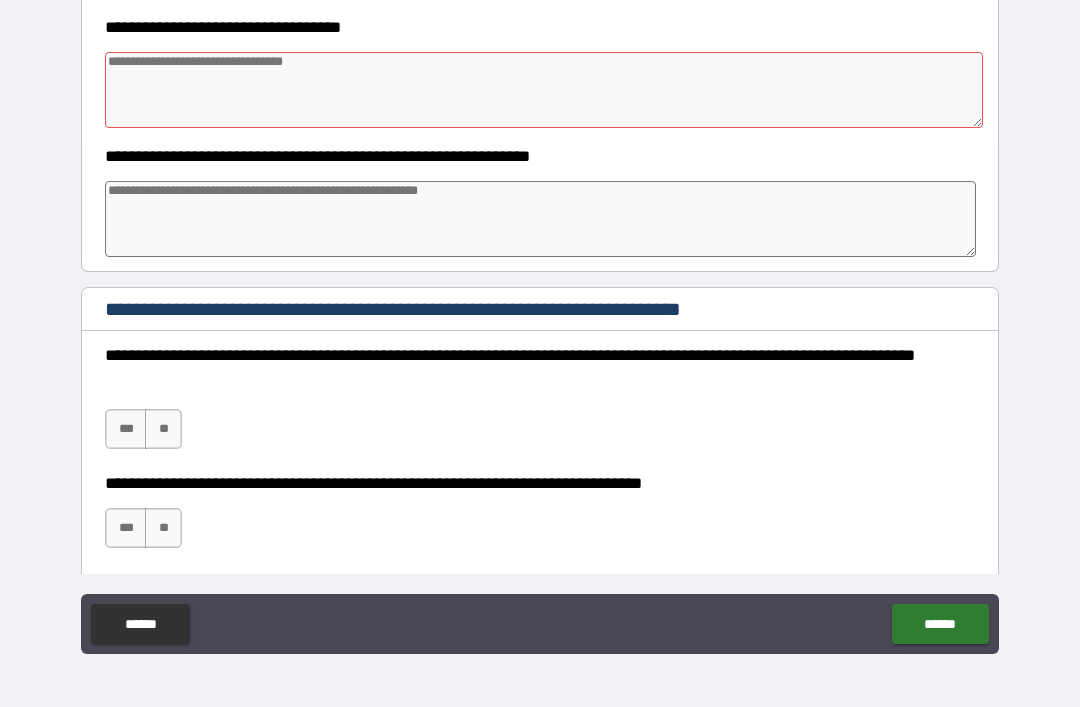 click at bounding box center (540, 219) 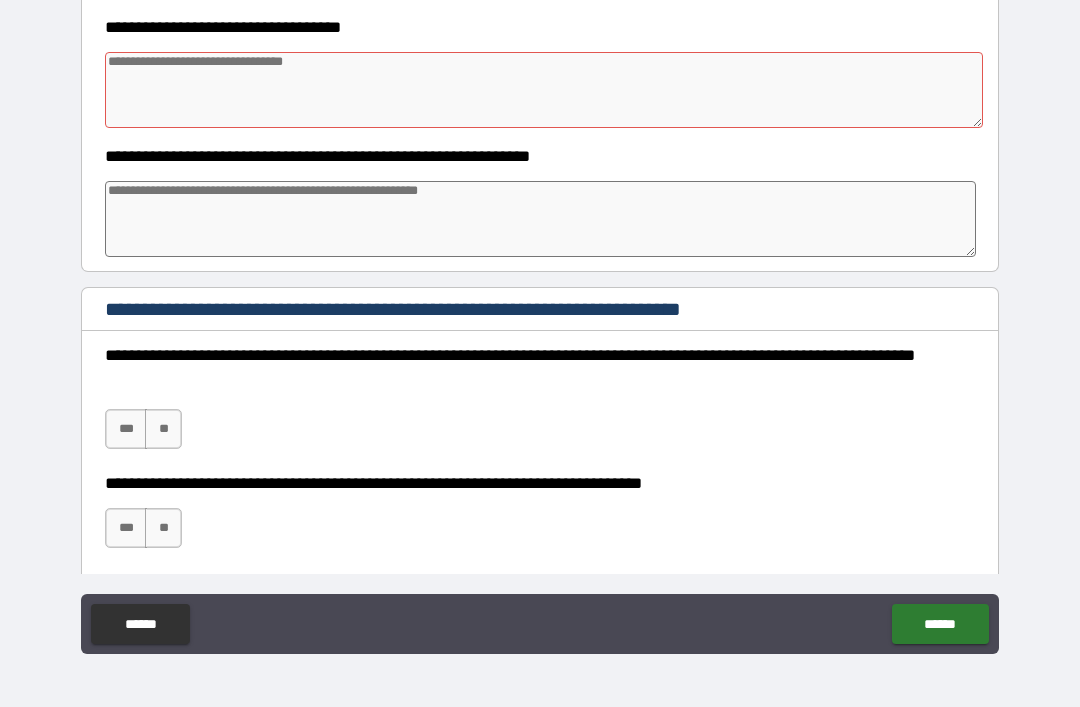 paste on "[FIRST] [LAST]
[ADDRESS]
[CITY]" 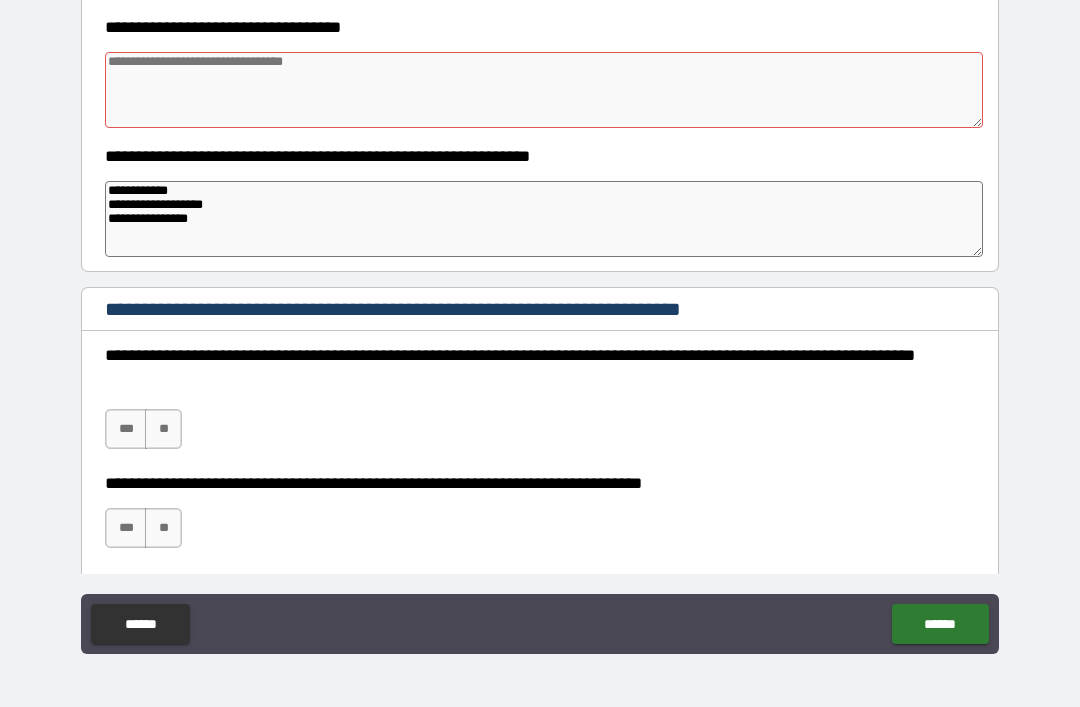 click at bounding box center [544, 90] 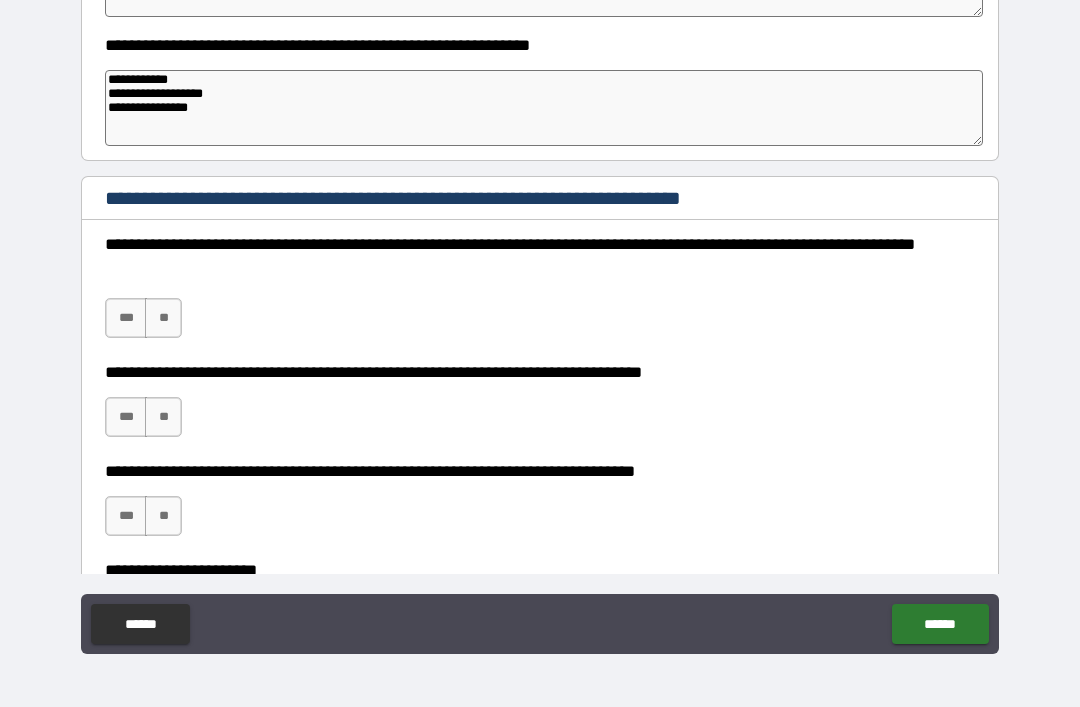 scroll, scrollTop: 819, scrollLeft: 0, axis: vertical 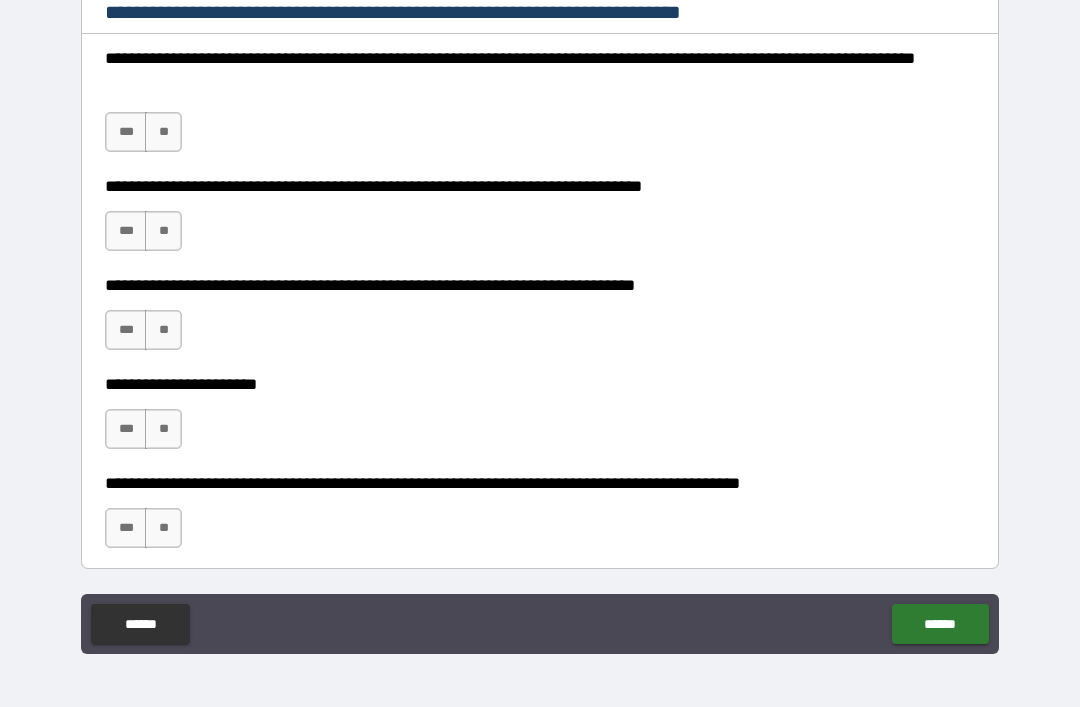 click on "***" at bounding box center [126, 132] 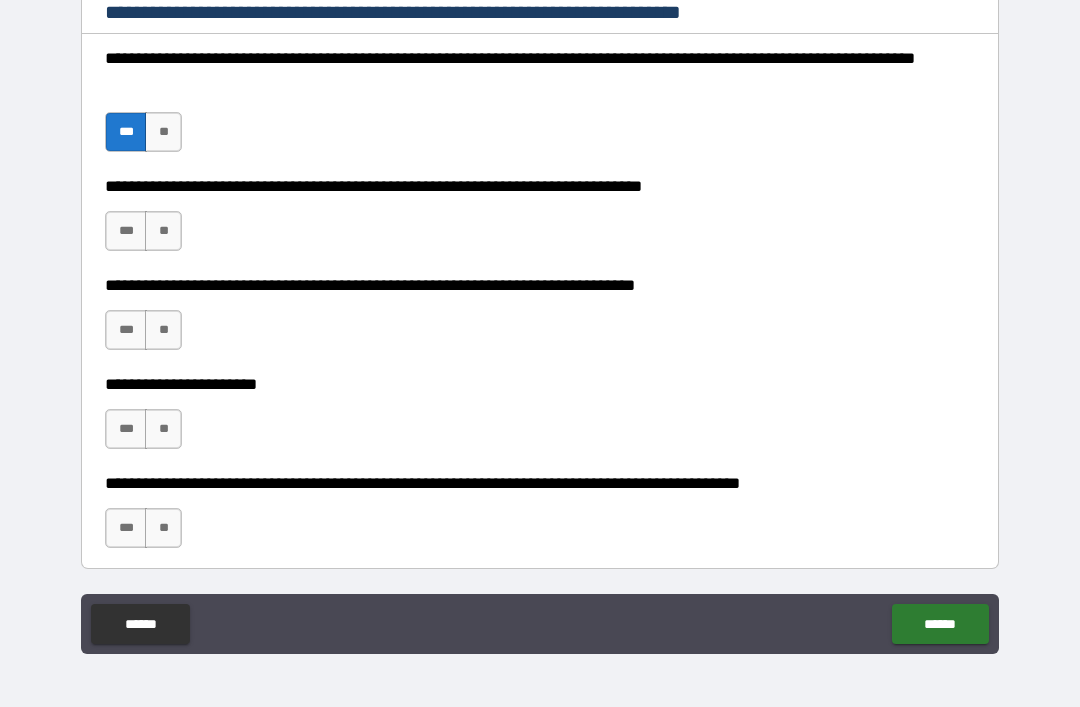 click on "***" at bounding box center [126, 231] 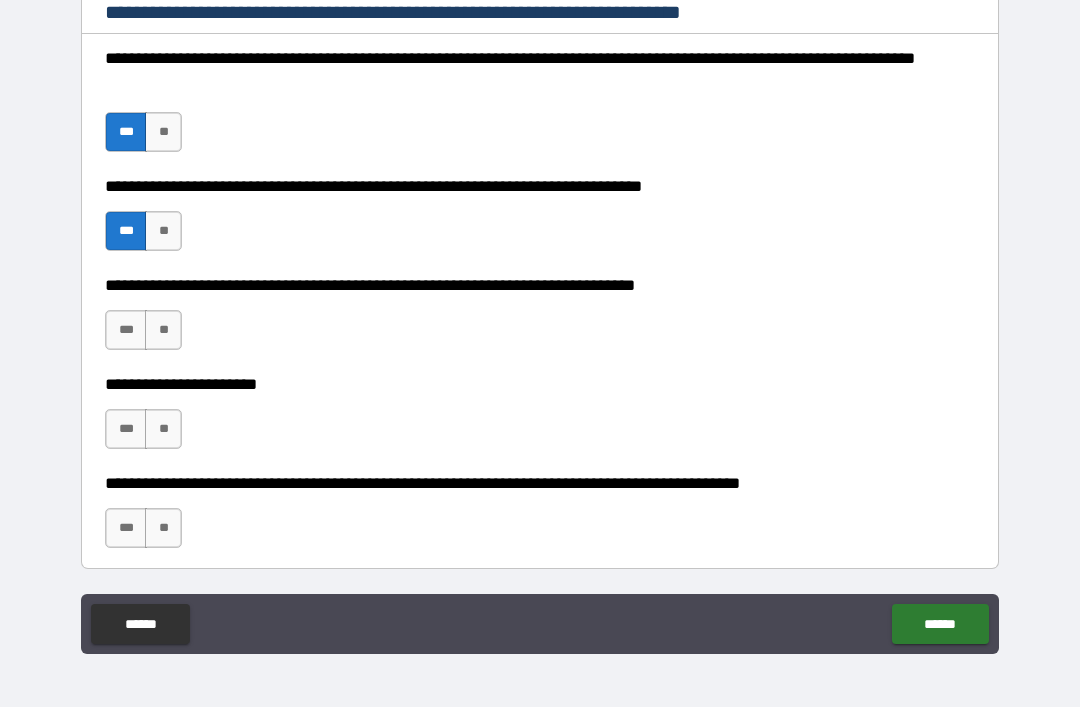 click on "***" at bounding box center (126, 330) 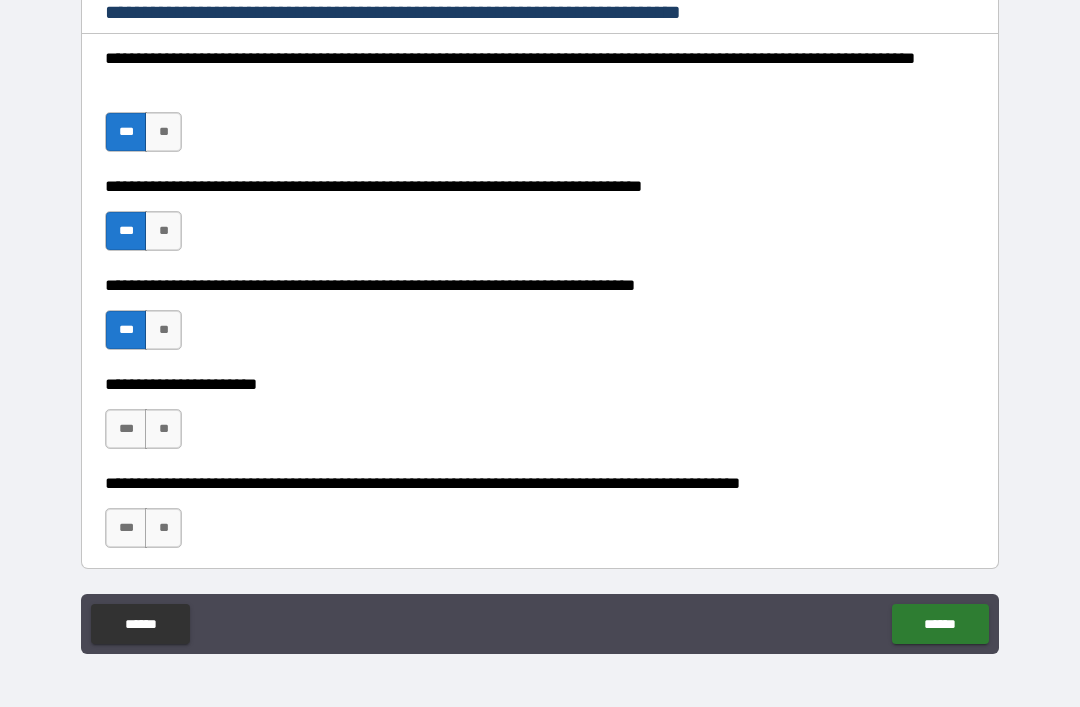 click on "***" at bounding box center (126, 429) 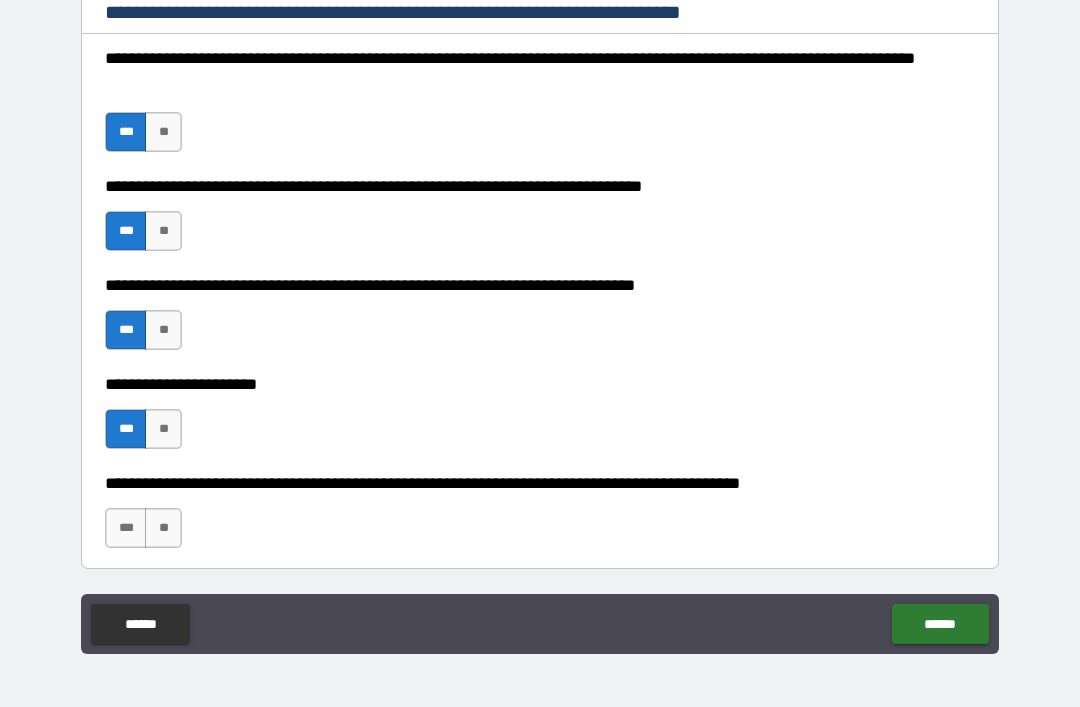 click on "[FIRST] [LAST]
[ADDRESS]
[CITY]
[STATE]
[ZIP]
[COUNTRY]
[PHONE]
[EMAIL]
[CREDIT CARD]
[PASSPORT]
[DRIVER LICENSE]
[BIRTH DATE]
[AGE]
[TIME]" at bounding box center (540, 518) 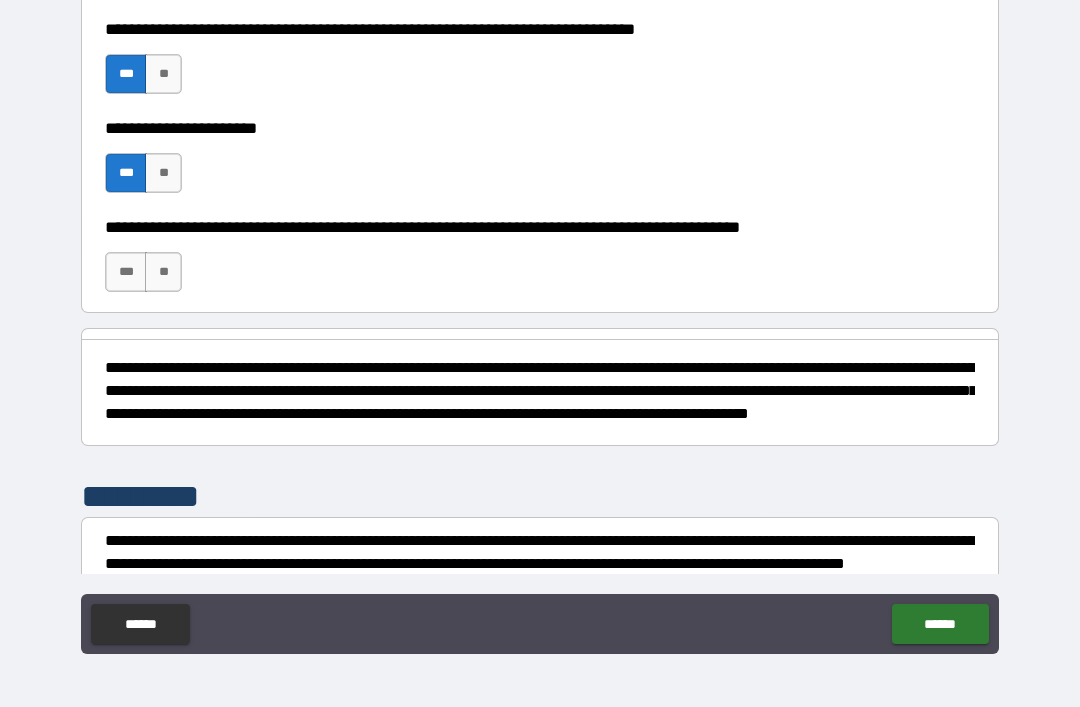 click on "***" at bounding box center (126, 272) 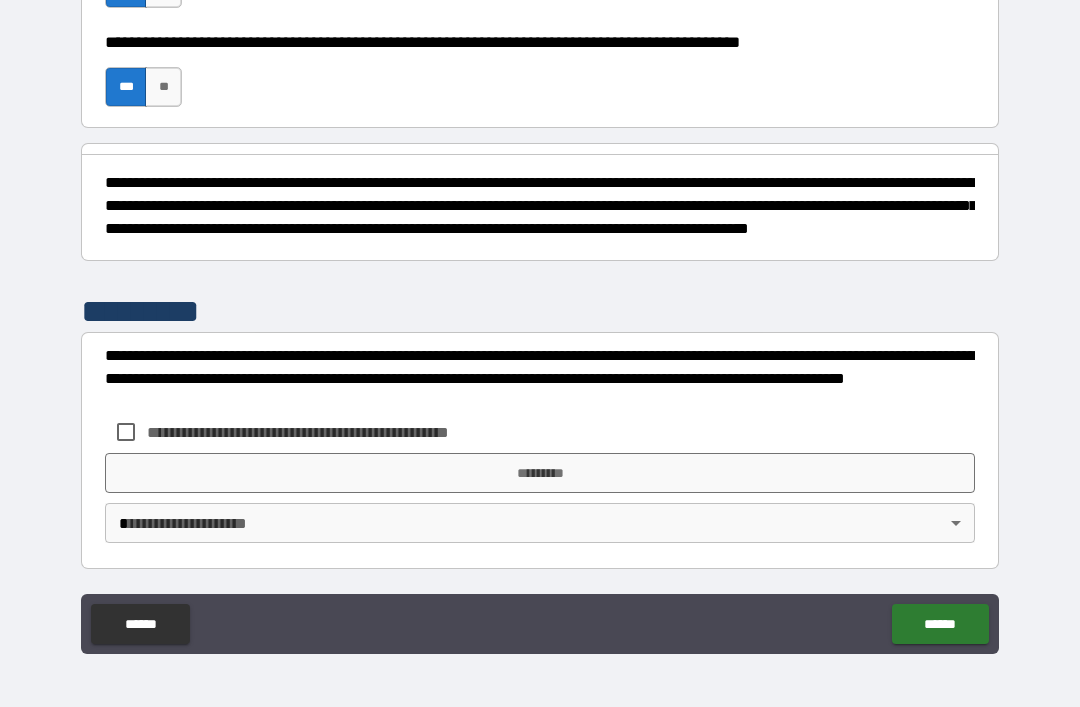 scroll, scrollTop: 1278, scrollLeft: 0, axis: vertical 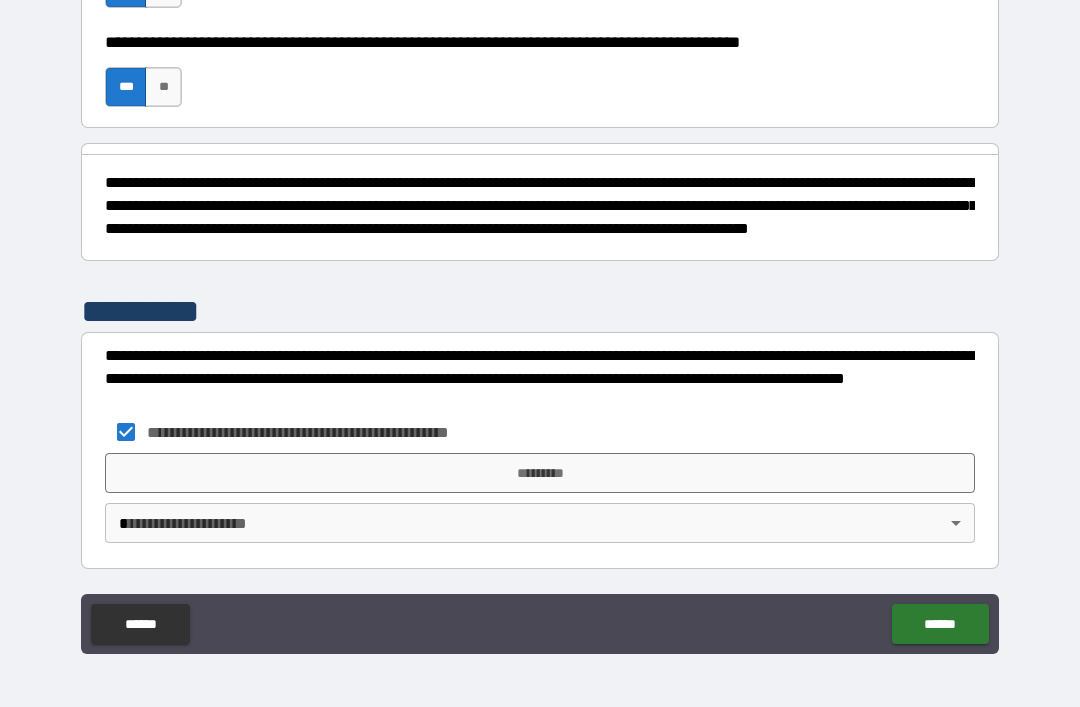 click on "[FIRST] [LAST]
[ADDRESS]
[CITY], [STATE] [ZIP]
[COUNTRY]
[PHONE]
[EMAIL]
[CREDIT CARD]
[PASSPORT]
[DRIVER LICENSE]
[BIRTH DATE]
[AGE]
[TIME]
[ADDRESS]
[CITY]
[STATE]
[ZIP]
[COUNTRY]
[PHONE]
[EMAIL]
[CREDIT CARD]
[PASSPORT]
[DRIVER LICENSE]
[BIRTH DATE]
[AGE]
[TIME]" at bounding box center (540, 321) 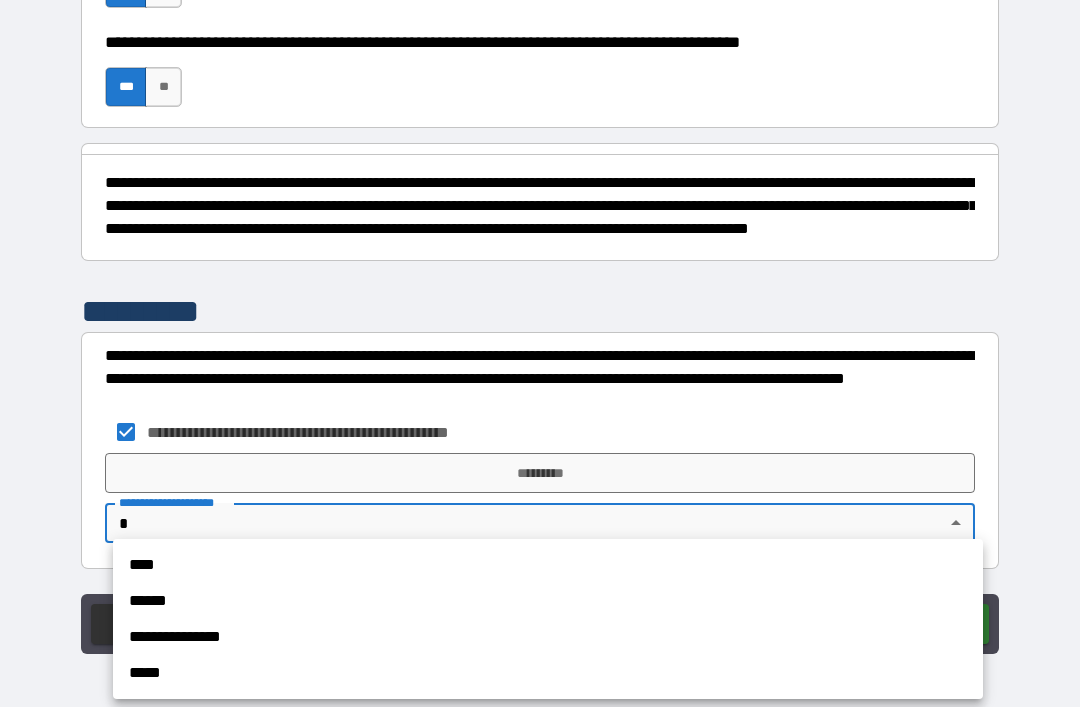 click at bounding box center [540, 353] 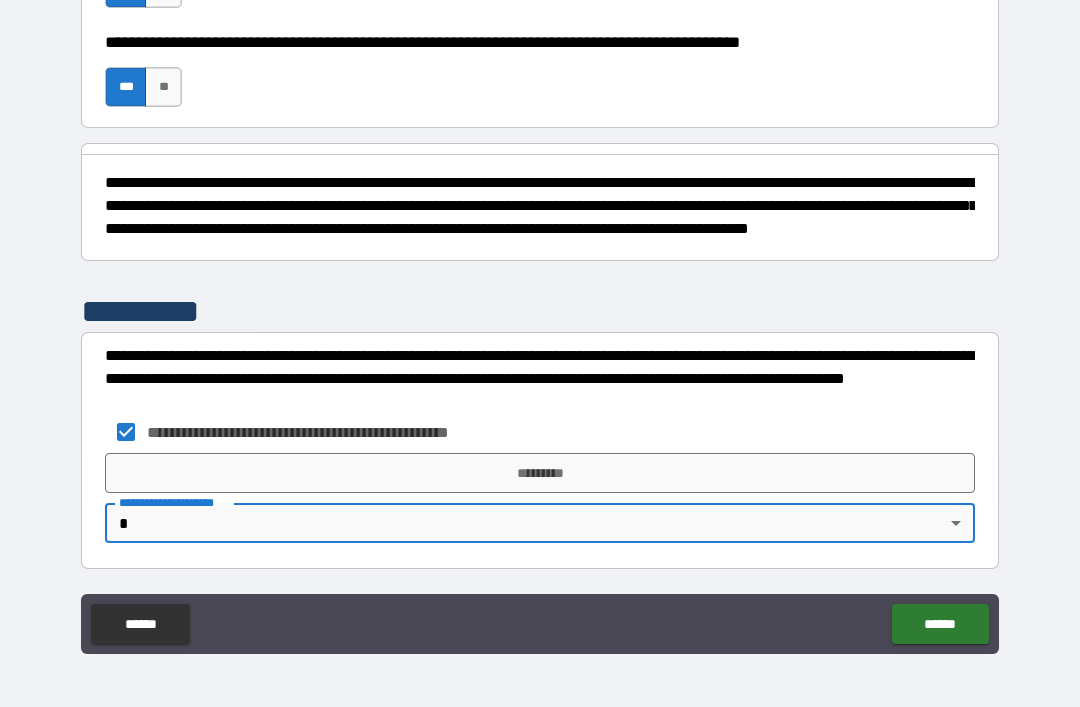 click on "*********" at bounding box center (540, 473) 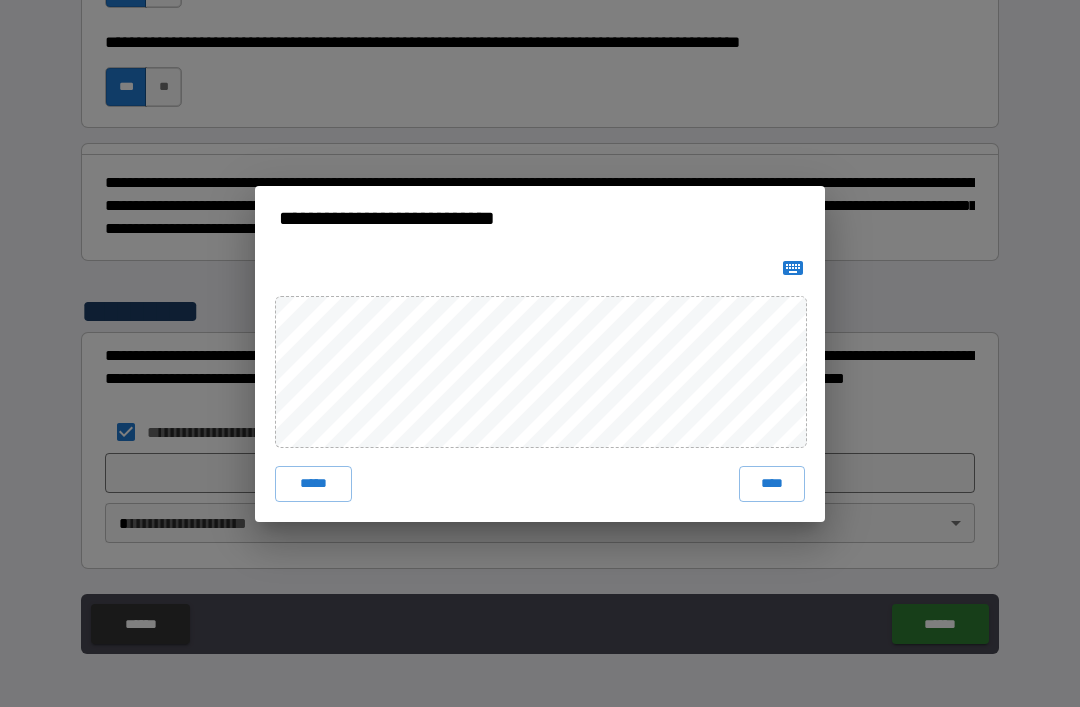 click on "****" at bounding box center (772, 484) 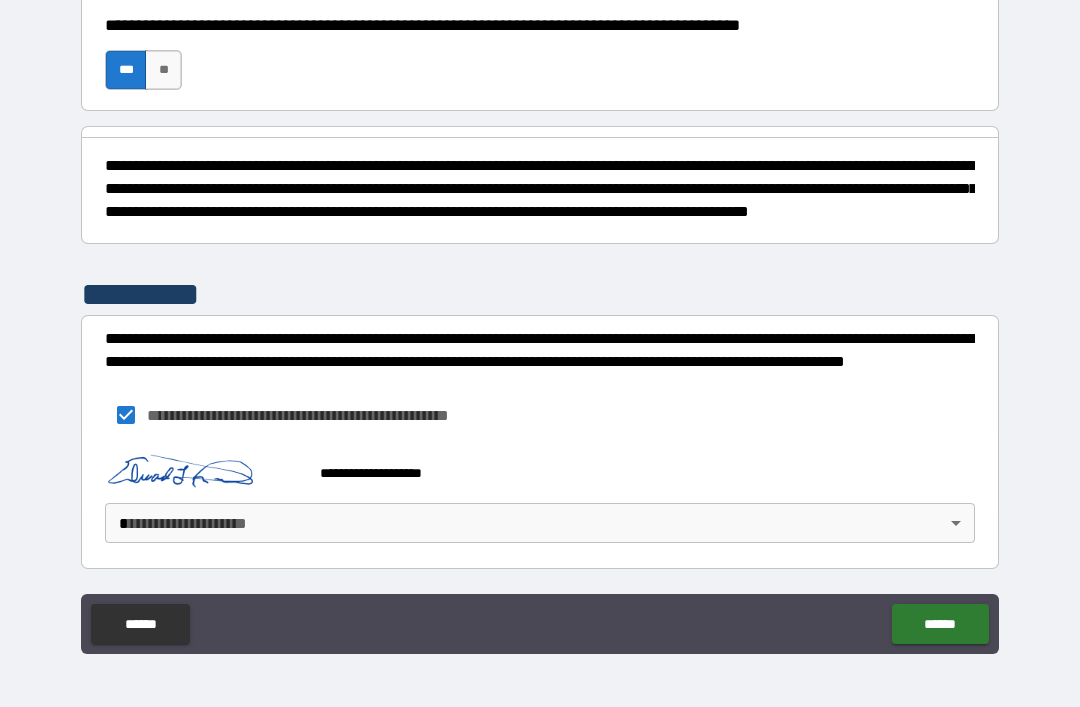 scroll, scrollTop: 1268, scrollLeft: 0, axis: vertical 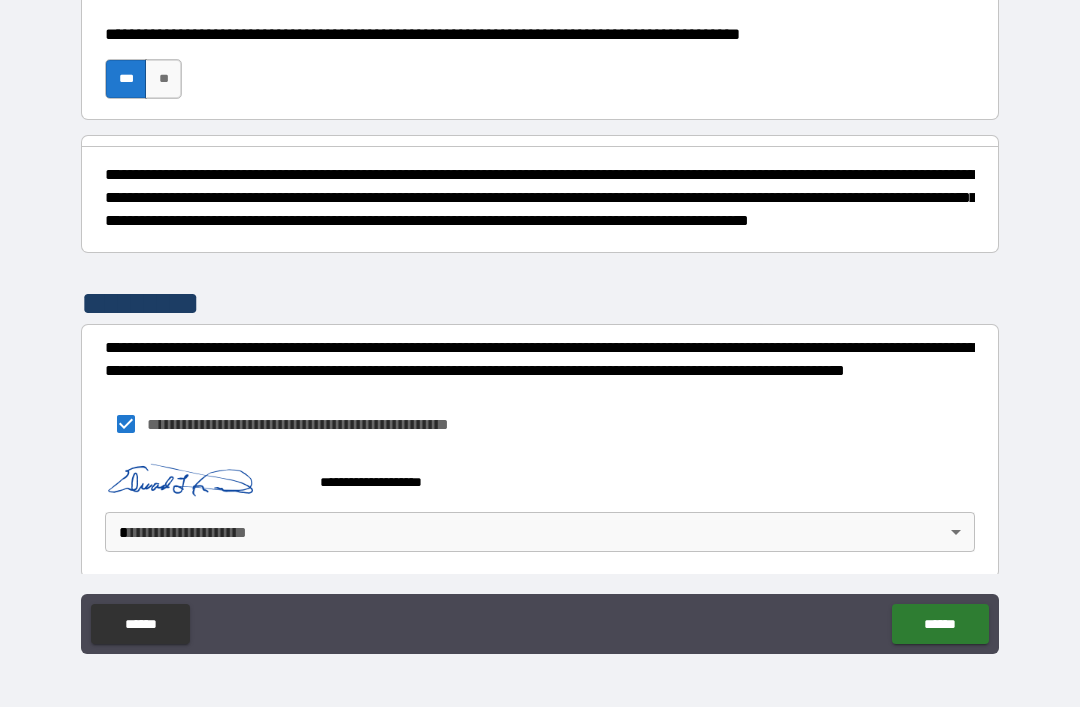 click on "******" at bounding box center [940, 624] 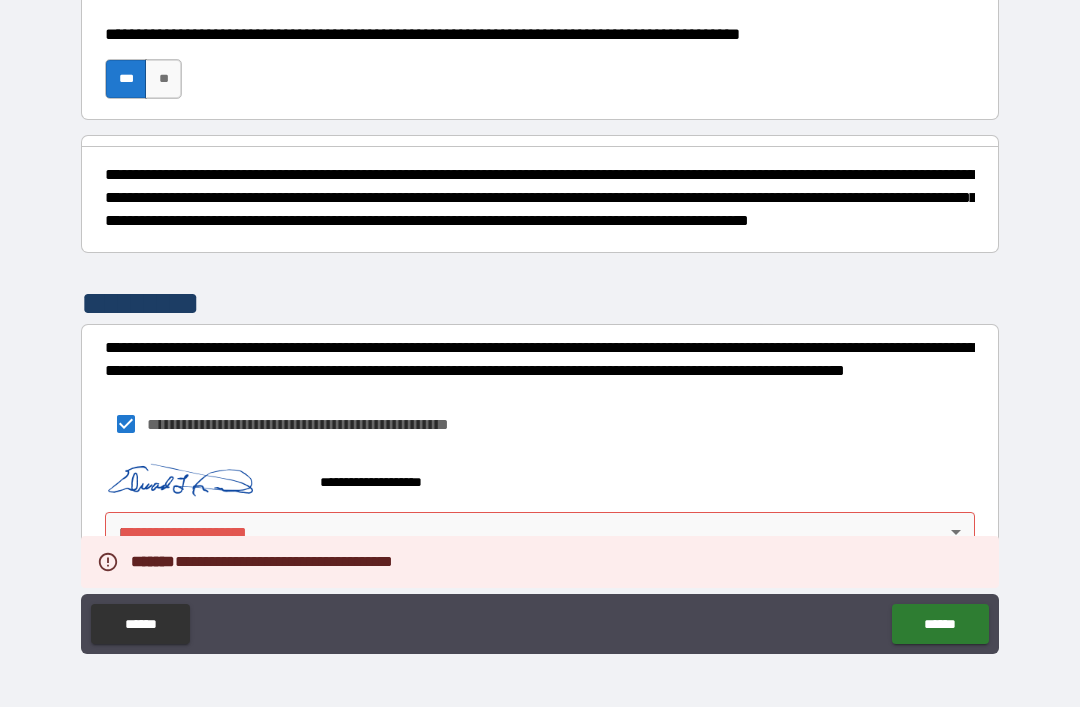 click on "******" at bounding box center [940, 624] 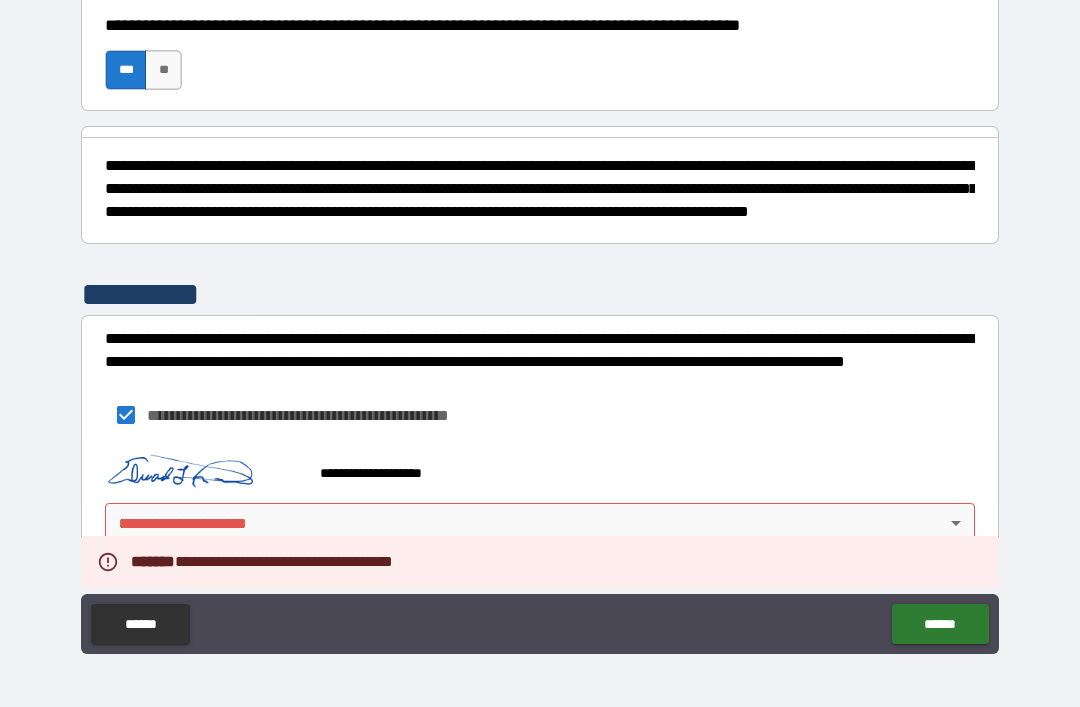 scroll, scrollTop: 1295, scrollLeft: 0, axis: vertical 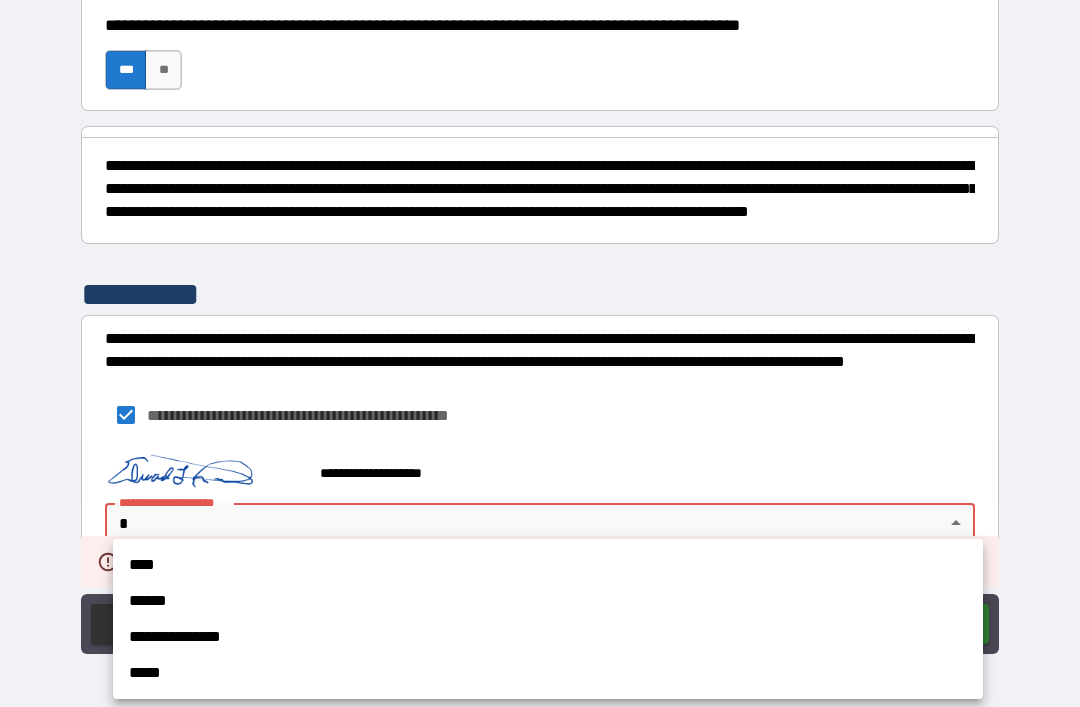 click on "****" at bounding box center [548, 565] 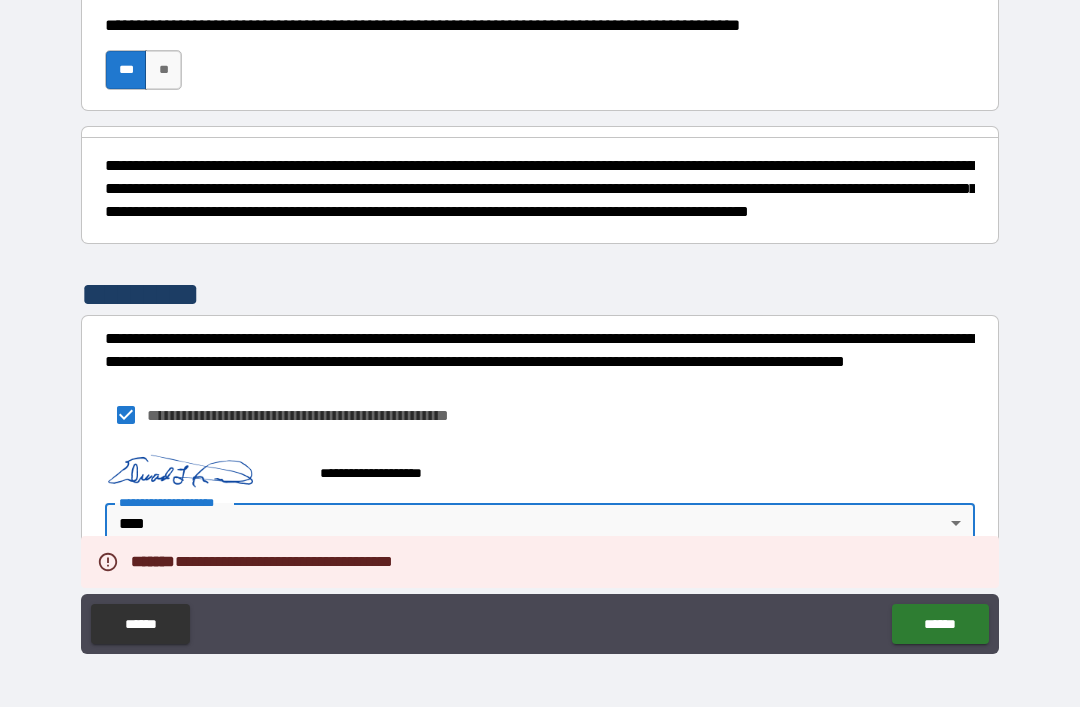 click on "******" at bounding box center (940, 624) 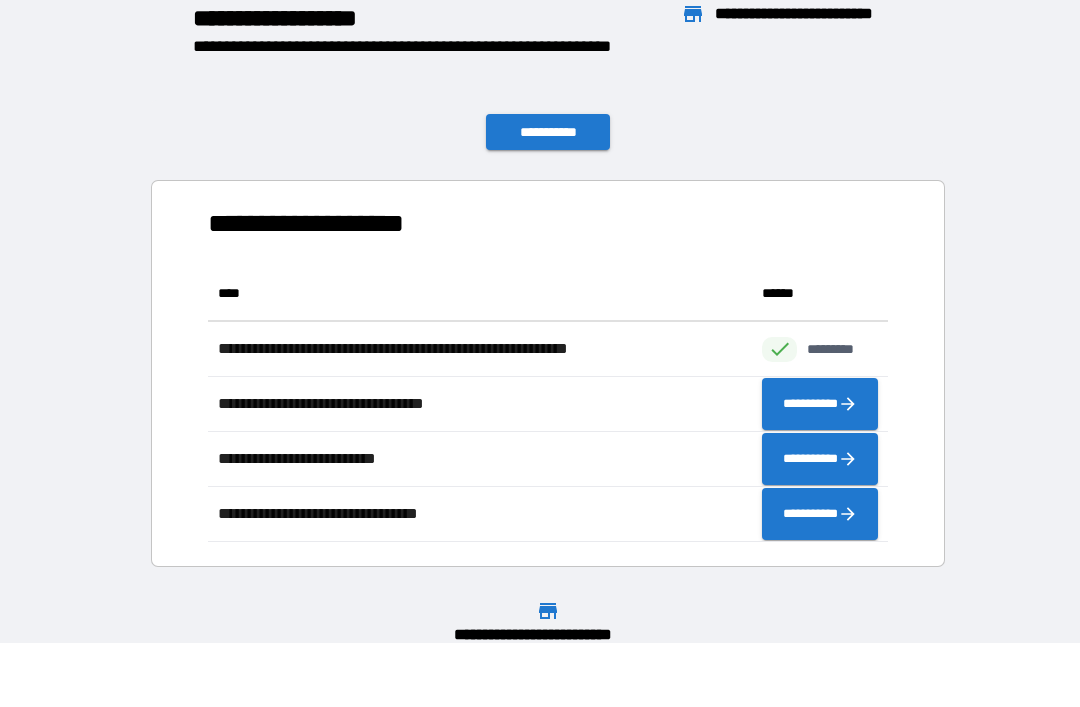 scroll, scrollTop: 1, scrollLeft: 1, axis: both 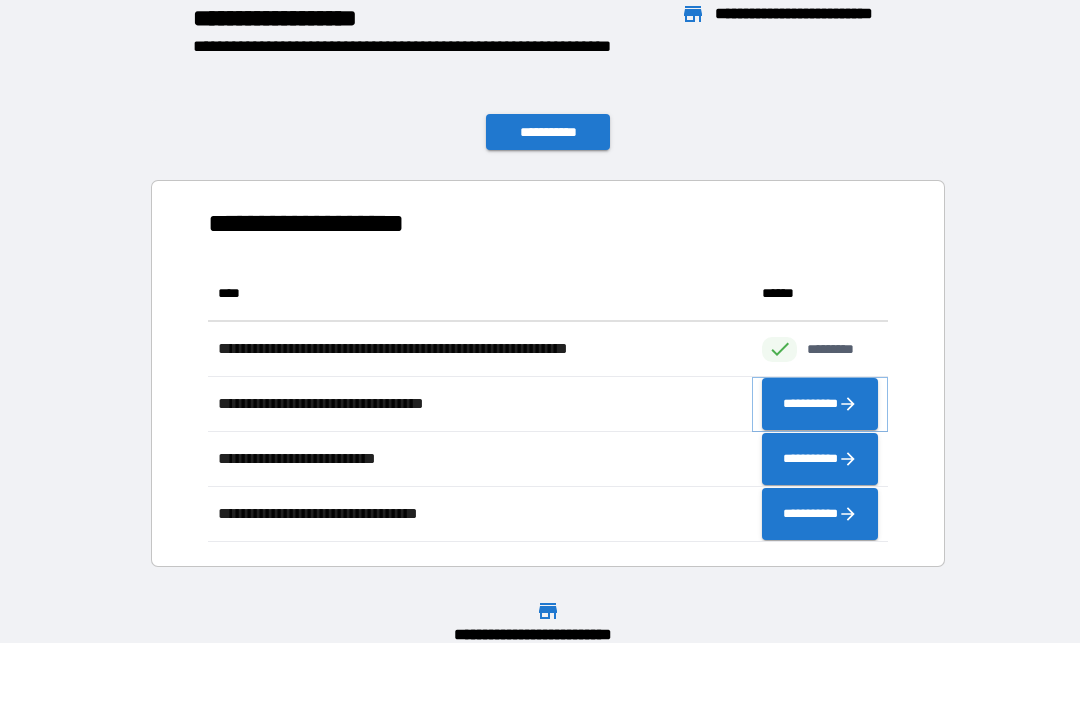 click on "**********" at bounding box center [820, 404] 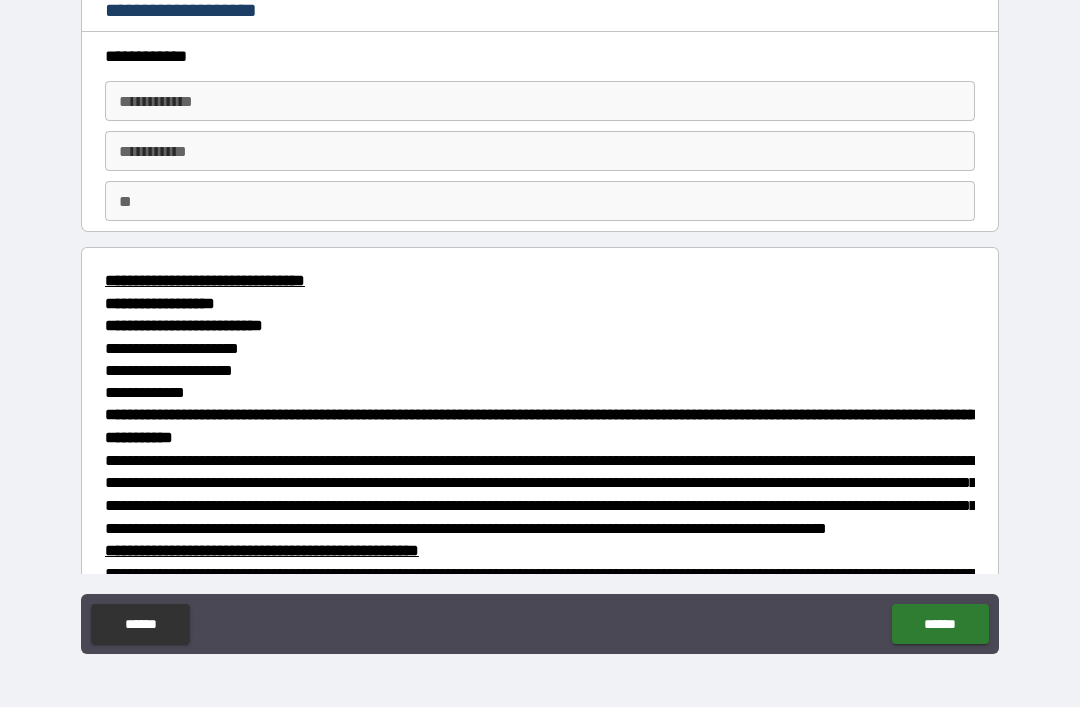 scroll, scrollTop: 0, scrollLeft: 0, axis: both 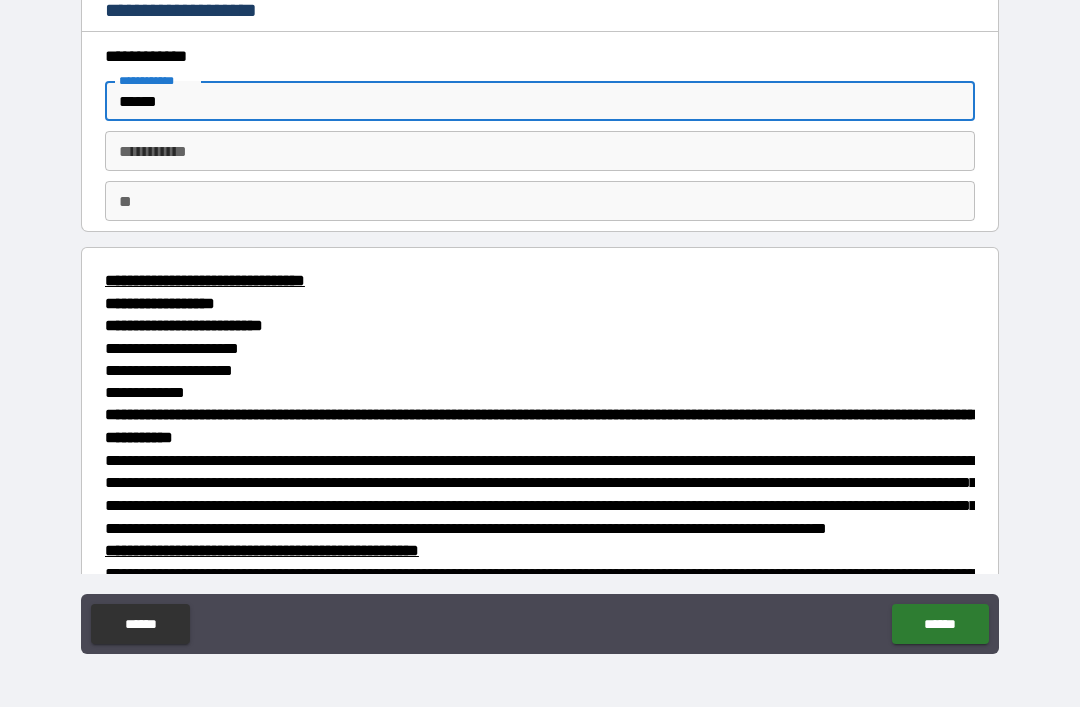 click on "*********   *" at bounding box center (540, 151) 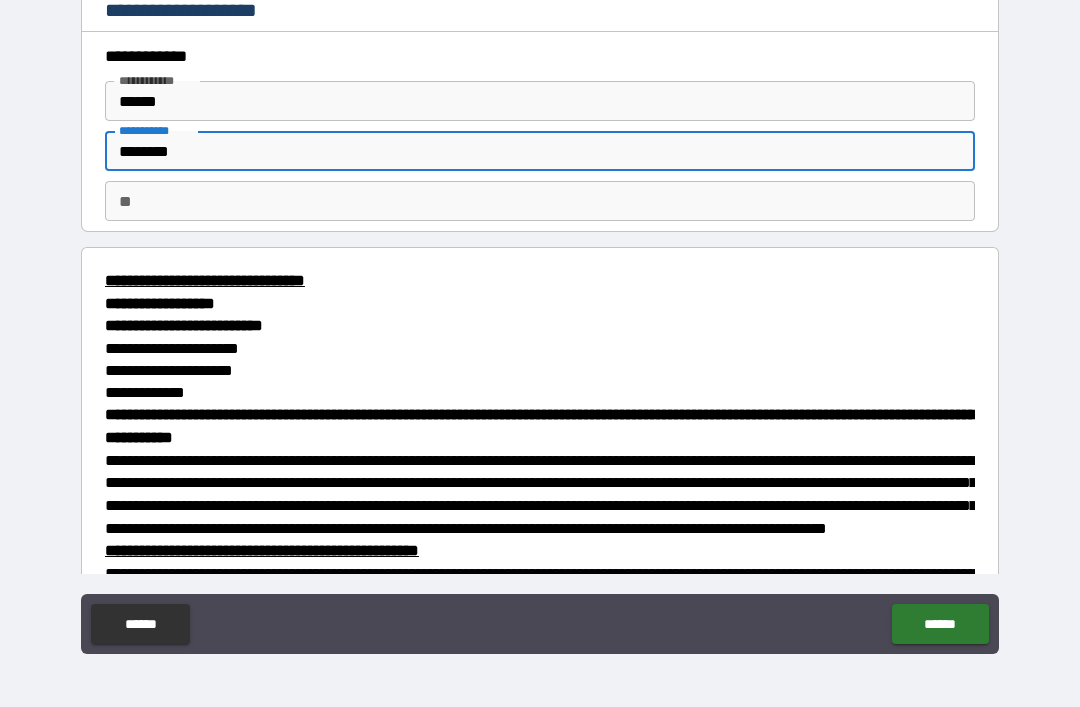 click on "**" at bounding box center [540, 201] 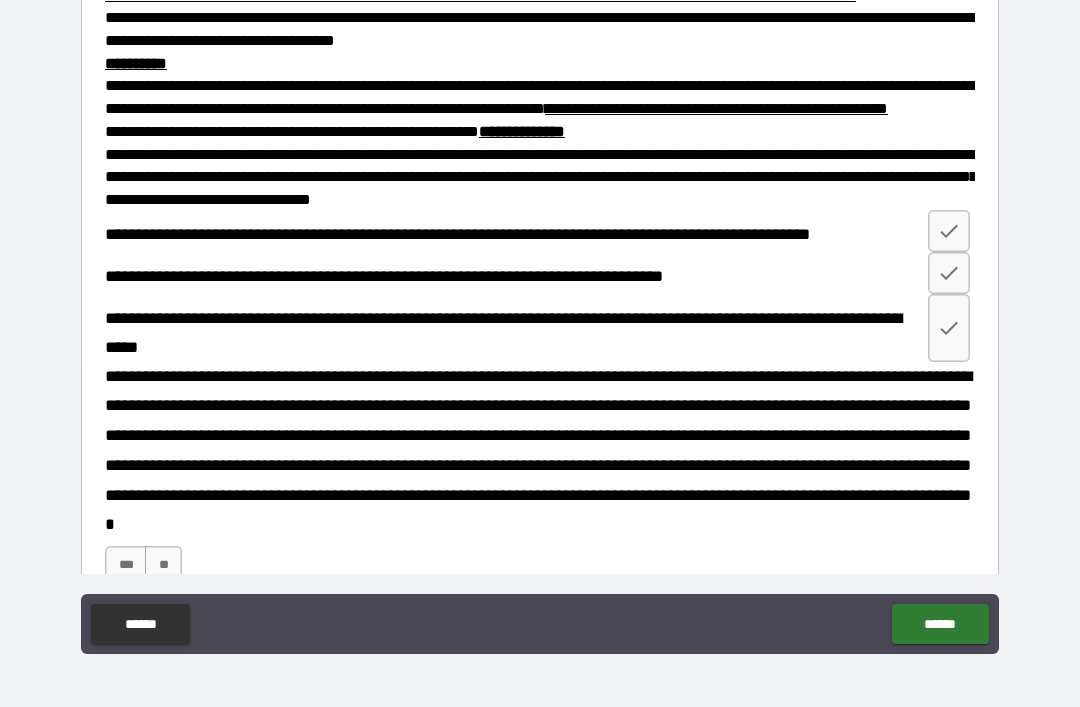 scroll, scrollTop: 1614, scrollLeft: 0, axis: vertical 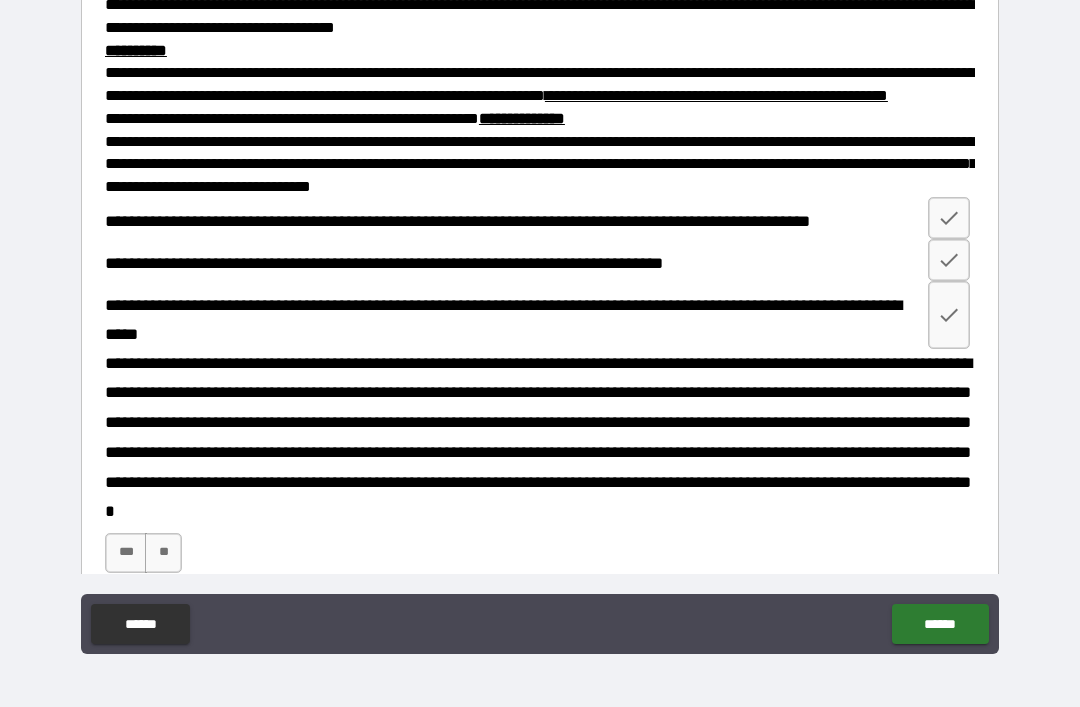 click 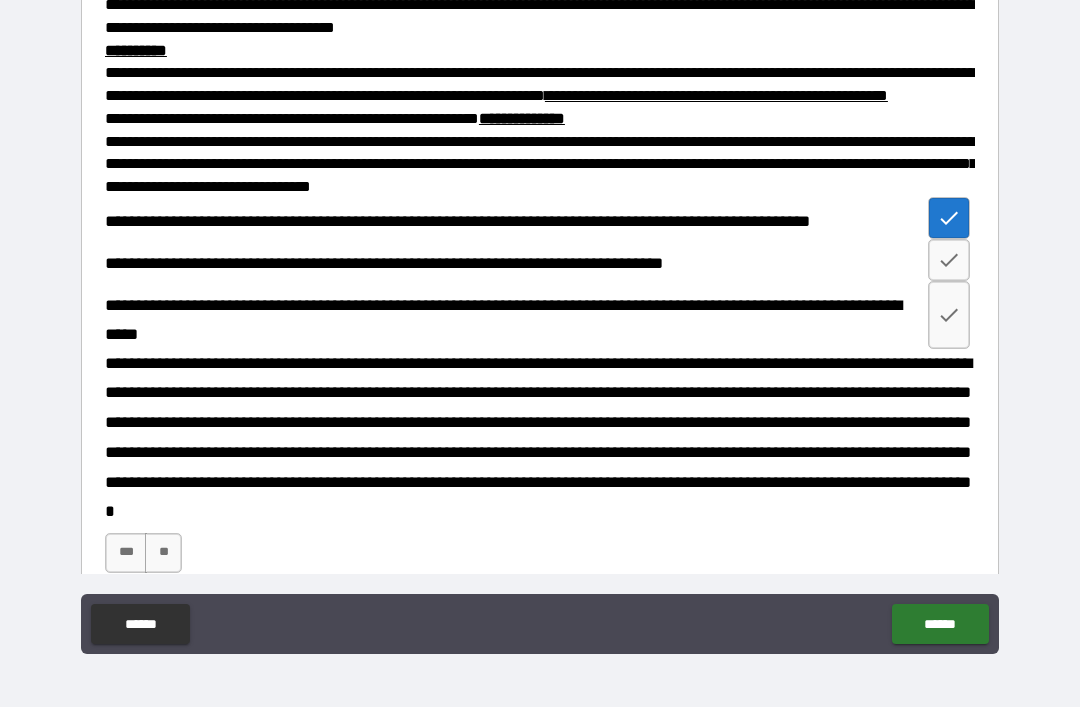 click 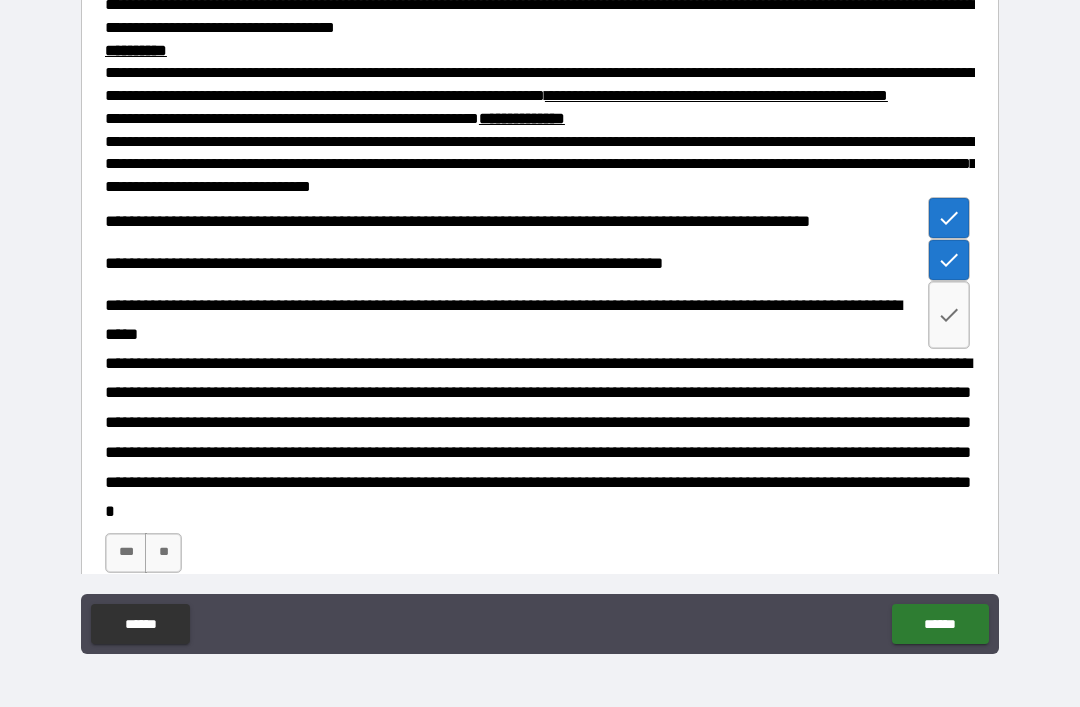 click 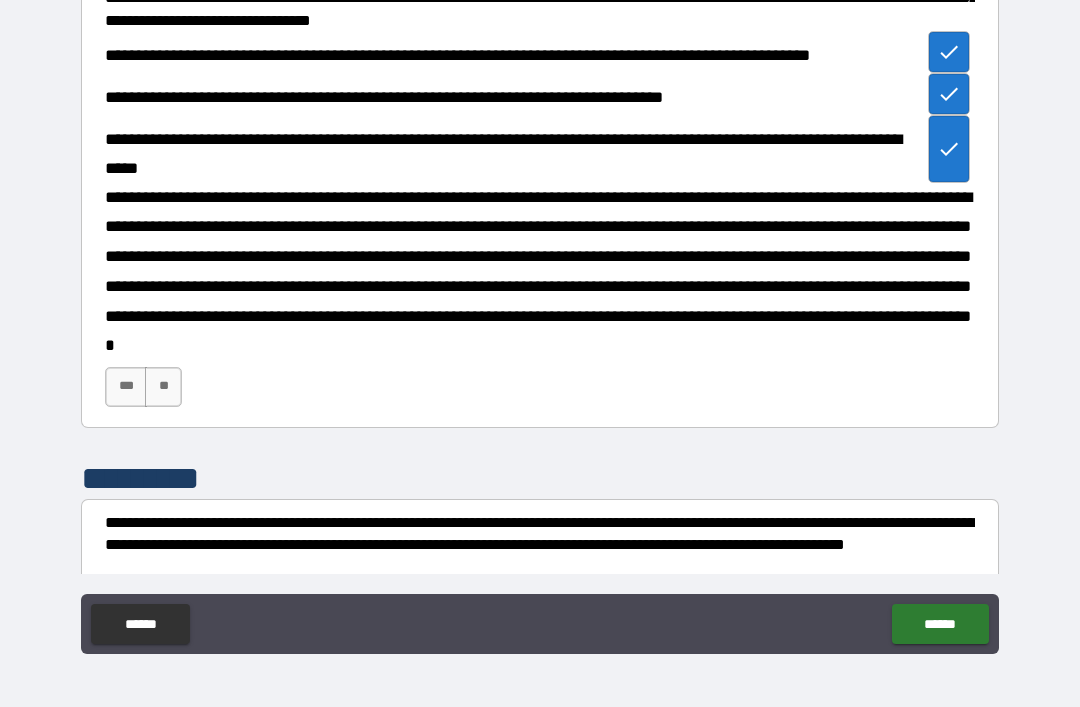 scroll, scrollTop: 1794, scrollLeft: 0, axis: vertical 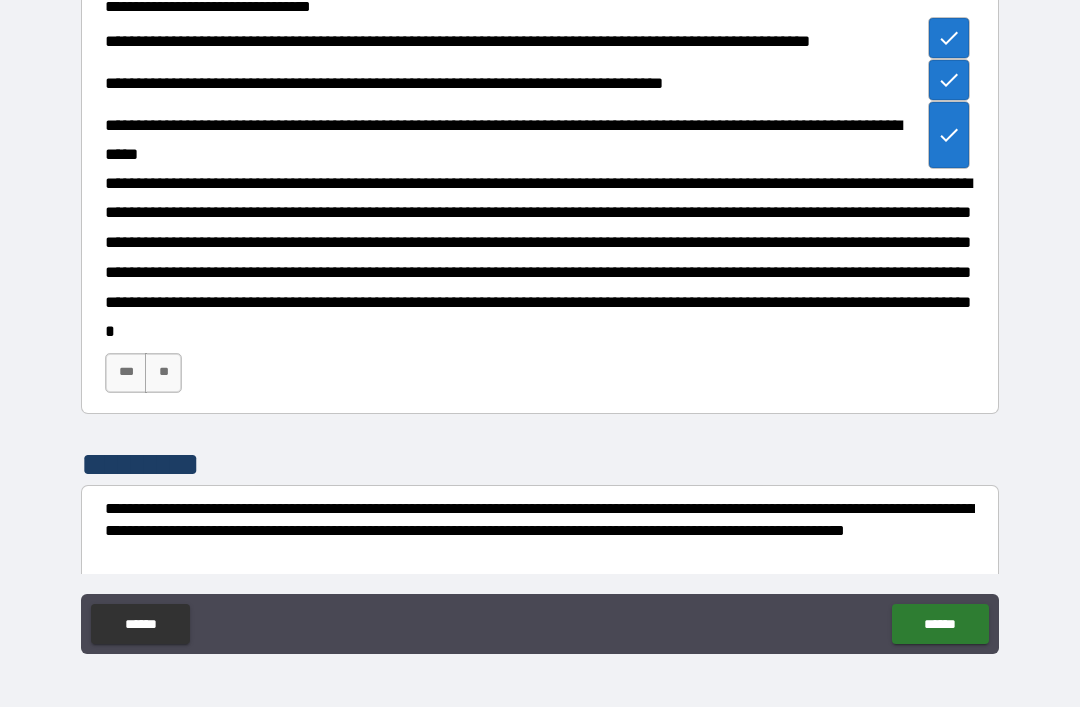 click on "***" at bounding box center (126, 373) 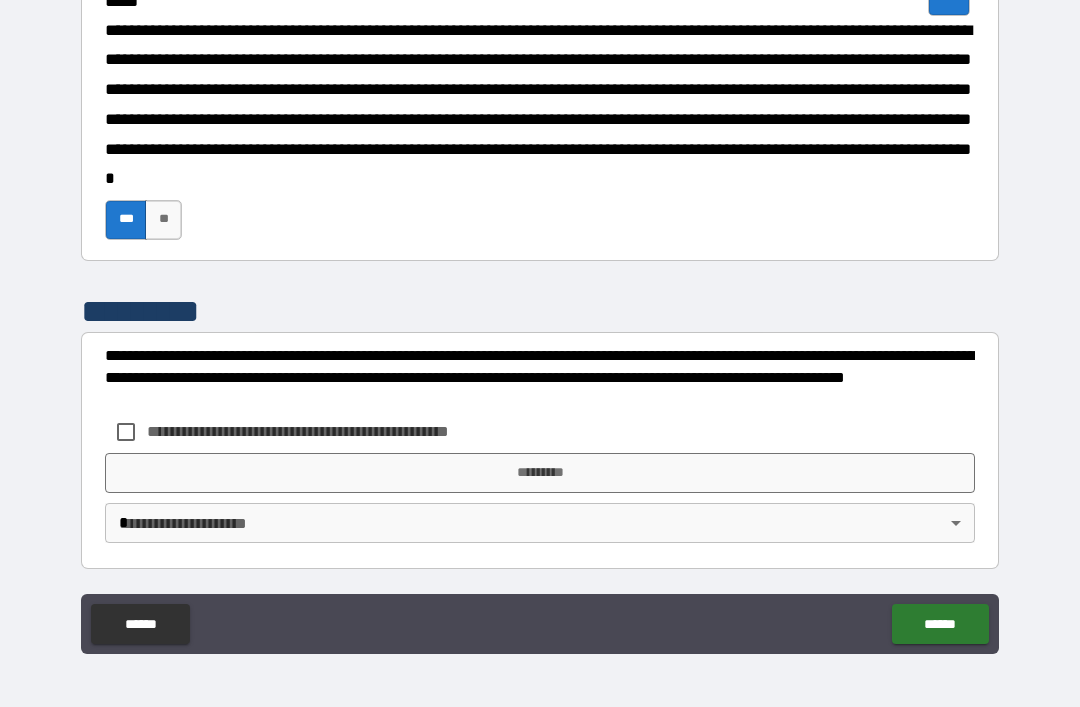 scroll, scrollTop: 2100, scrollLeft: 0, axis: vertical 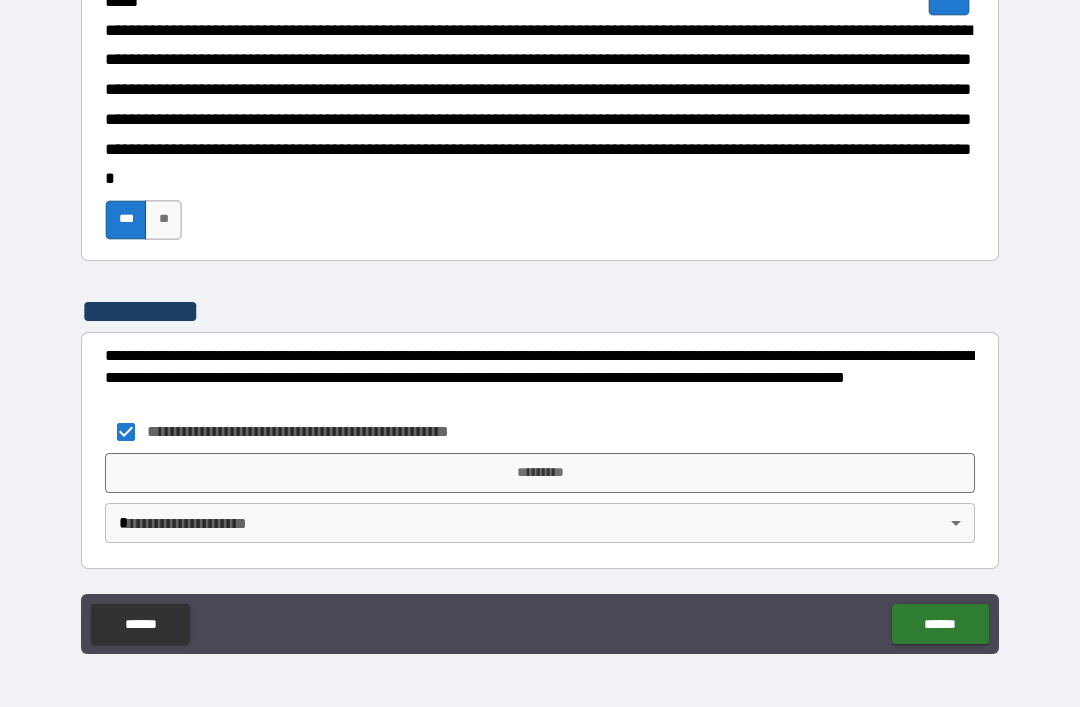 click on "**********" at bounding box center [540, 321] 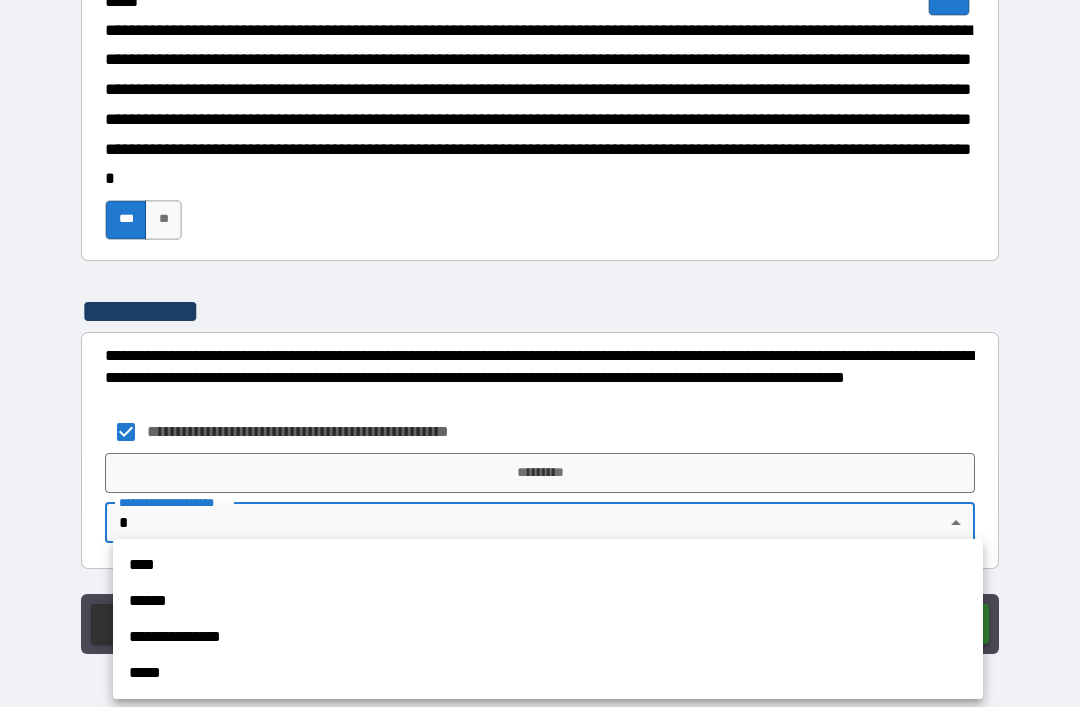 click on "****" at bounding box center (548, 565) 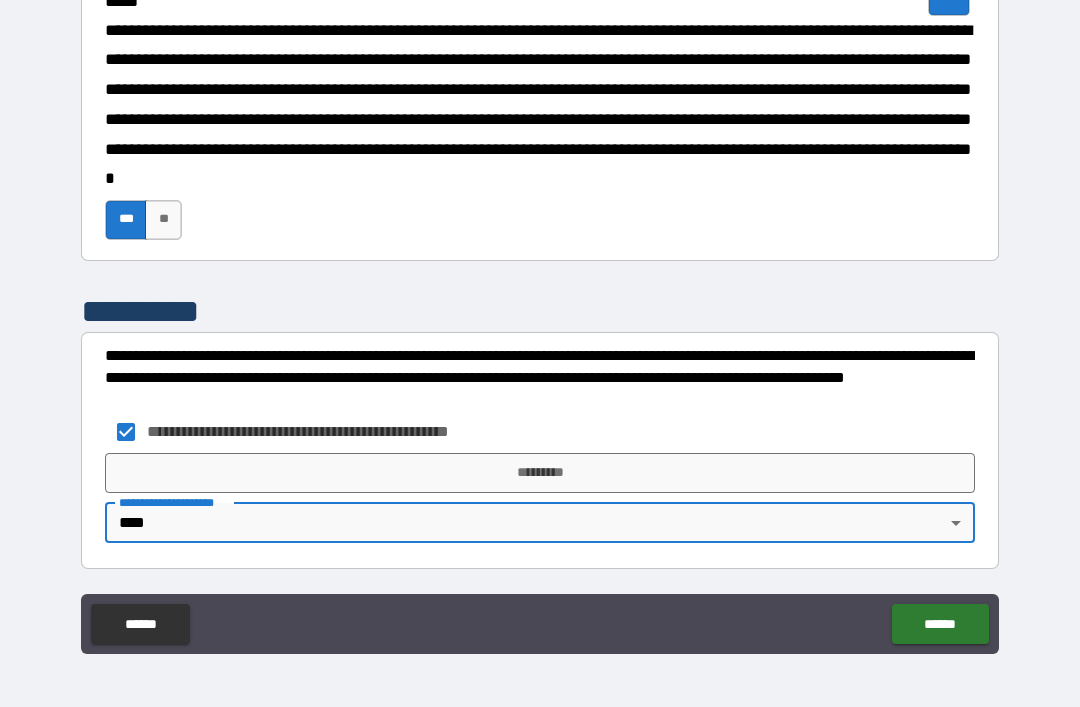 scroll, scrollTop: 2100, scrollLeft: 0, axis: vertical 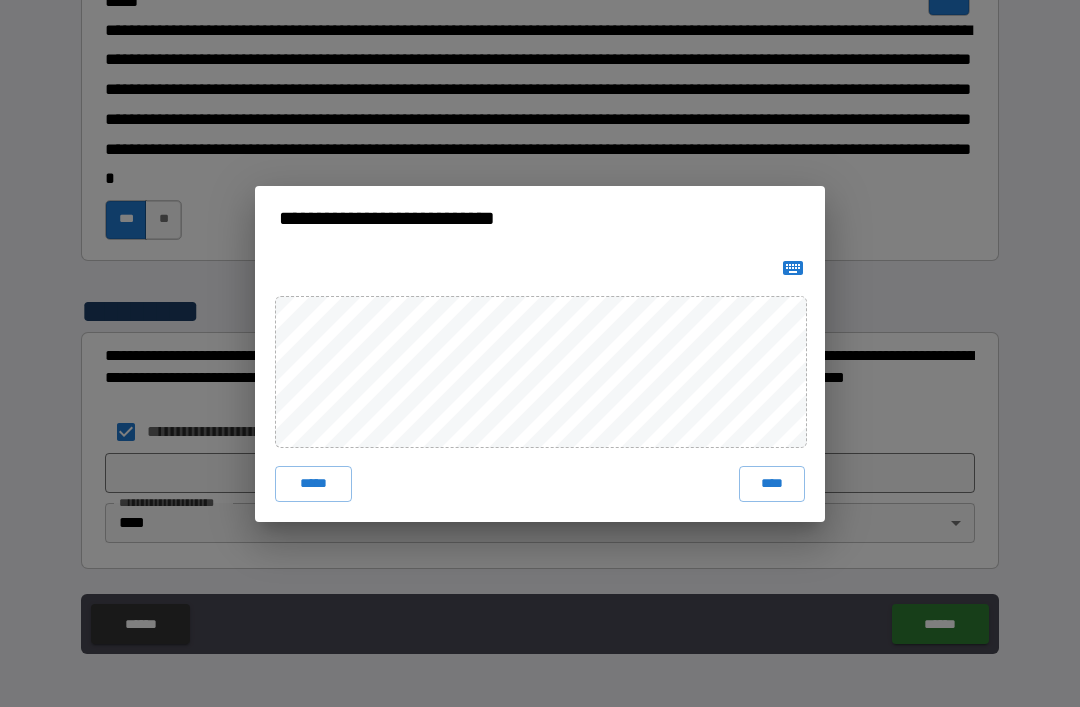 click on "****" at bounding box center (772, 484) 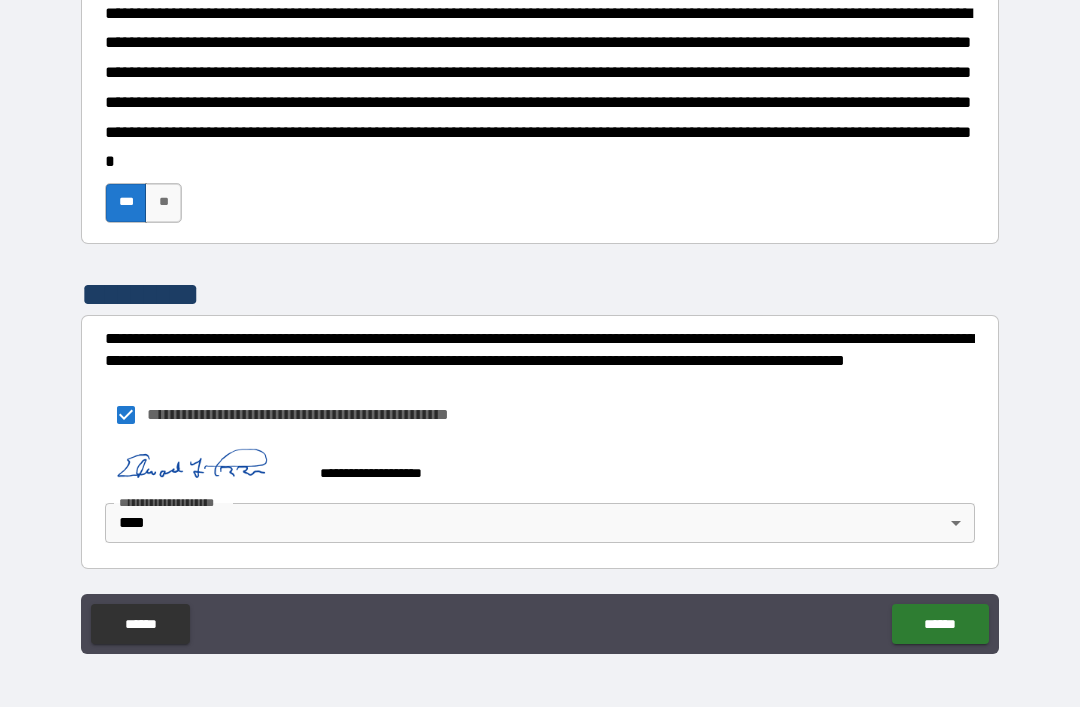 click on "******" at bounding box center (940, 624) 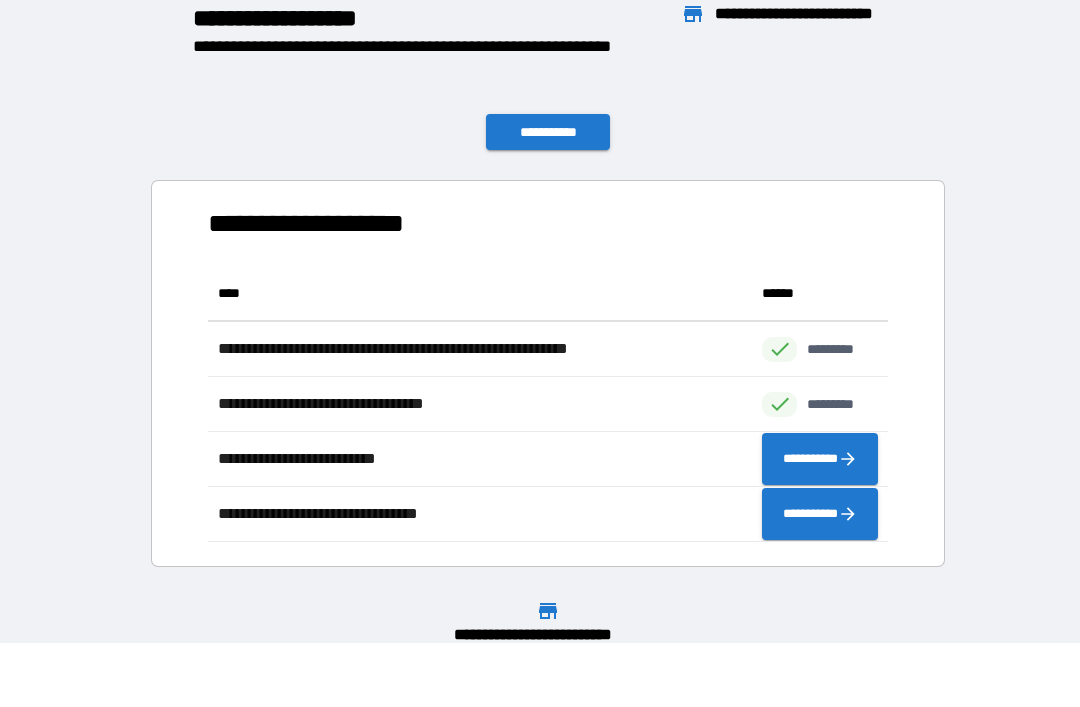 scroll, scrollTop: 1, scrollLeft: 1, axis: both 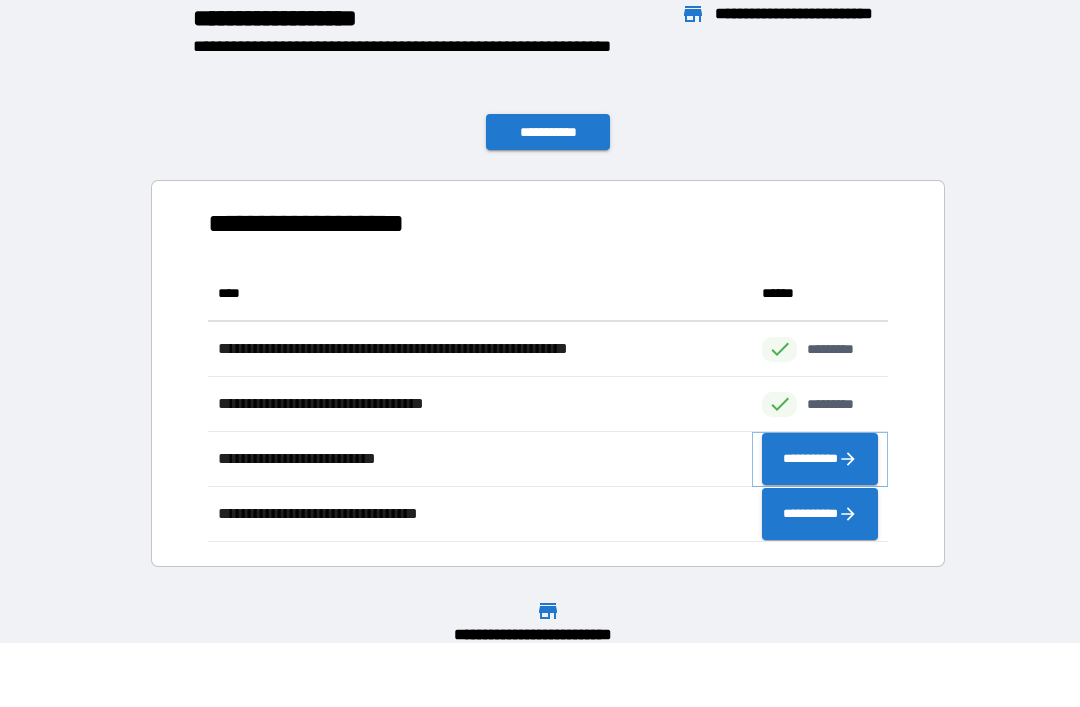 click on "**********" at bounding box center (820, 459) 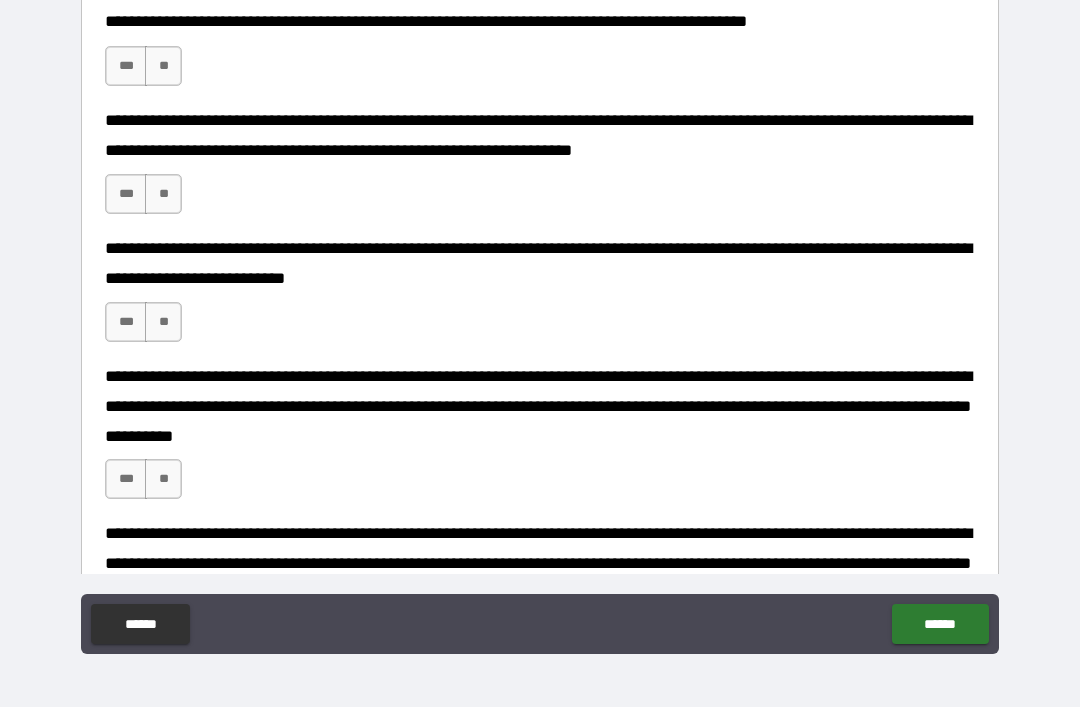 scroll, scrollTop: 1097, scrollLeft: 0, axis: vertical 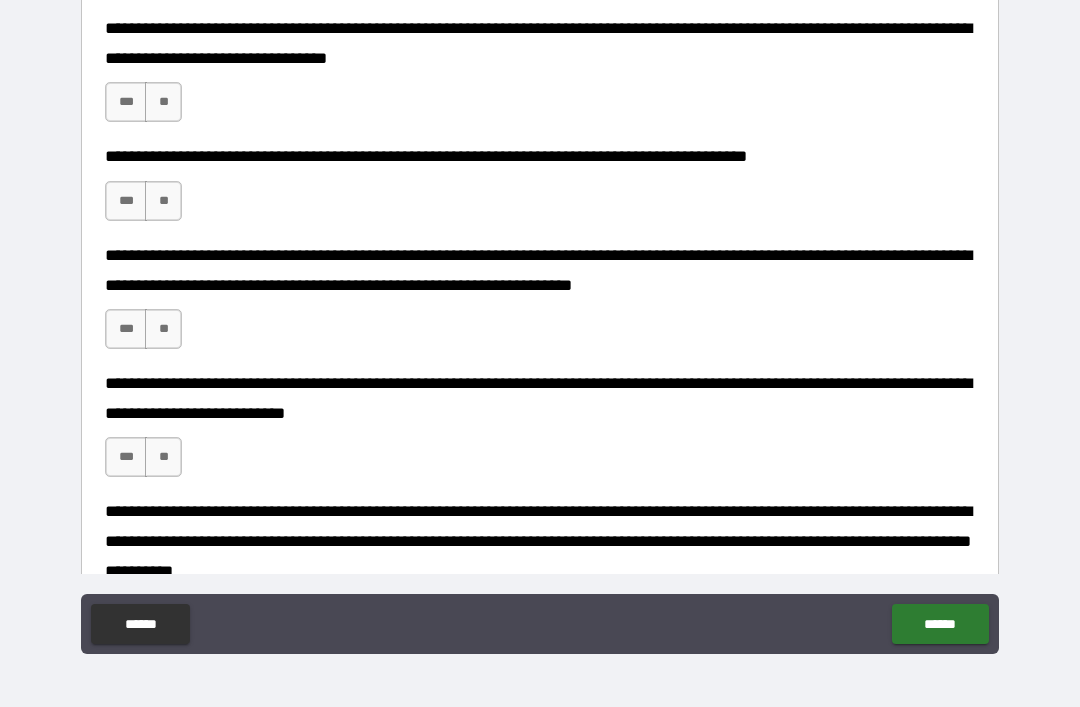 click on "***" at bounding box center (126, 102) 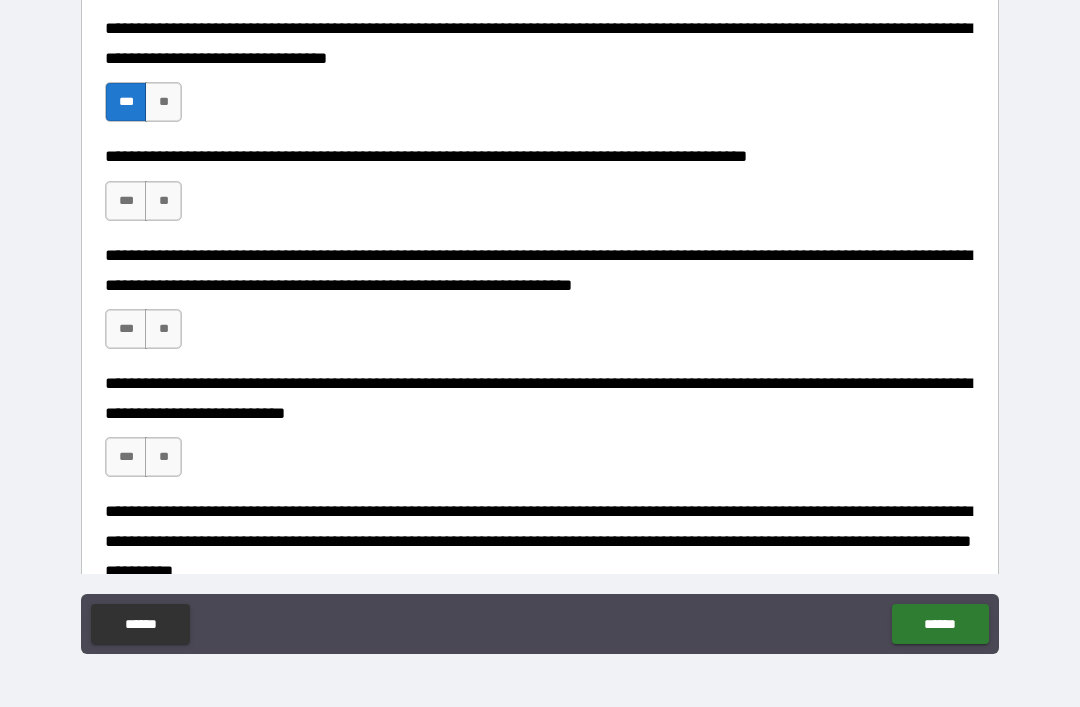 click on "***" at bounding box center [126, 201] 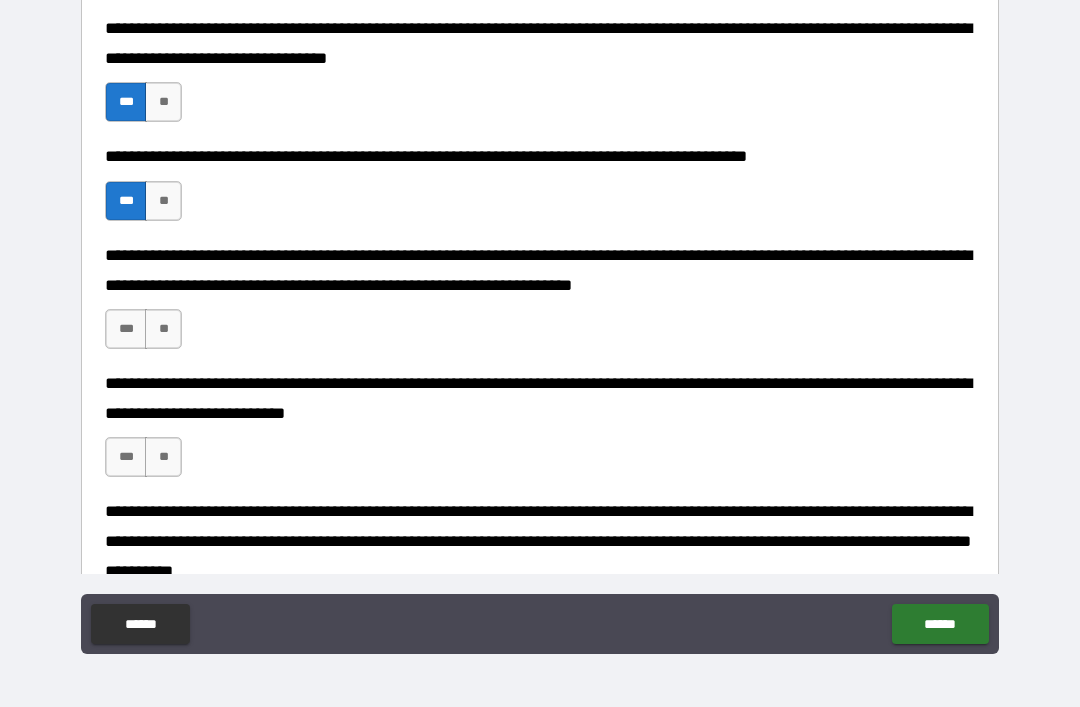 click on "***" at bounding box center (126, 329) 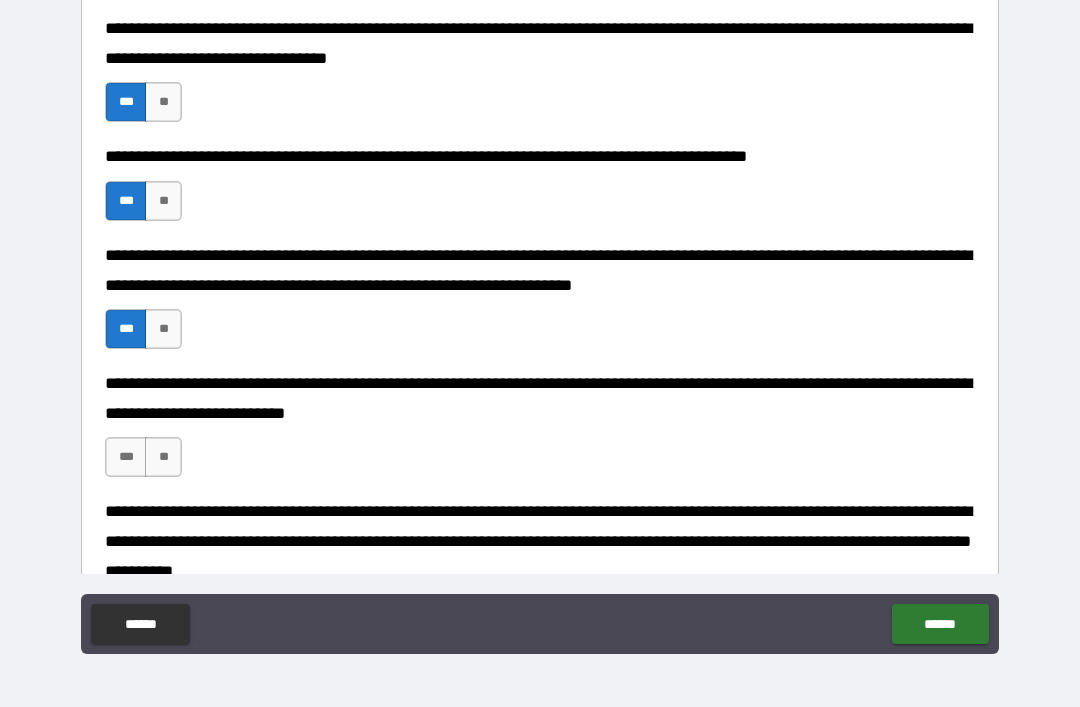 click on "***" at bounding box center (126, 457) 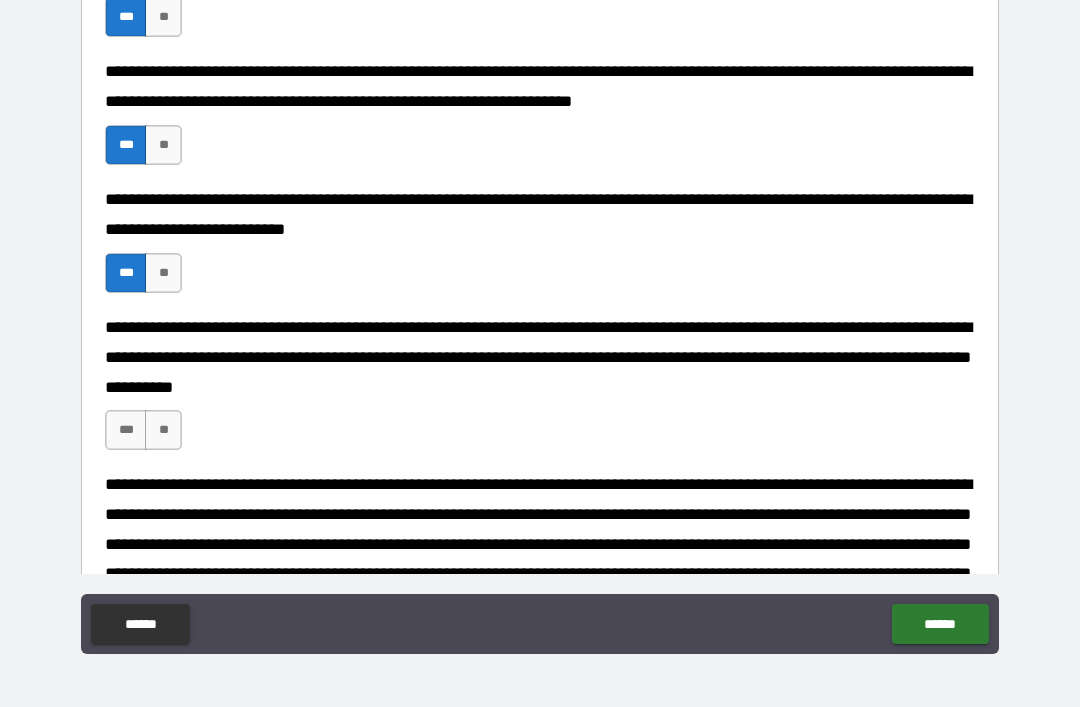 scroll, scrollTop: 1433, scrollLeft: 0, axis: vertical 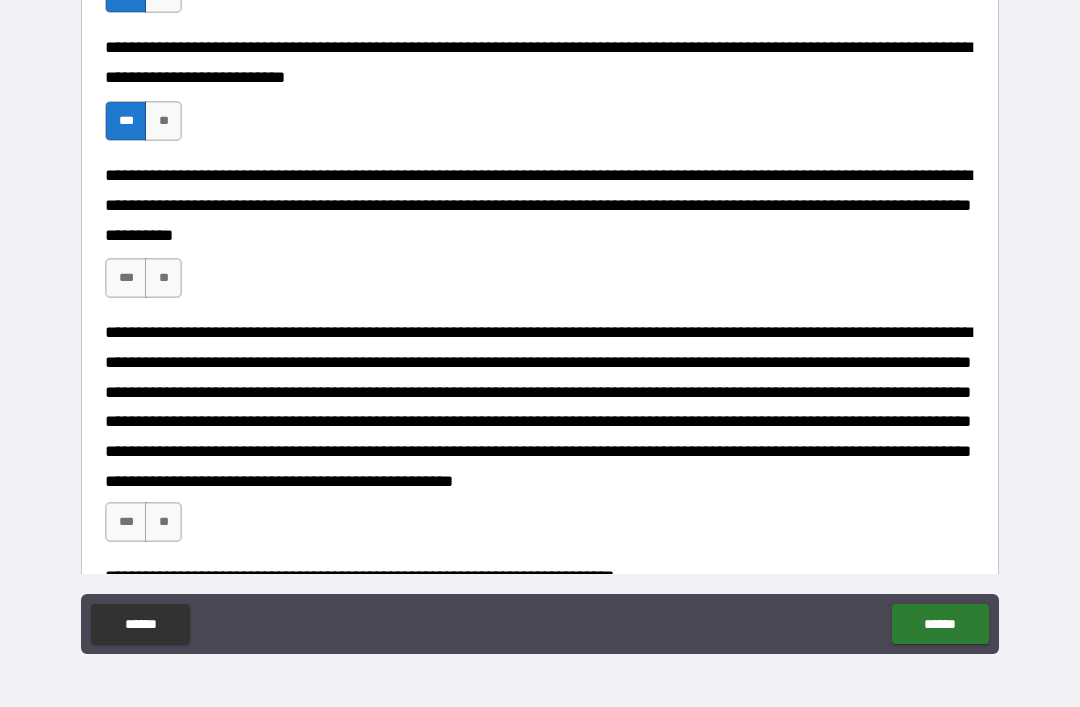 click on "***" at bounding box center [126, 278] 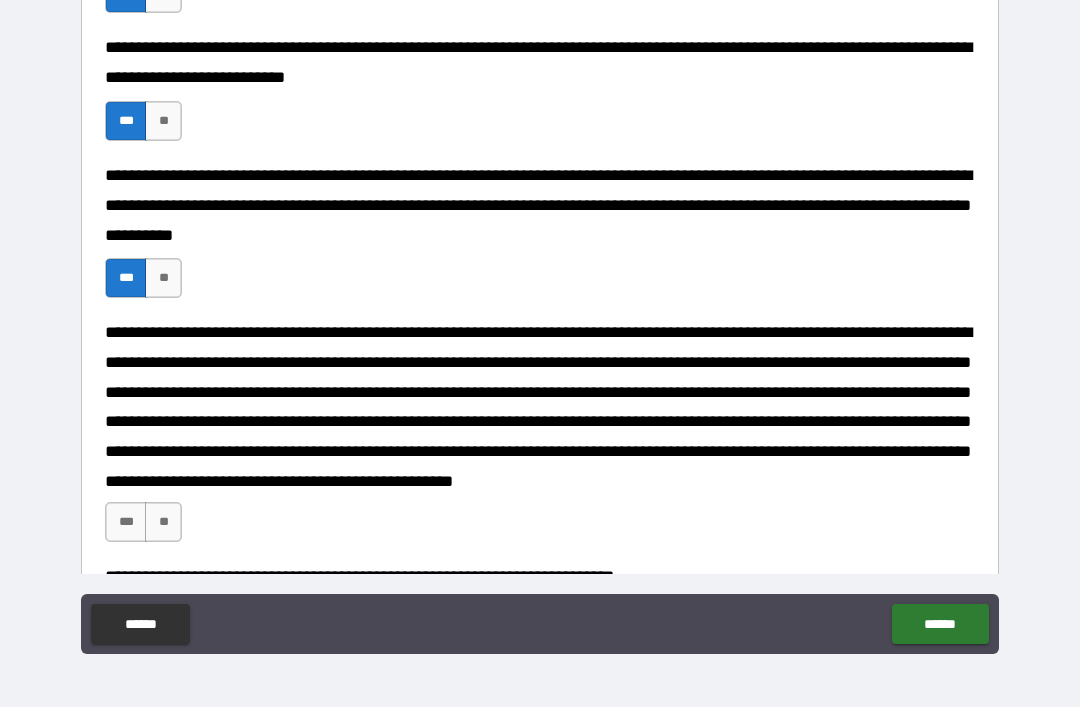 click on "***" at bounding box center (126, 522) 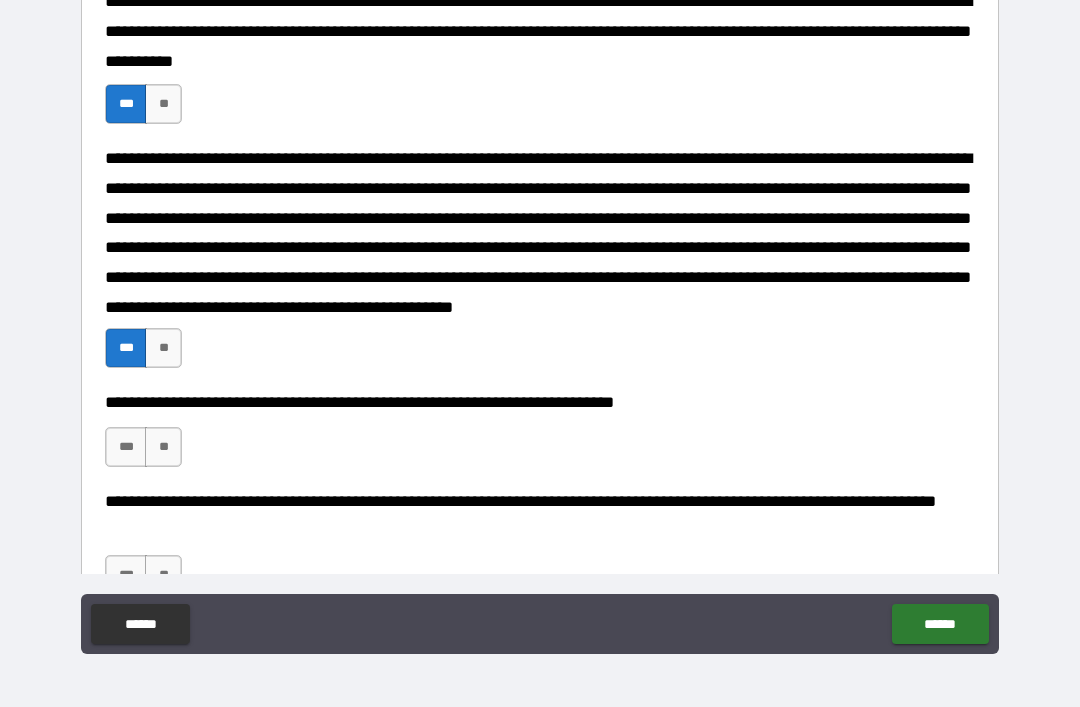 scroll, scrollTop: 1624, scrollLeft: 0, axis: vertical 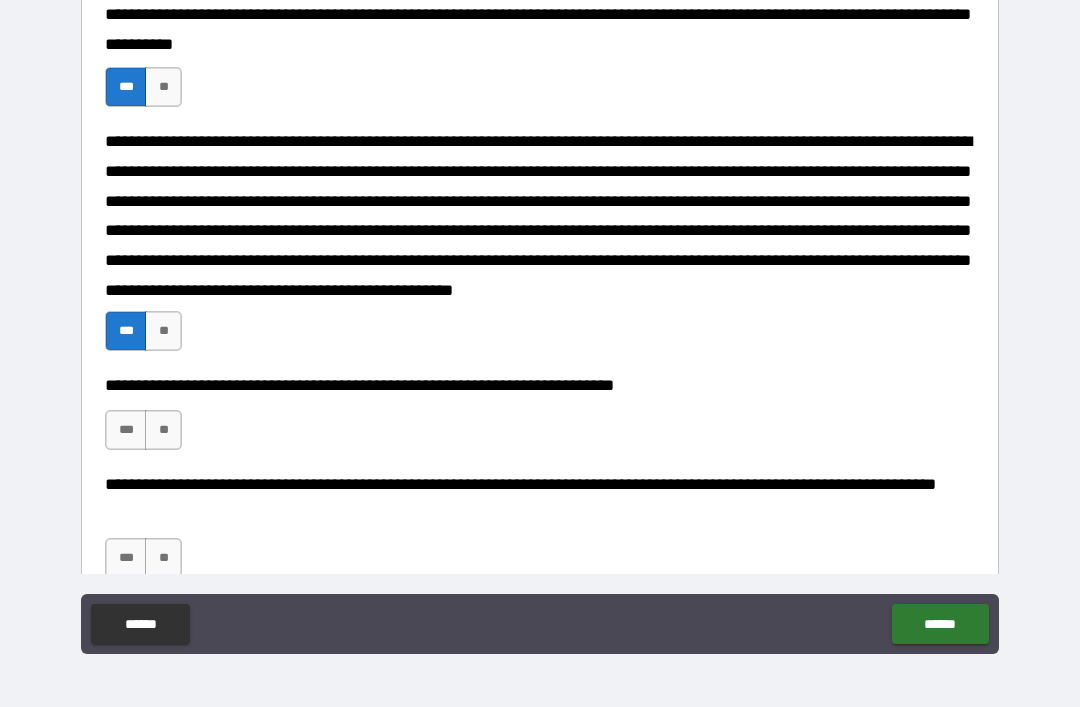 click on "***" at bounding box center (126, 430) 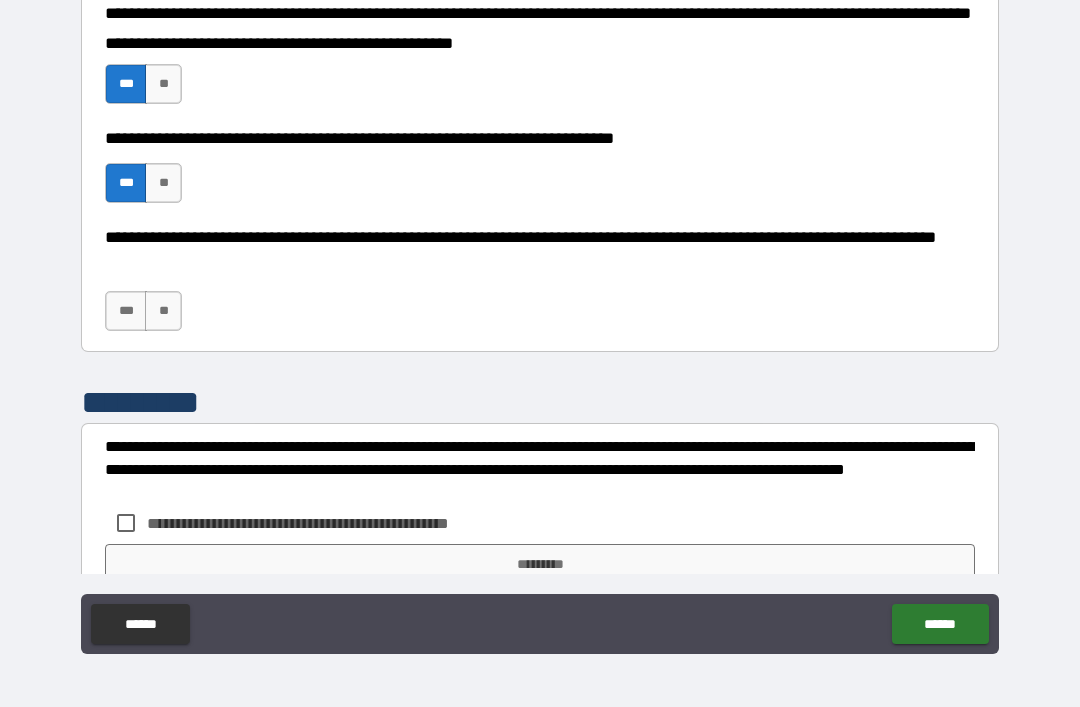 click on "***" at bounding box center (126, 311) 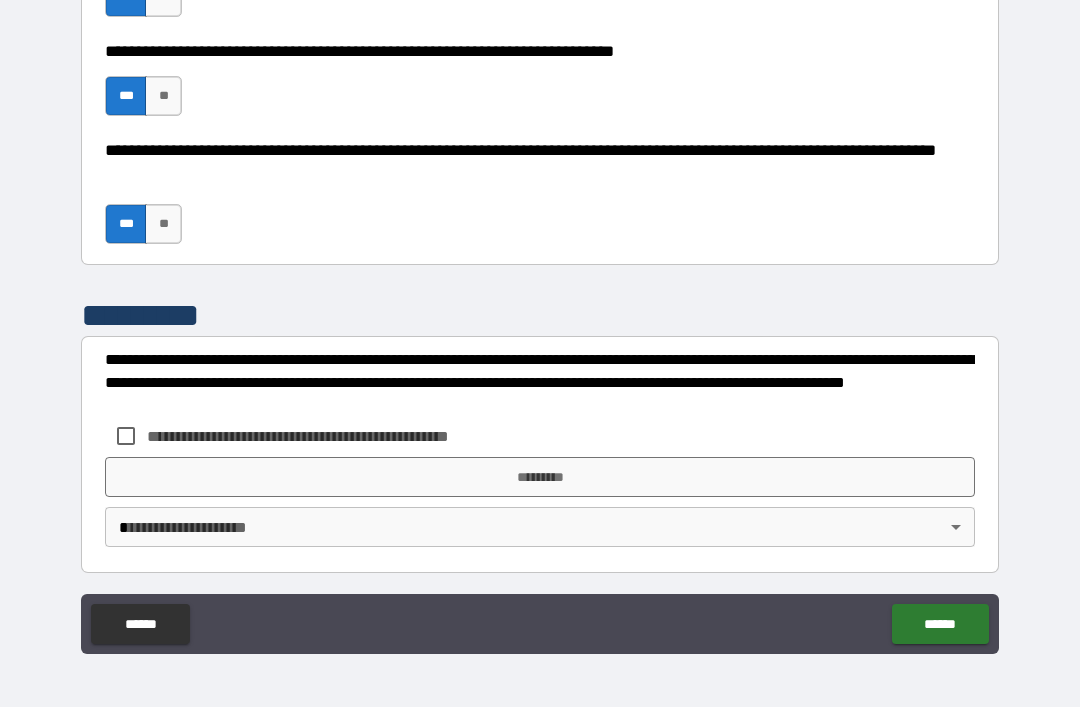 scroll, scrollTop: 1957, scrollLeft: 0, axis: vertical 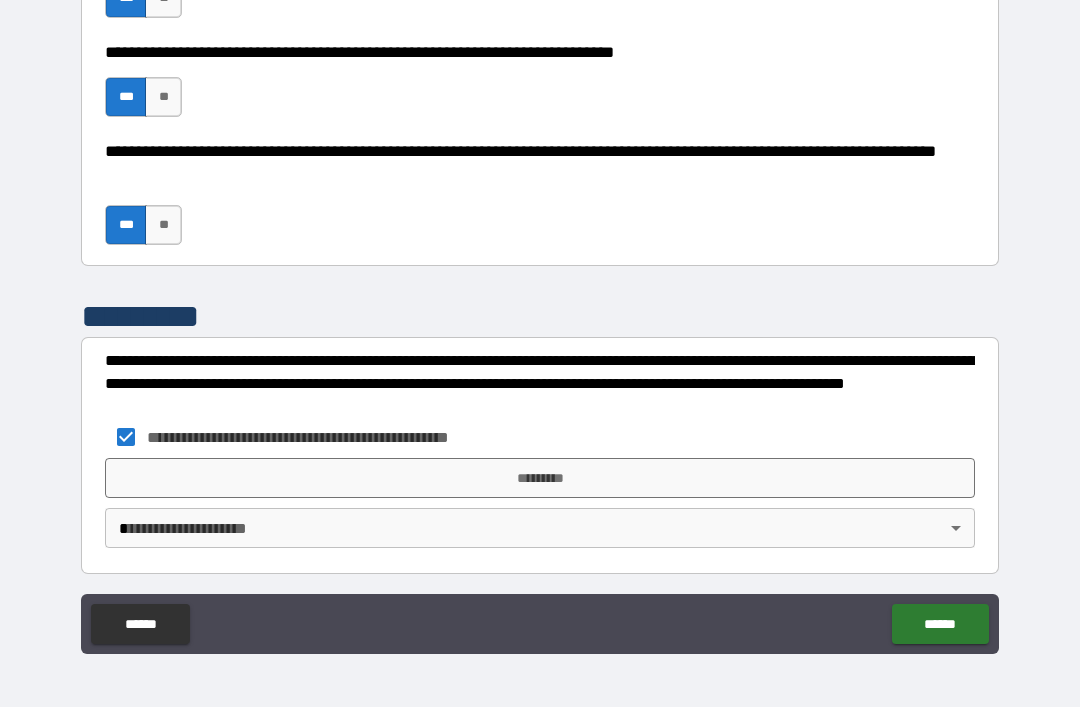 click on "**********" at bounding box center [540, 321] 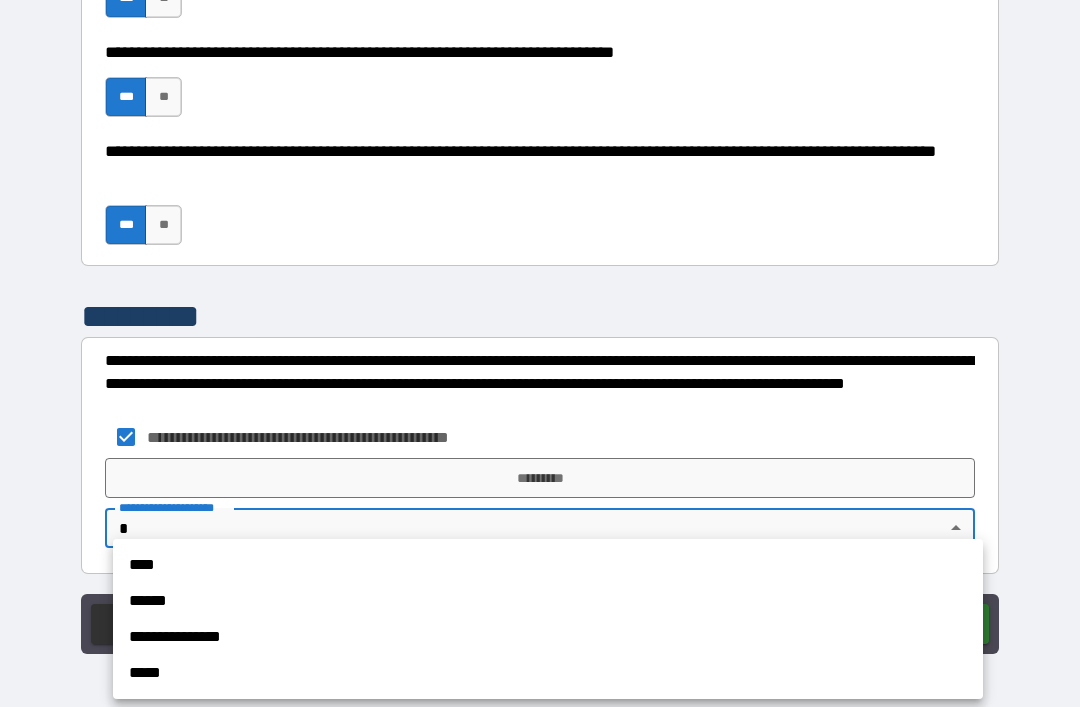 click on "****" at bounding box center [548, 565] 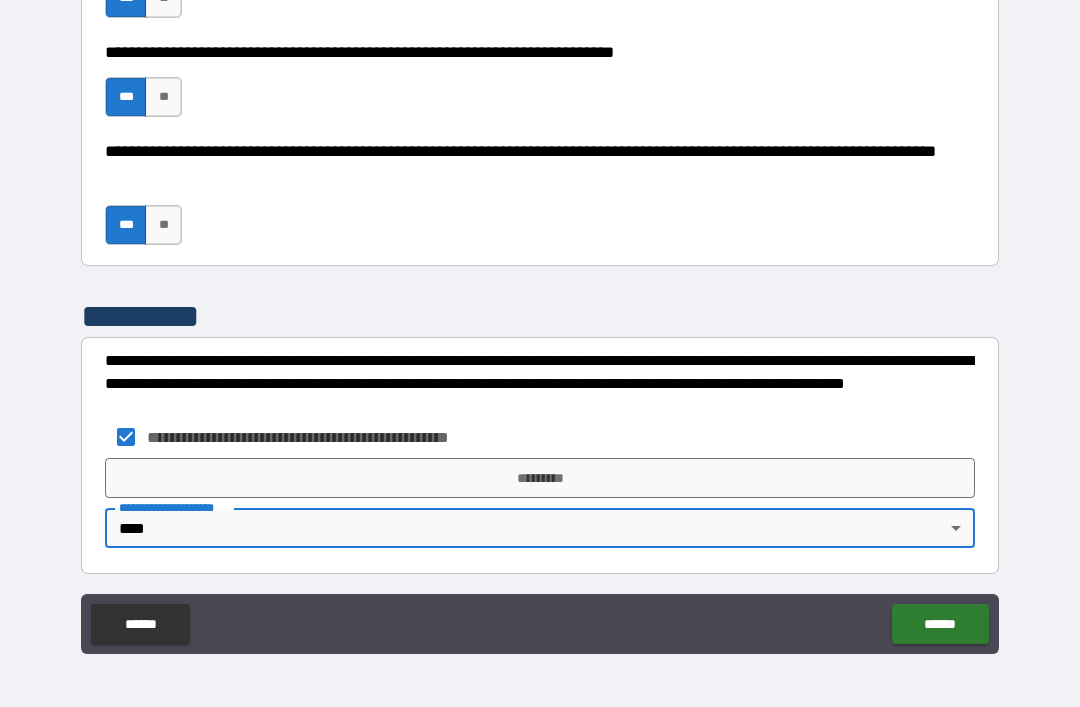 click on "*********" at bounding box center (540, 478) 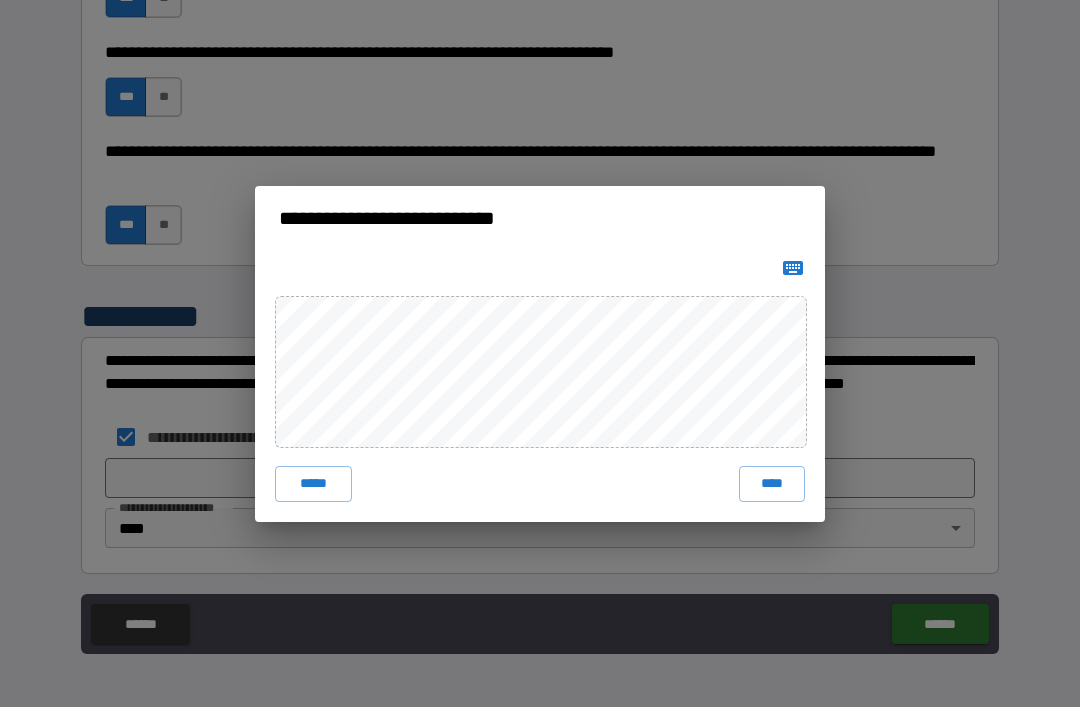 click on "****" at bounding box center (772, 484) 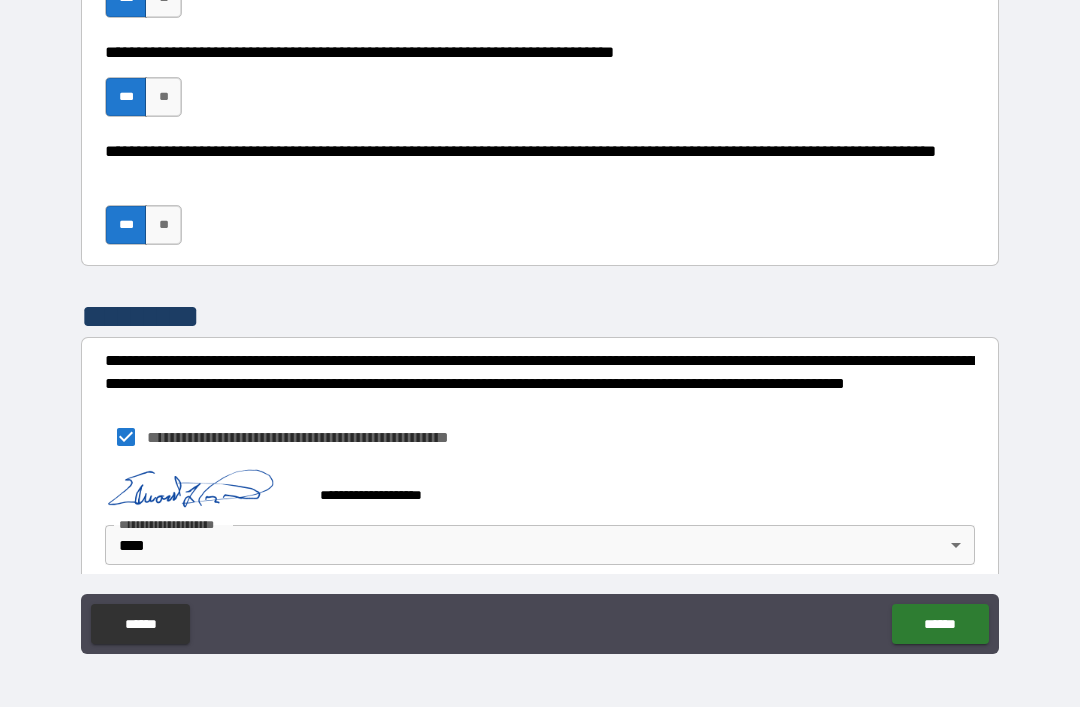 scroll, scrollTop: 1947, scrollLeft: 0, axis: vertical 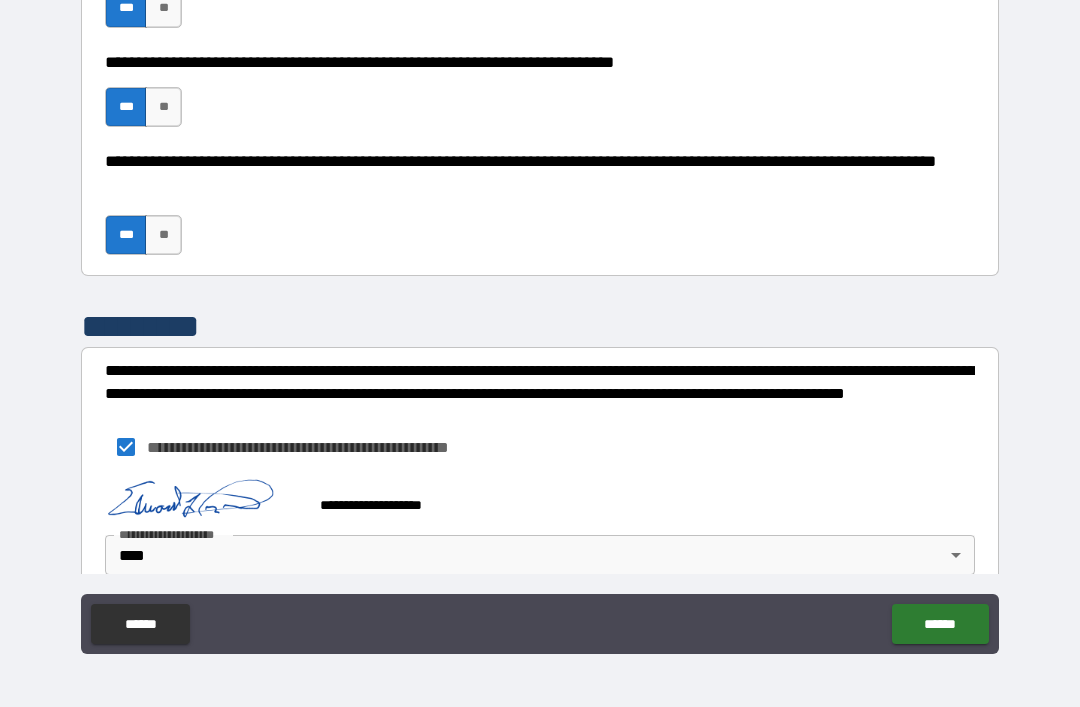 click on "******" at bounding box center [940, 624] 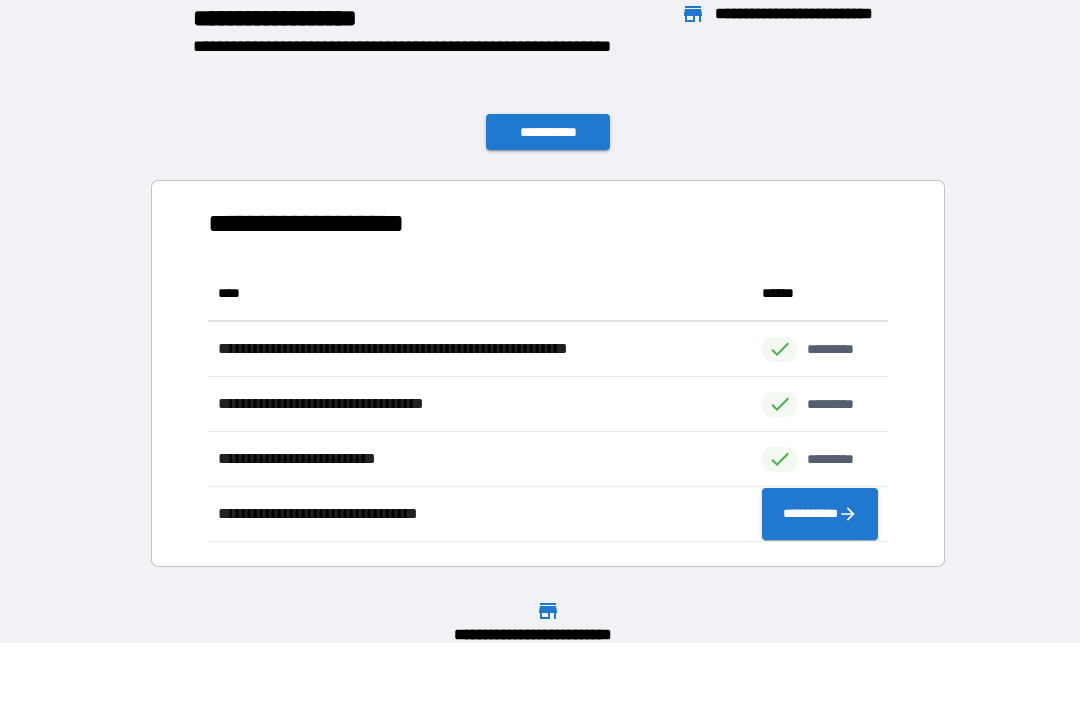 scroll, scrollTop: 1, scrollLeft: 1, axis: both 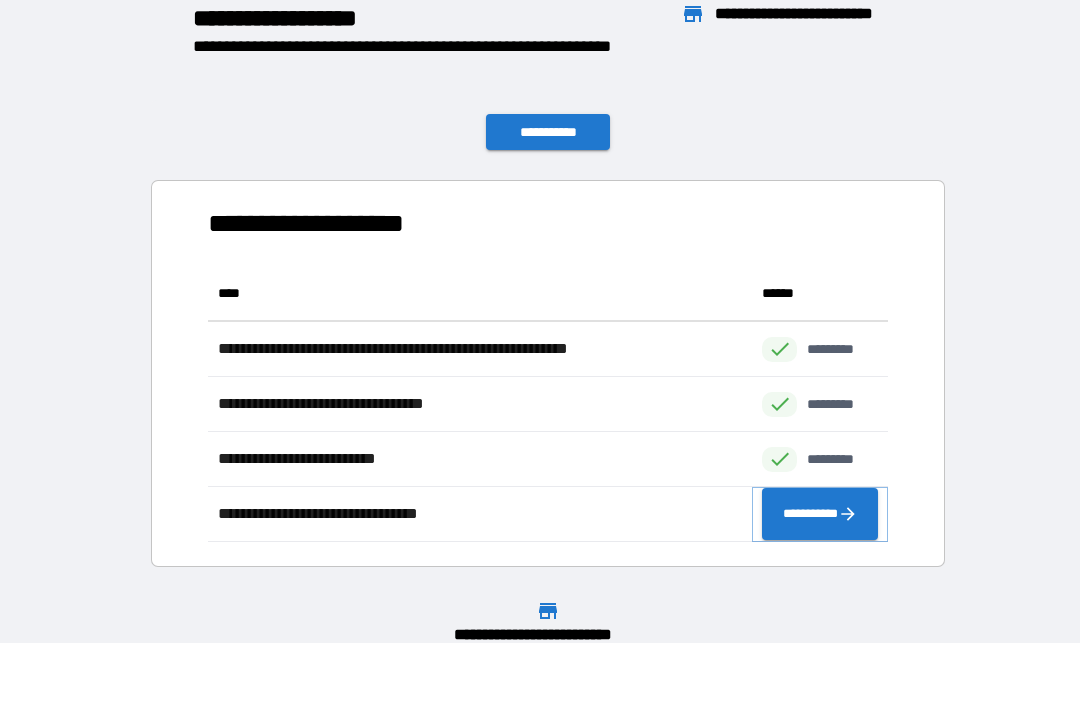 click on "**********" at bounding box center [820, 514] 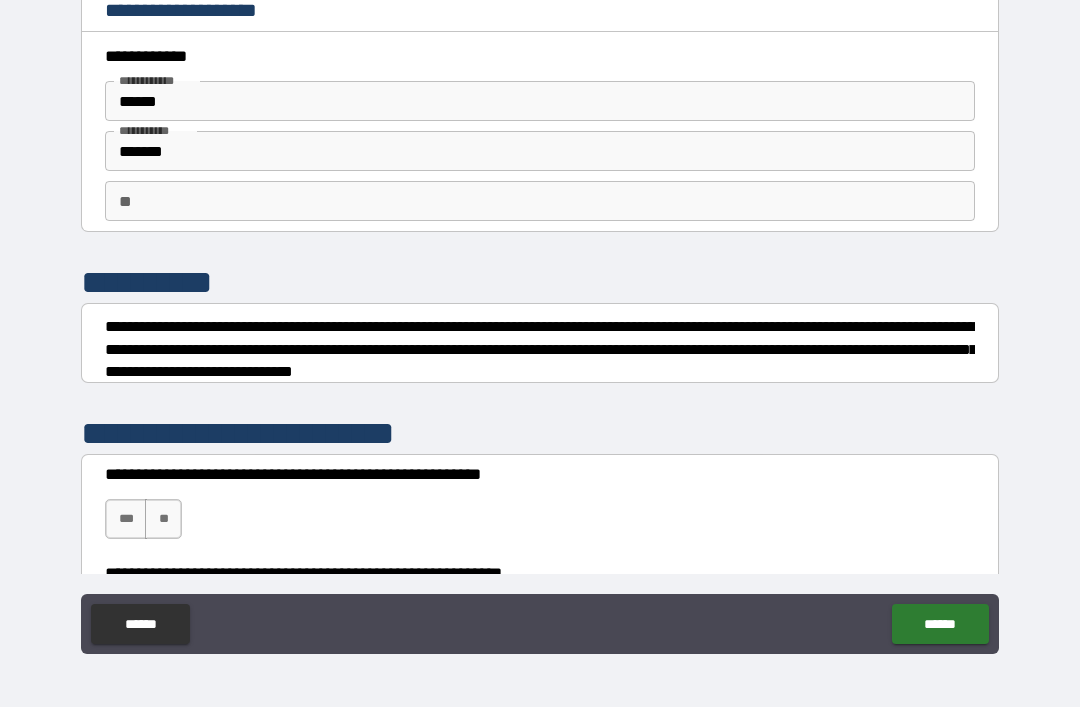 click on "***" at bounding box center (126, 519) 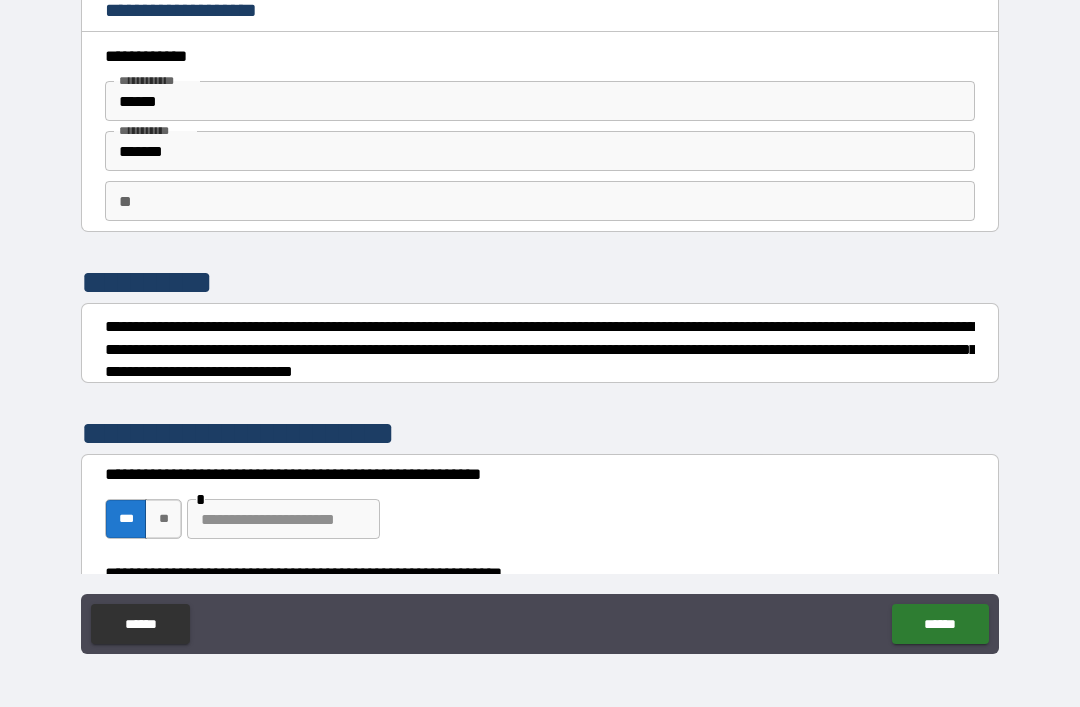 click at bounding box center [283, 519] 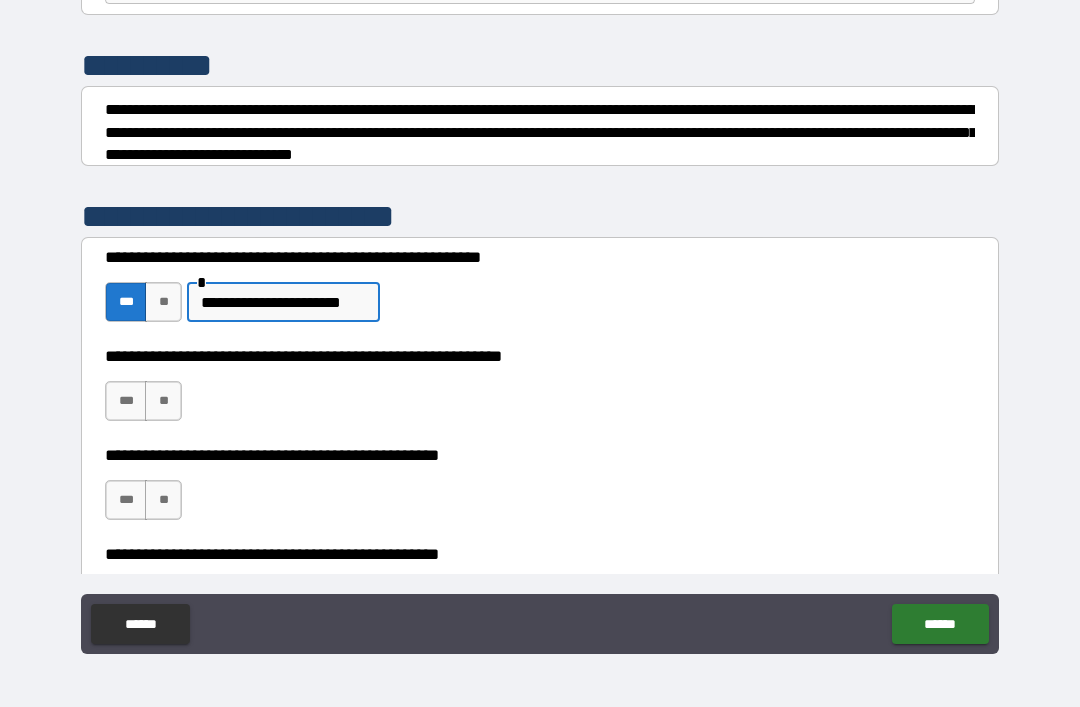 scroll, scrollTop: 218, scrollLeft: 0, axis: vertical 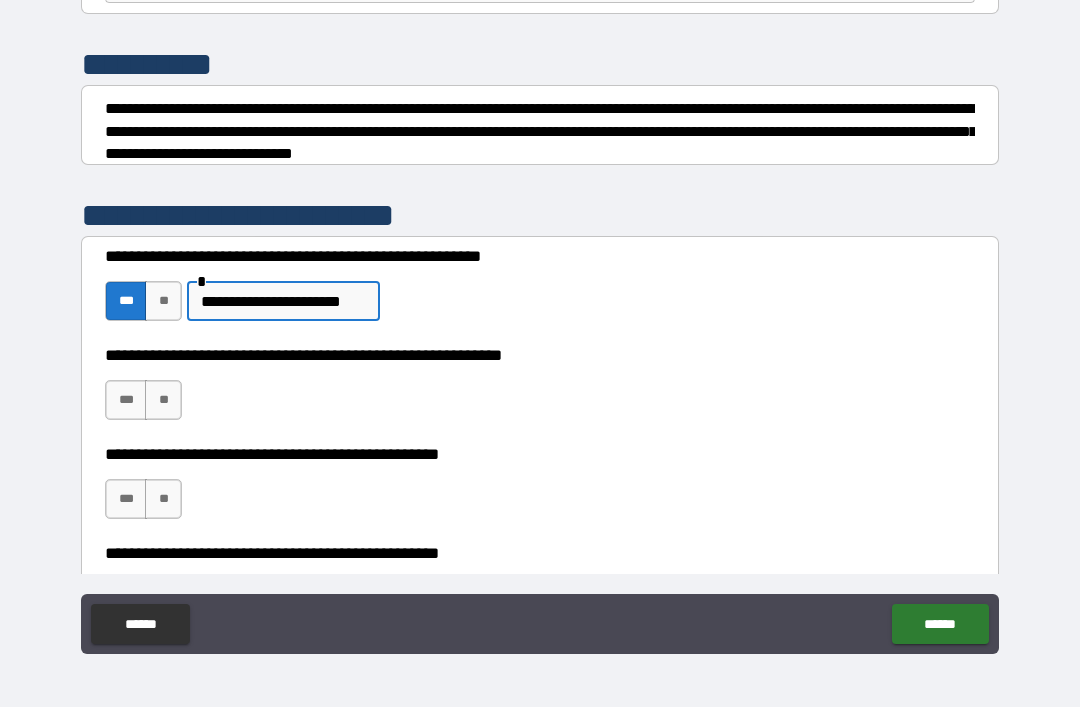 click on "***" at bounding box center (126, 400) 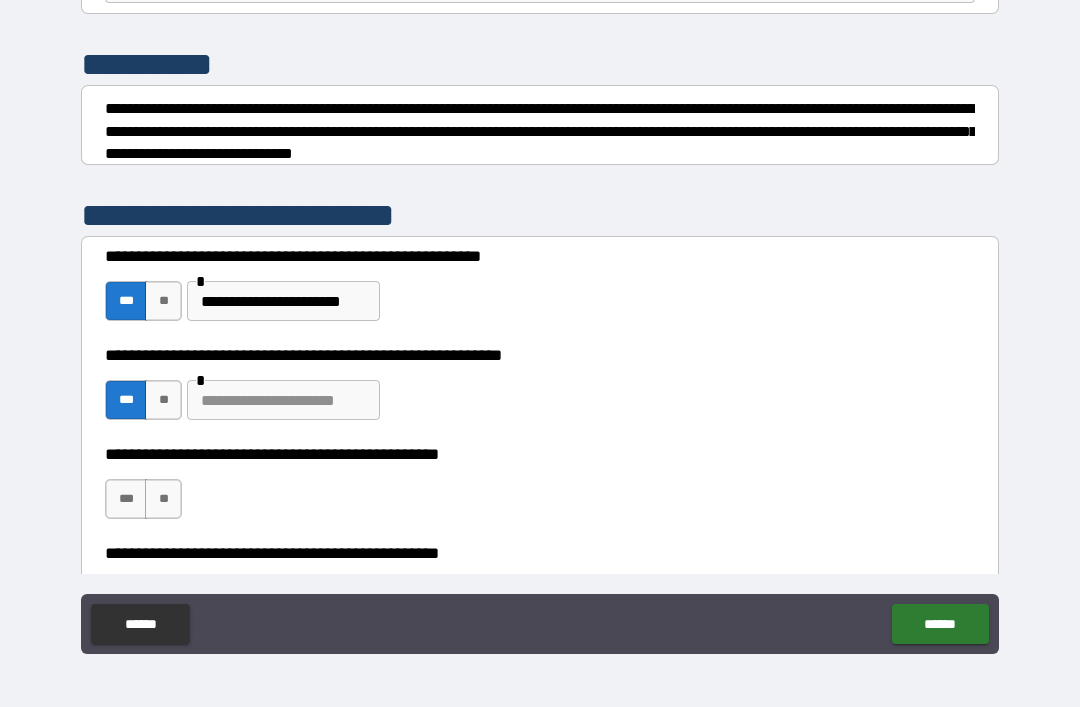 click at bounding box center [283, 400] 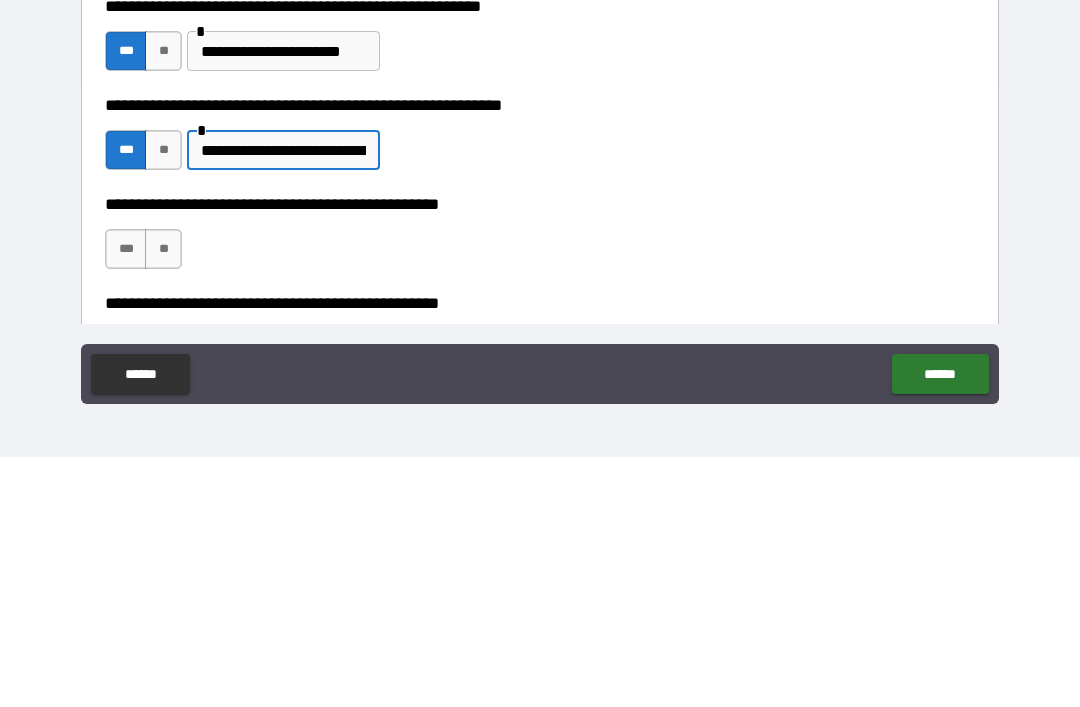 click on "**********" at bounding box center [283, 400] 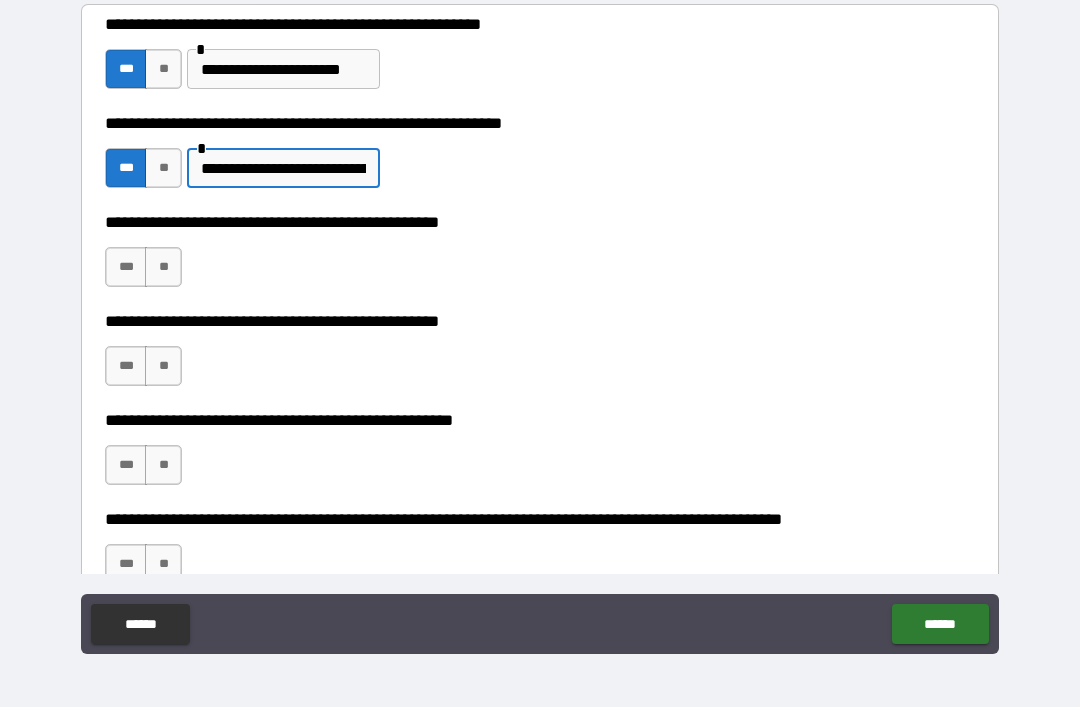 scroll, scrollTop: 453, scrollLeft: 0, axis: vertical 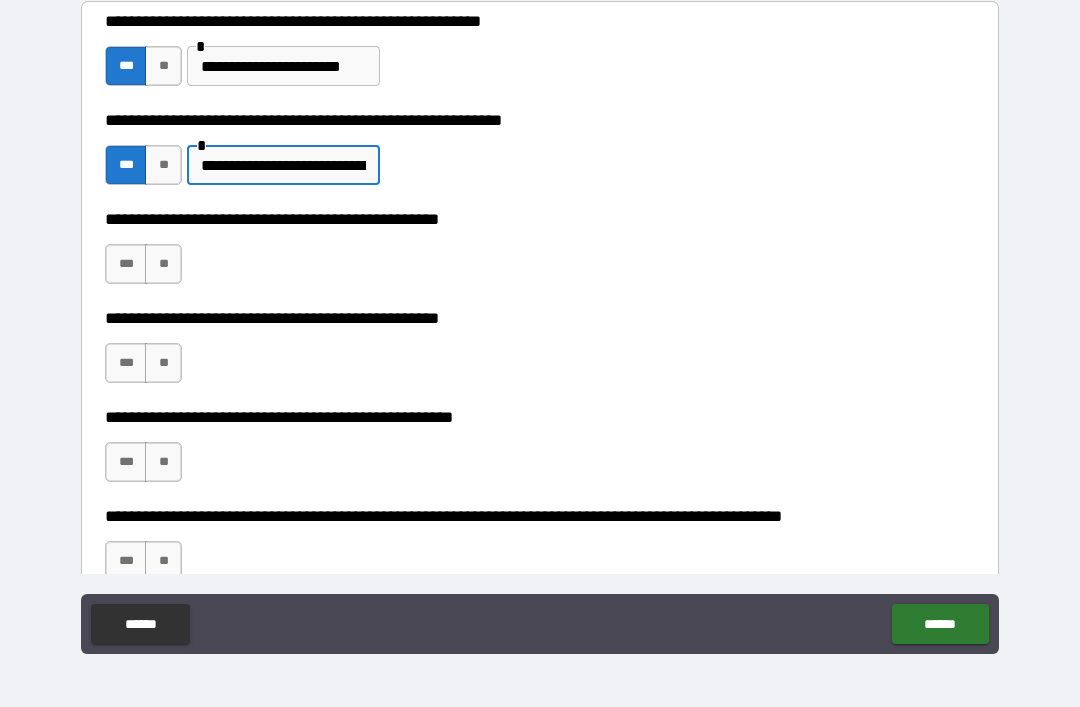click on "**" at bounding box center [163, 264] 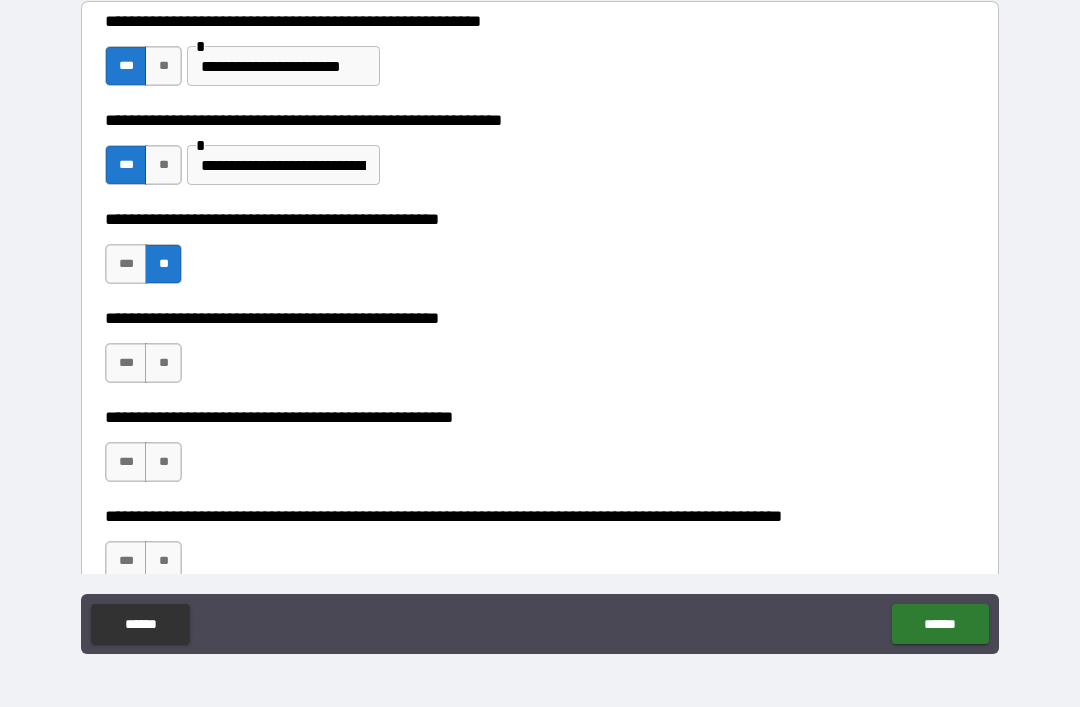 click on "***" at bounding box center (126, 363) 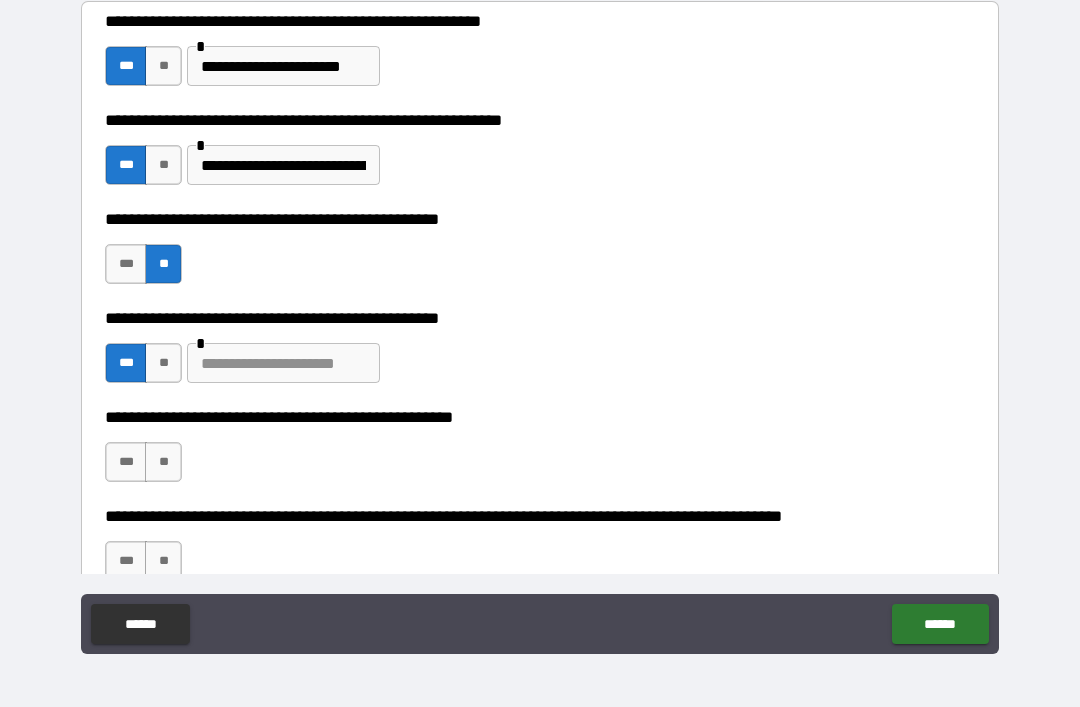 click at bounding box center (283, 363) 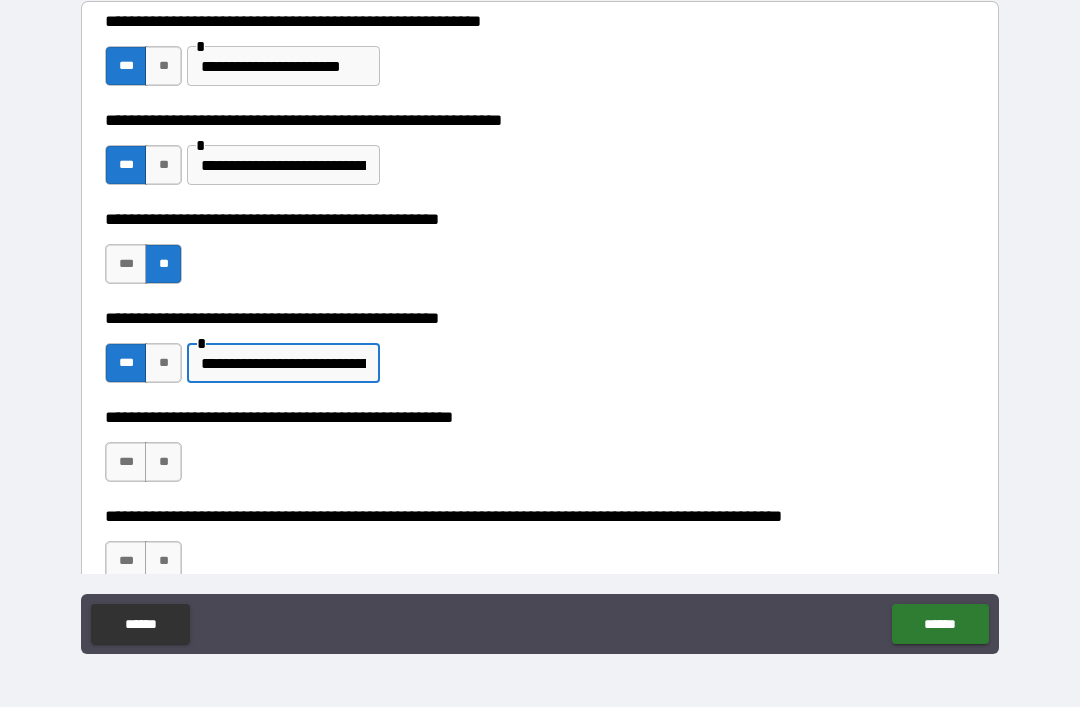 click on "**********" at bounding box center [283, 363] 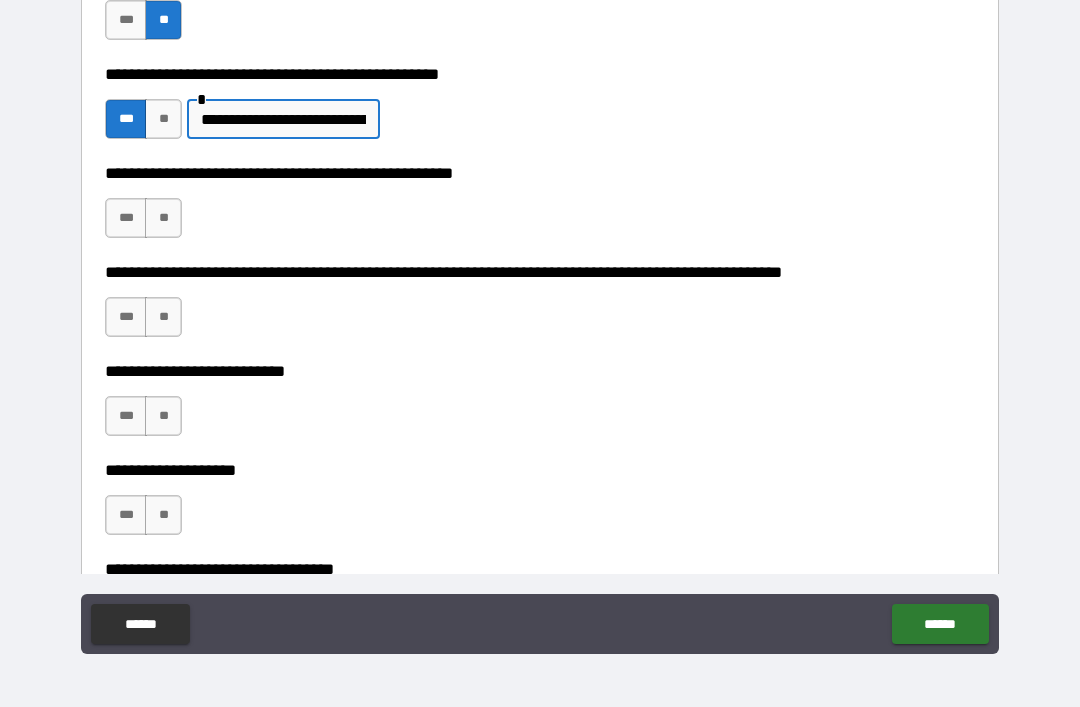 scroll, scrollTop: 736, scrollLeft: 0, axis: vertical 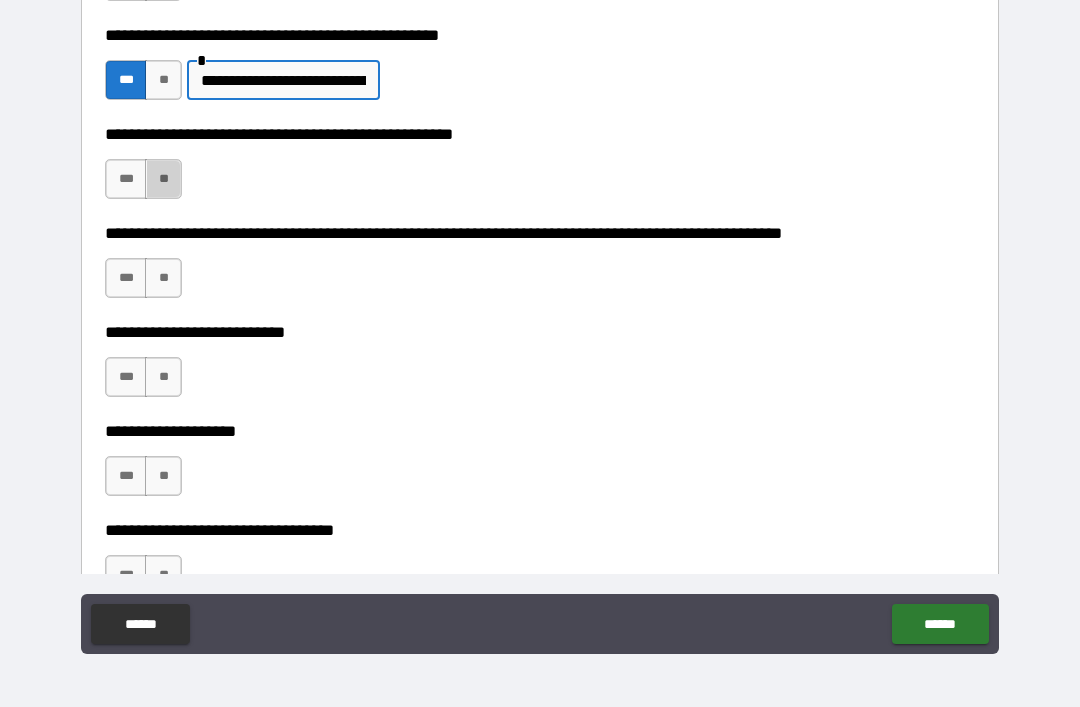 click on "**" at bounding box center (163, 179) 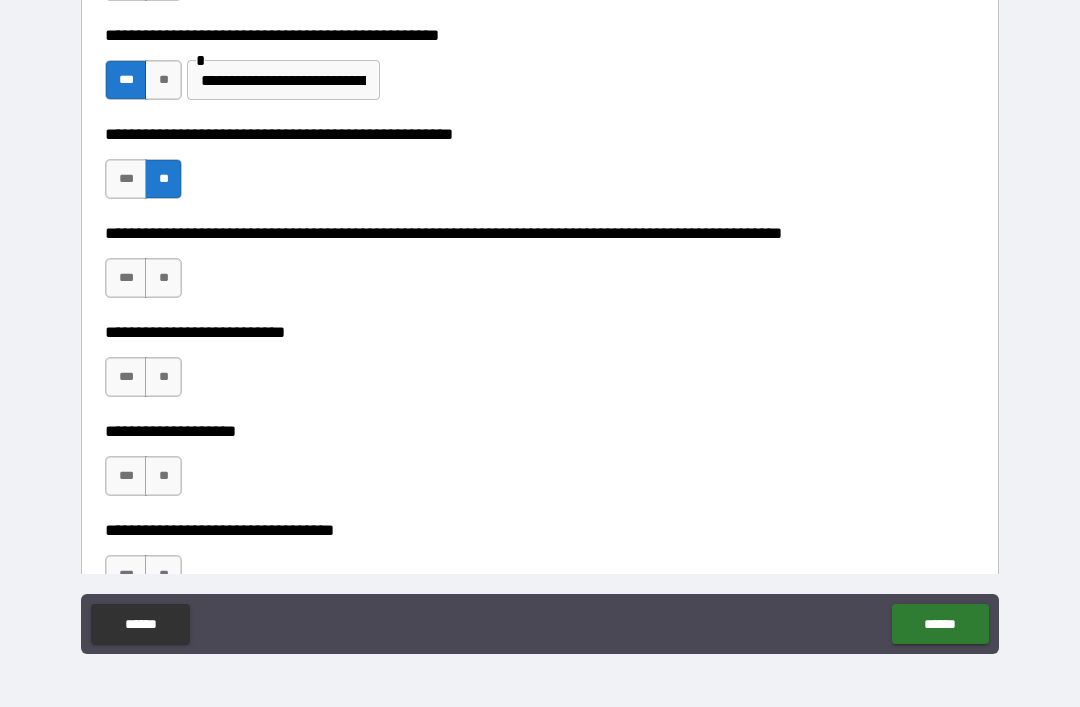 click on "**" at bounding box center (163, 278) 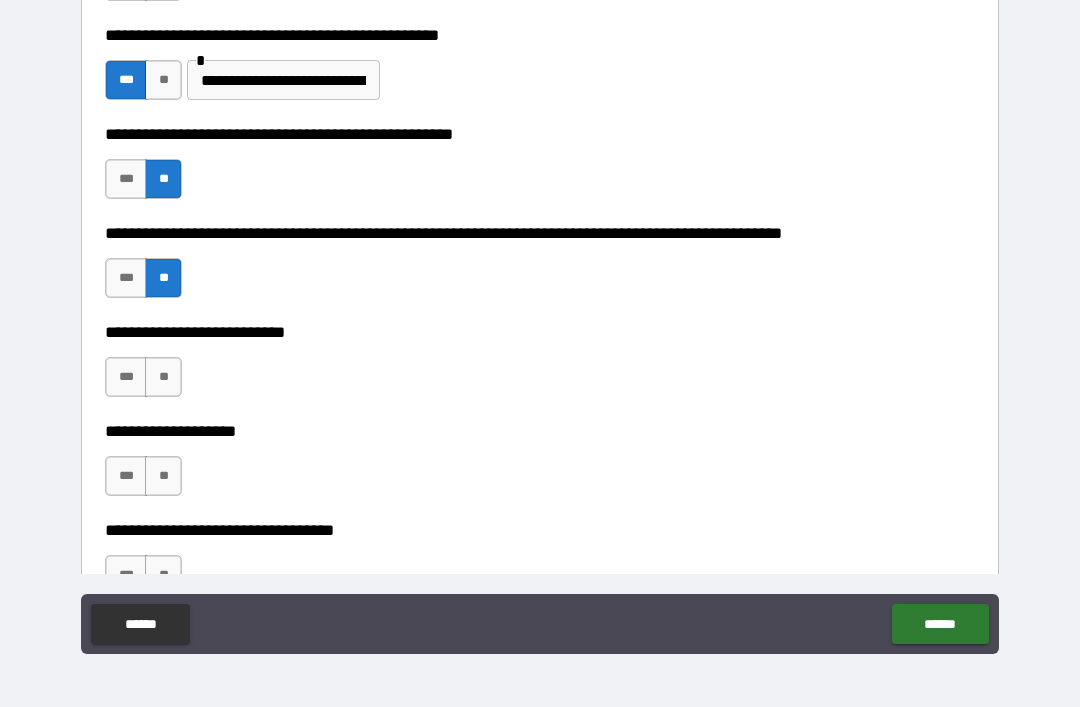 click on "**" at bounding box center [163, 377] 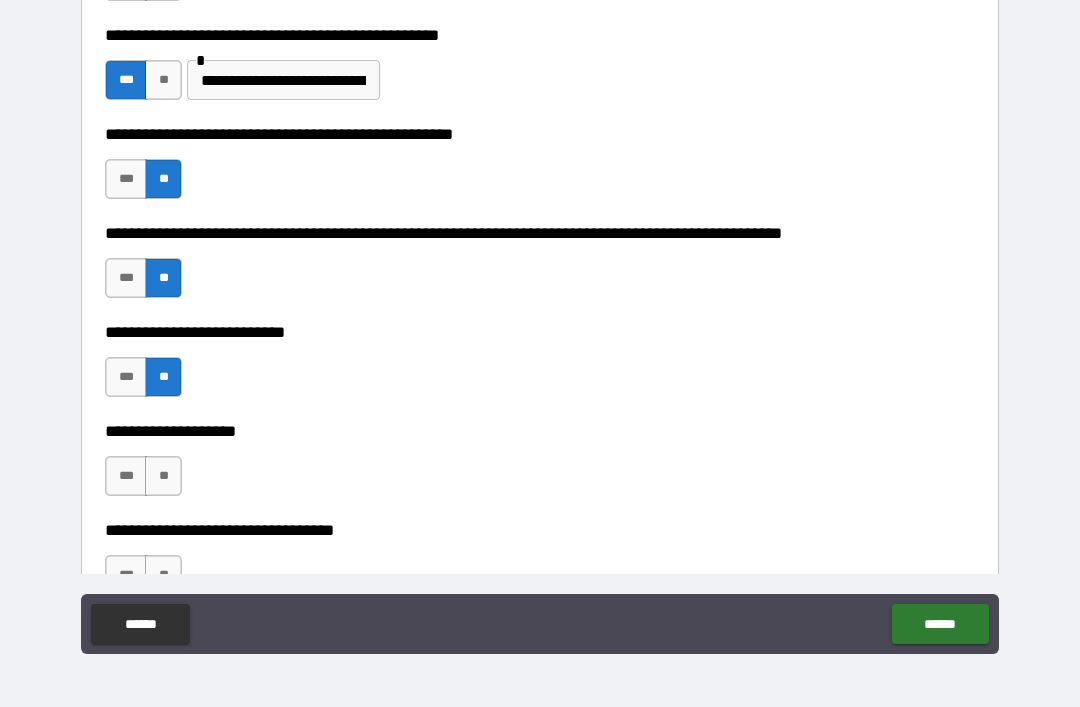 click on "**" at bounding box center (163, 476) 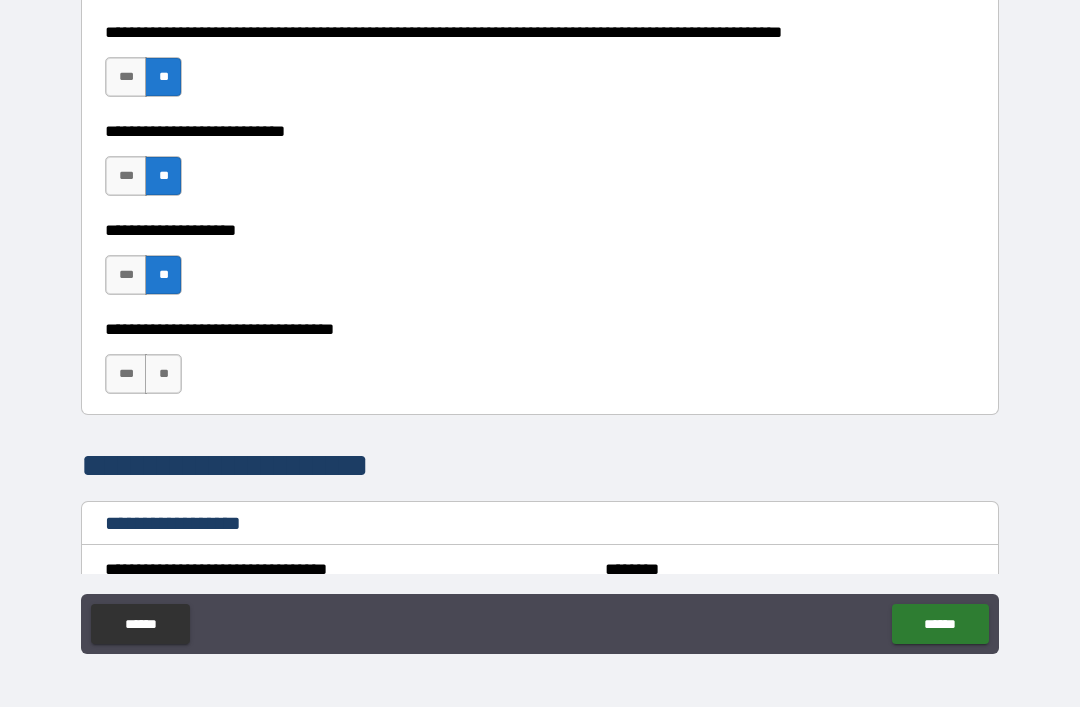 scroll, scrollTop: 938, scrollLeft: 0, axis: vertical 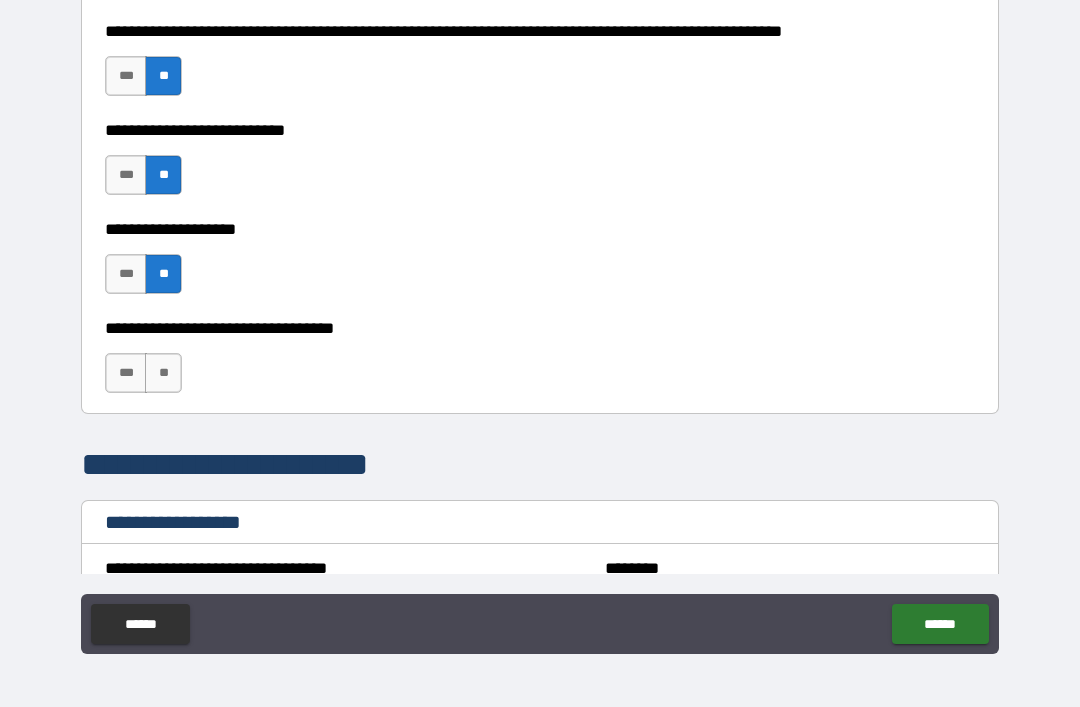 click on "**" at bounding box center (163, 373) 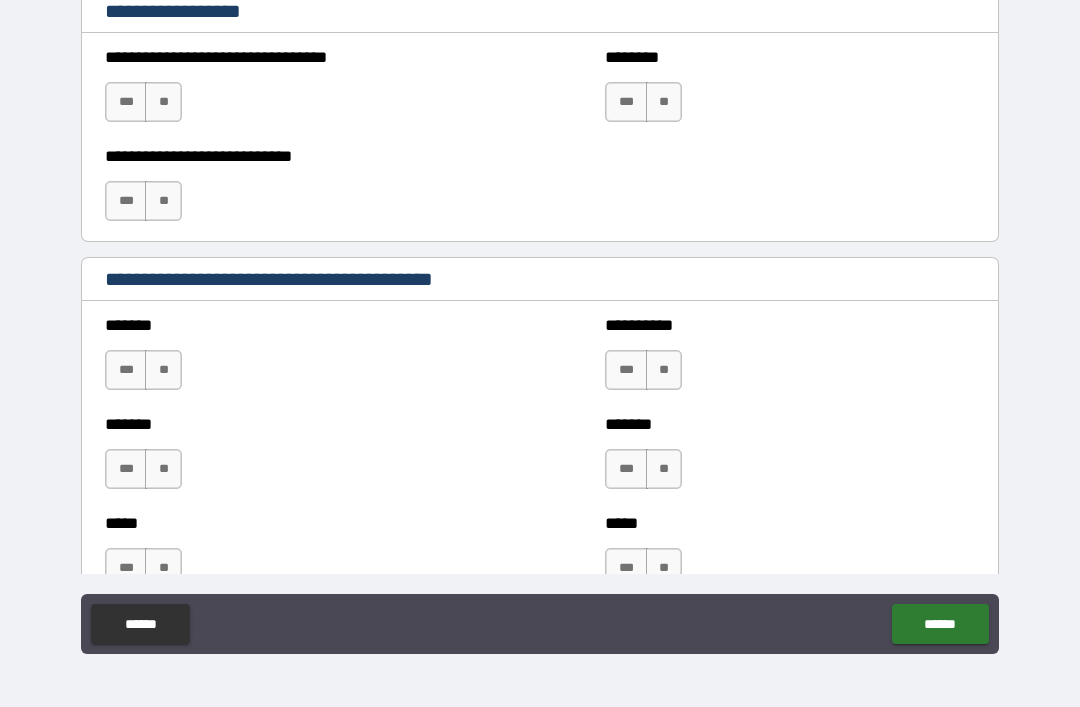 scroll, scrollTop: 1551, scrollLeft: 0, axis: vertical 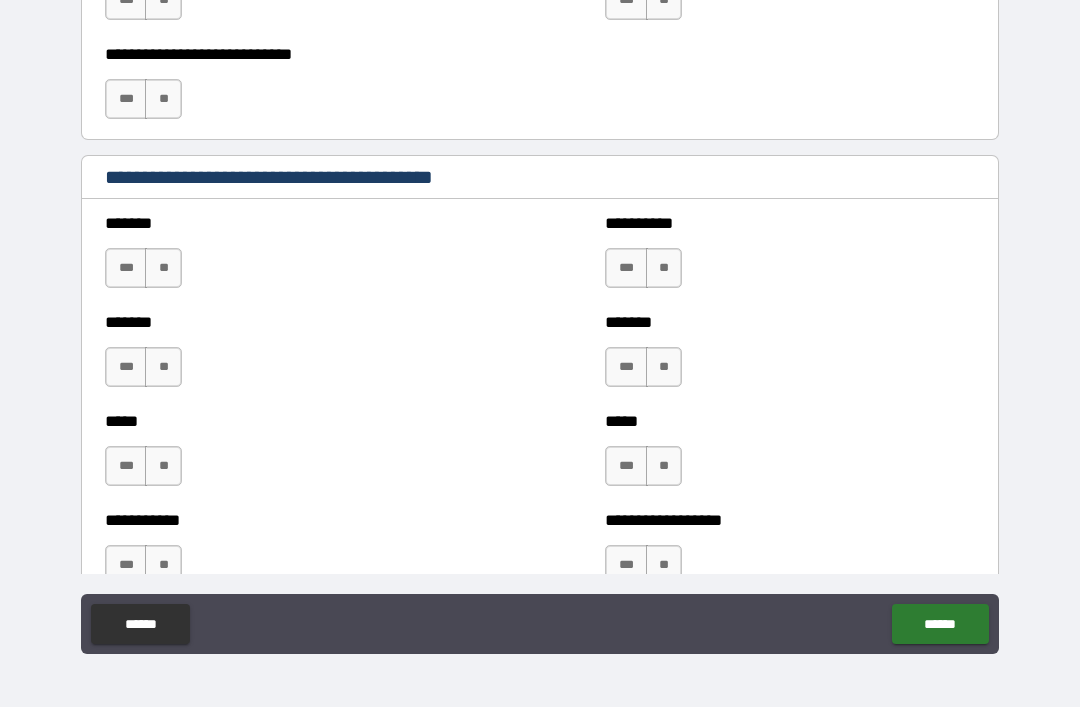 click on "**" at bounding box center (163, 268) 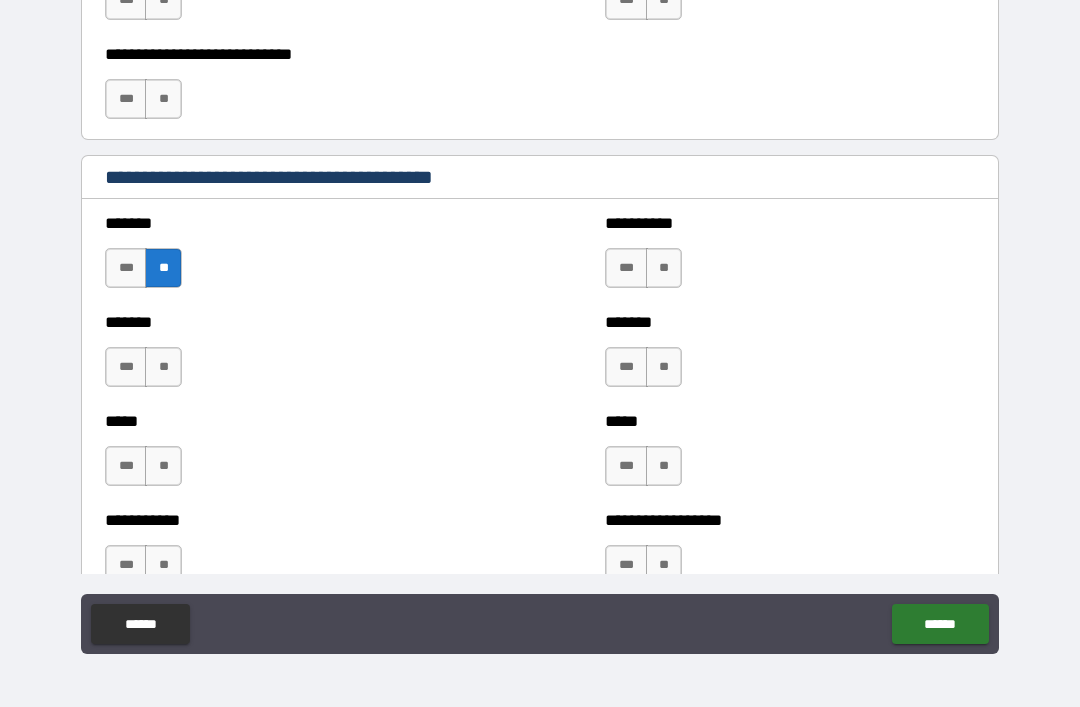 click on "**" at bounding box center (163, 367) 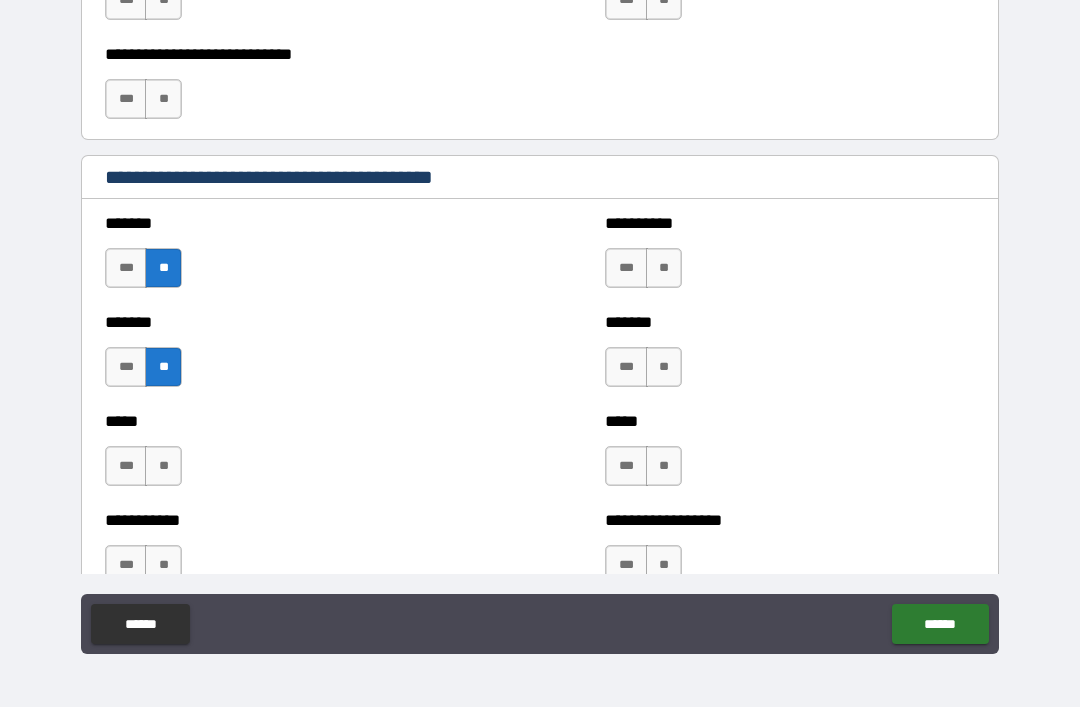 click on "**" at bounding box center [163, 466] 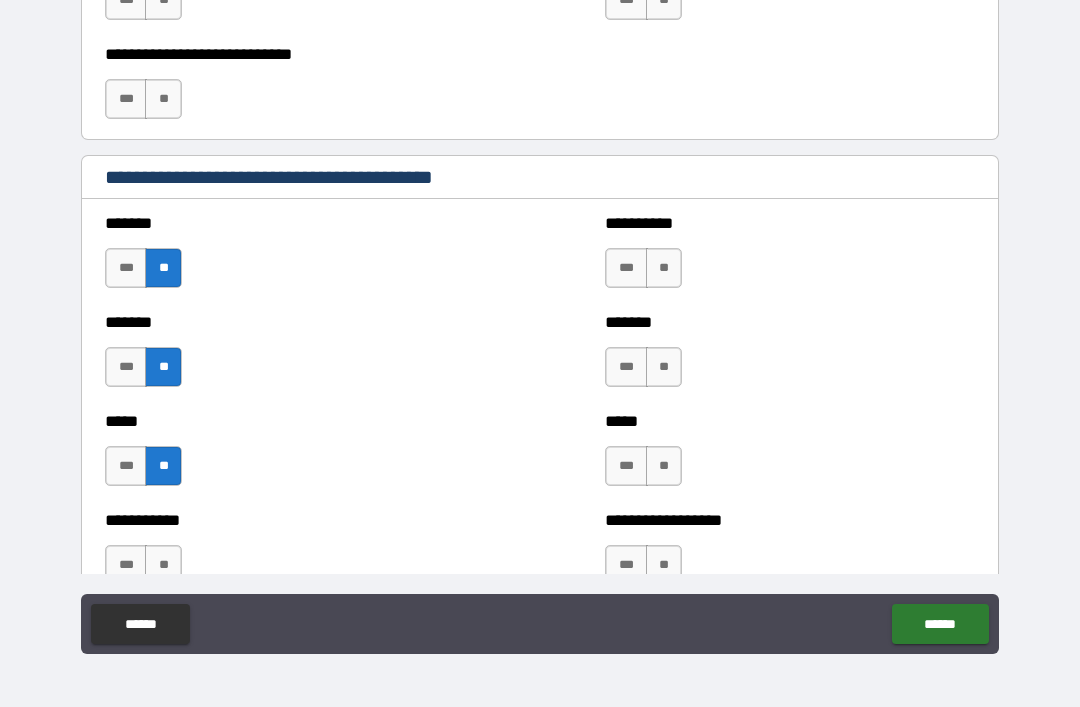 click on "**" at bounding box center (664, 268) 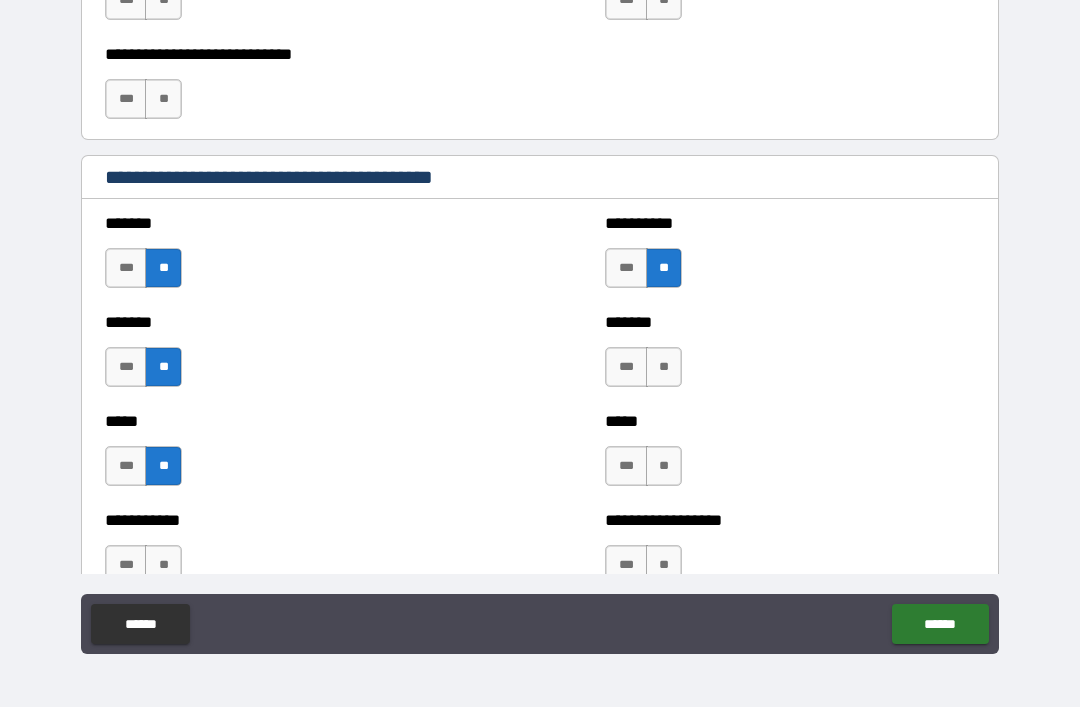 click on "**" at bounding box center (664, 367) 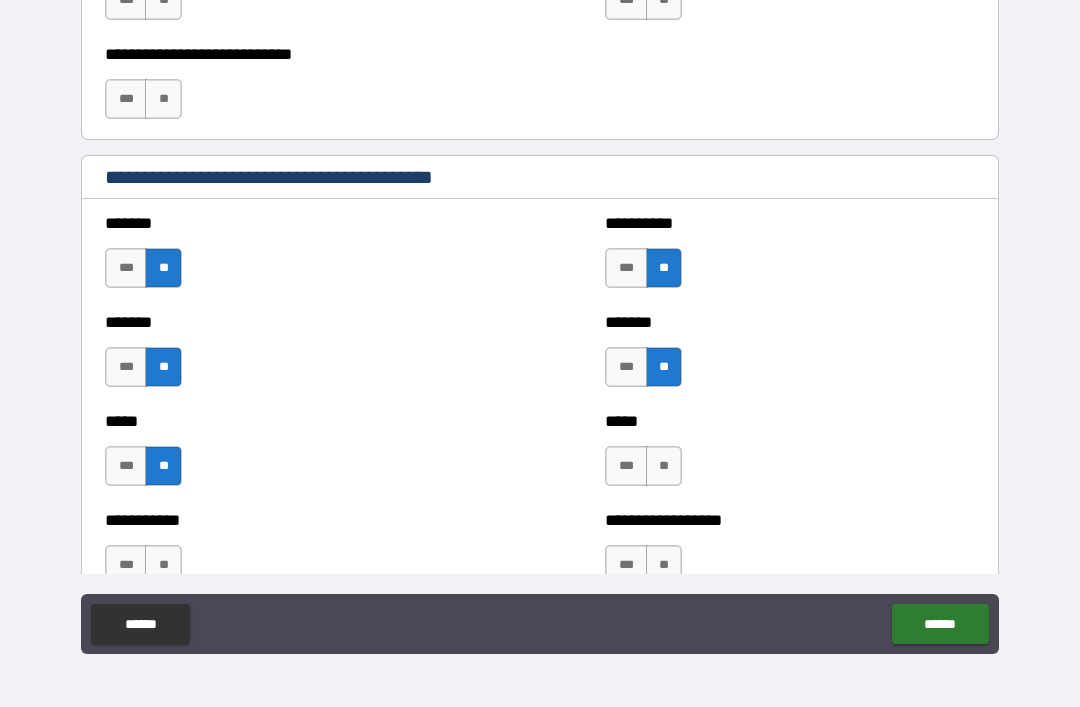 click on "**" at bounding box center [664, 466] 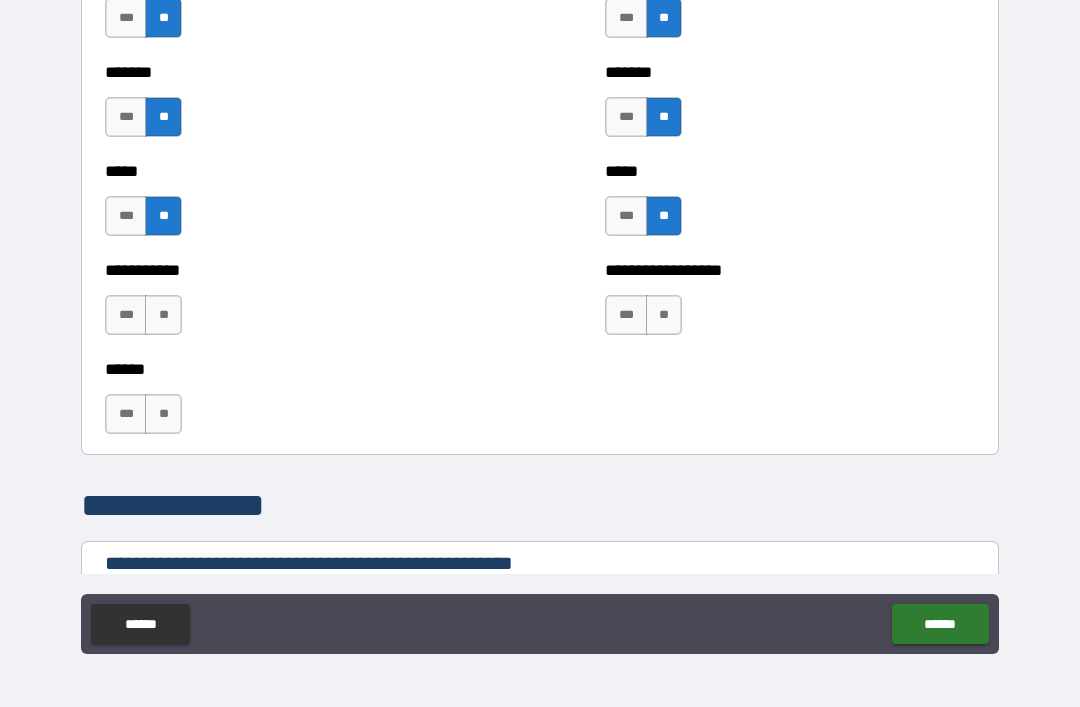scroll, scrollTop: 1798, scrollLeft: 0, axis: vertical 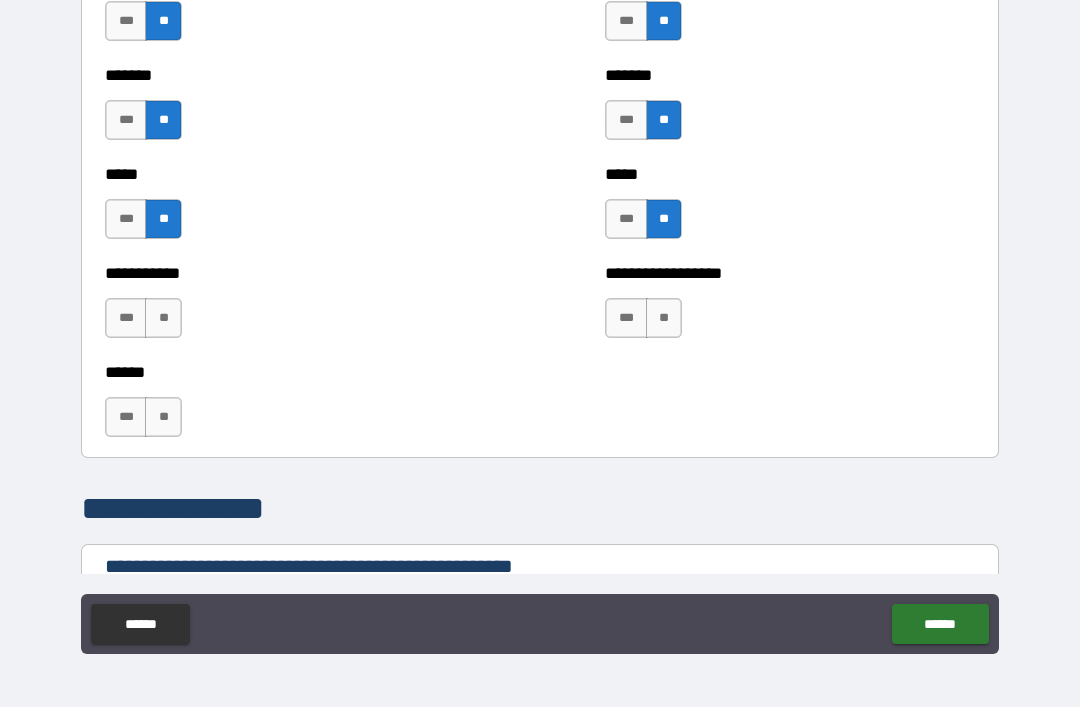 click on "**********" at bounding box center (790, 308) 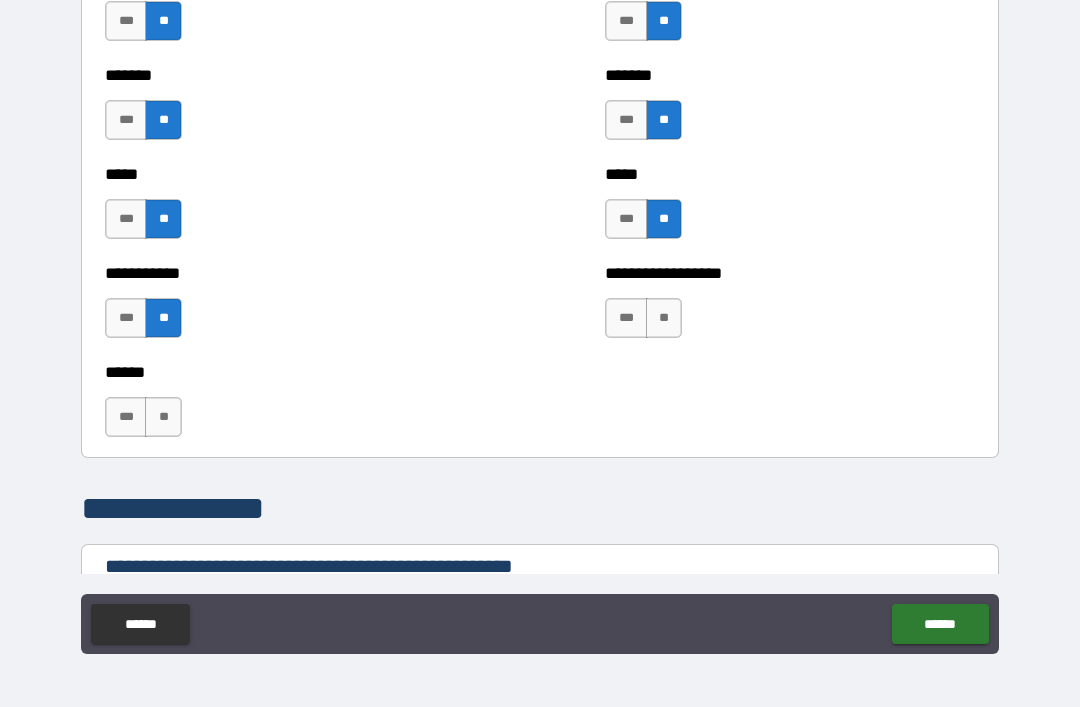 click on "**" at bounding box center [664, 318] 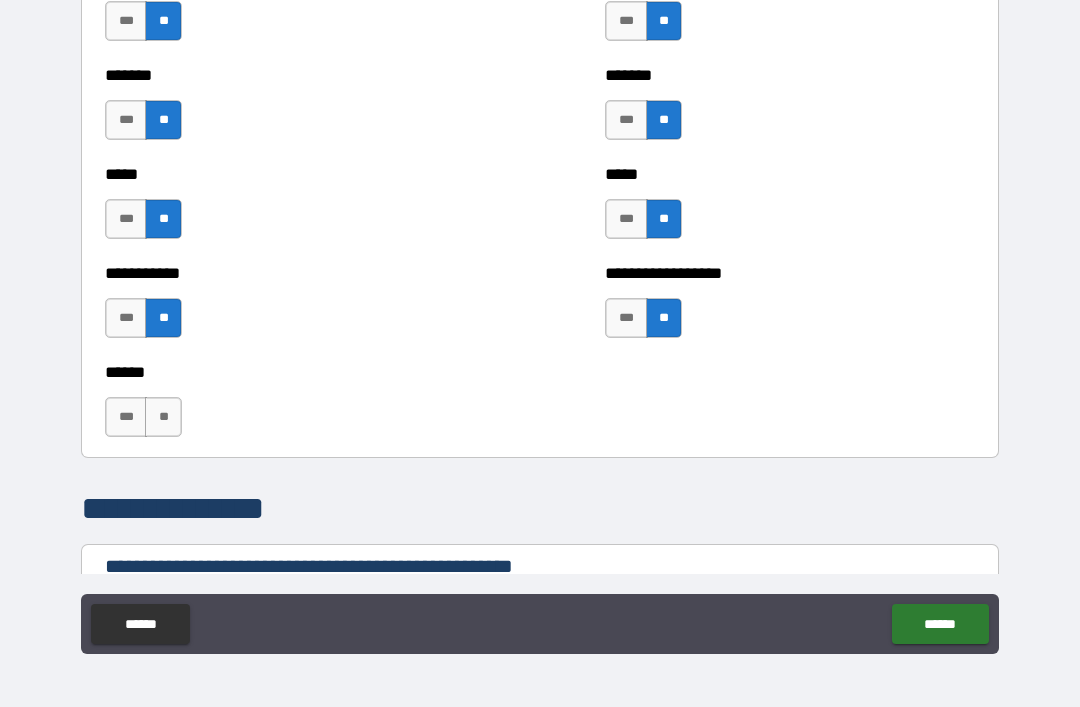 click on "***" at bounding box center (126, 417) 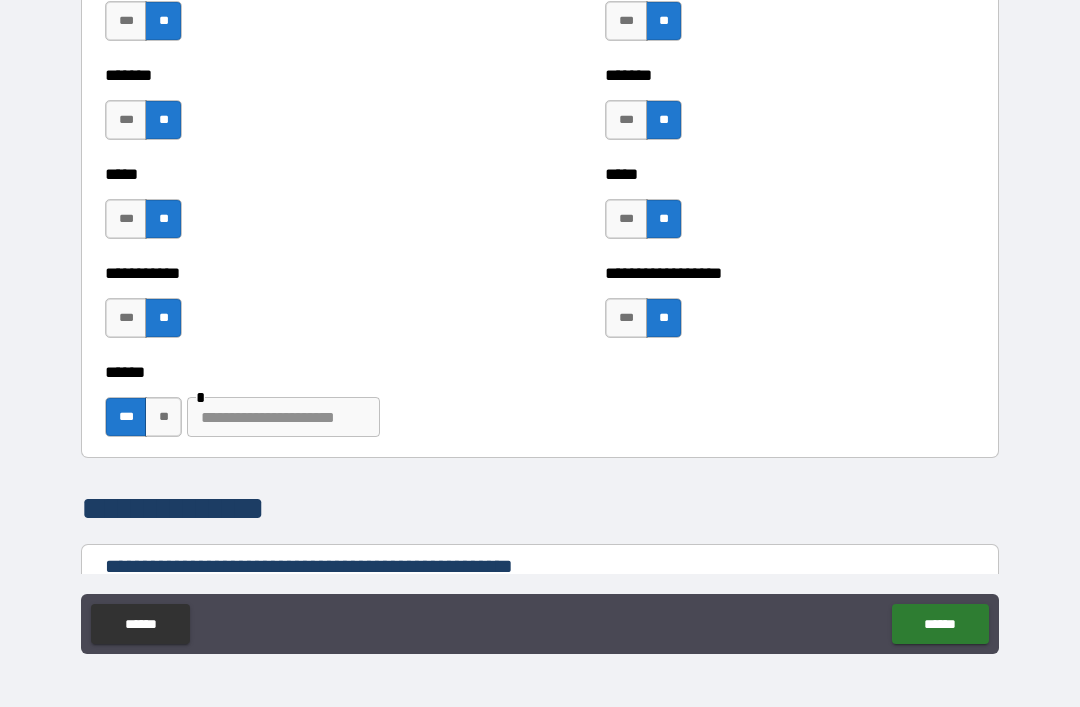 click at bounding box center [283, 417] 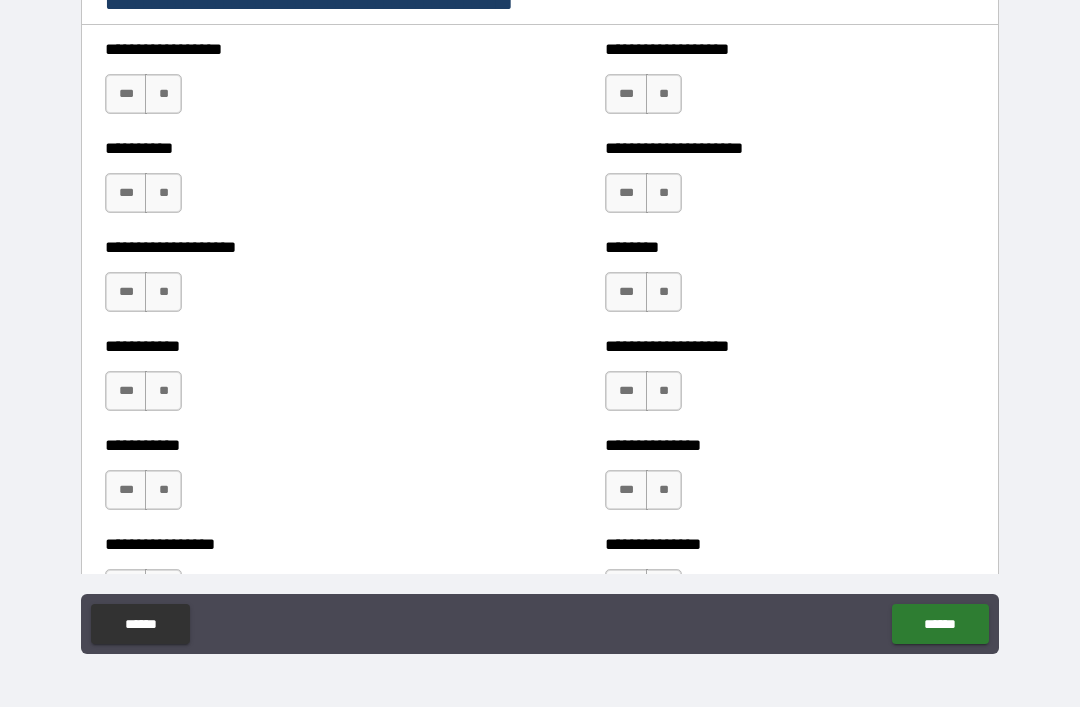 scroll, scrollTop: 2359, scrollLeft: 0, axis: vertical 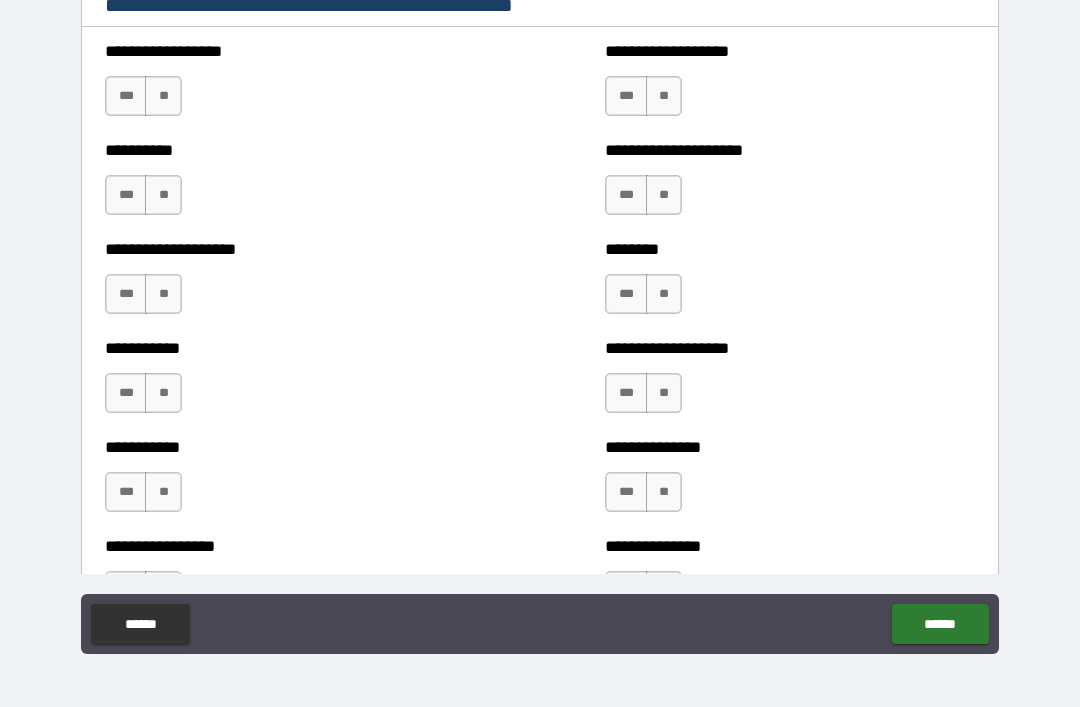 click on "***" at bounding box center [126, 96] 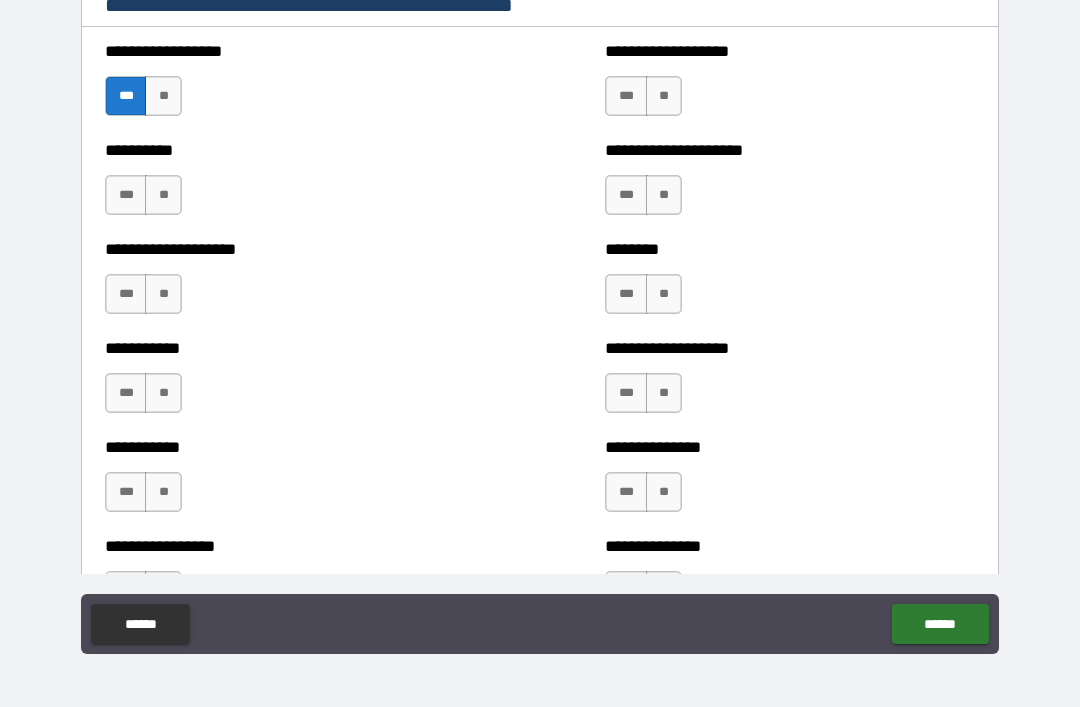 click on "***" at bounding box center [626, 96] 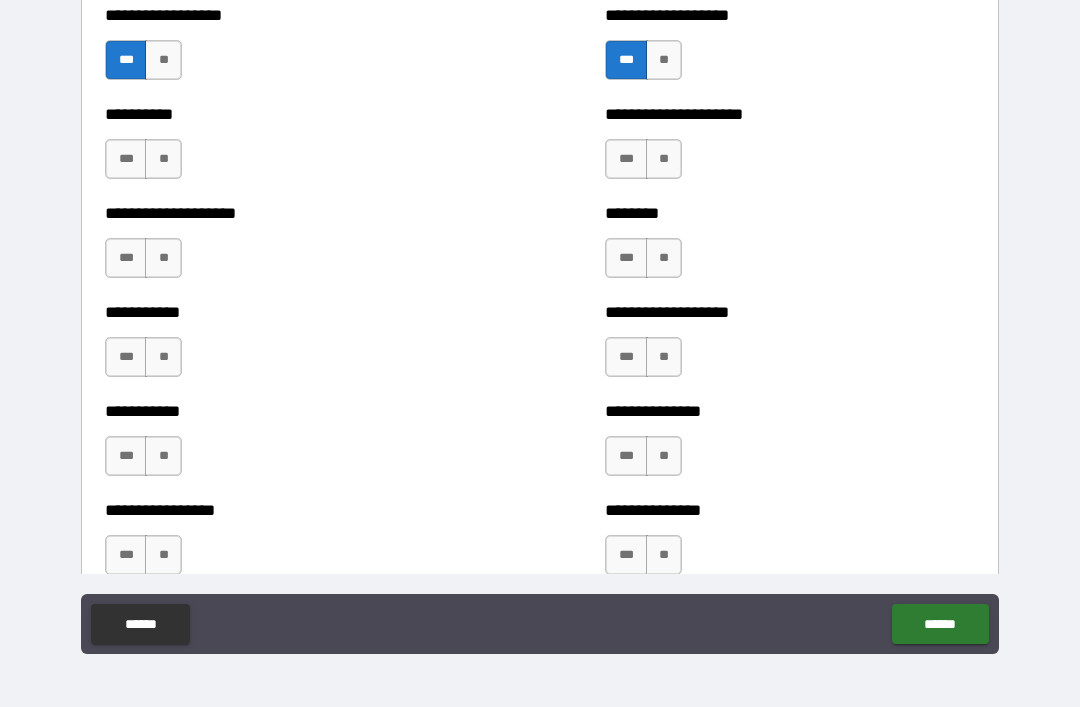 scroll, scrollTop: 2393, scrollLeft: 0, axis: vertical 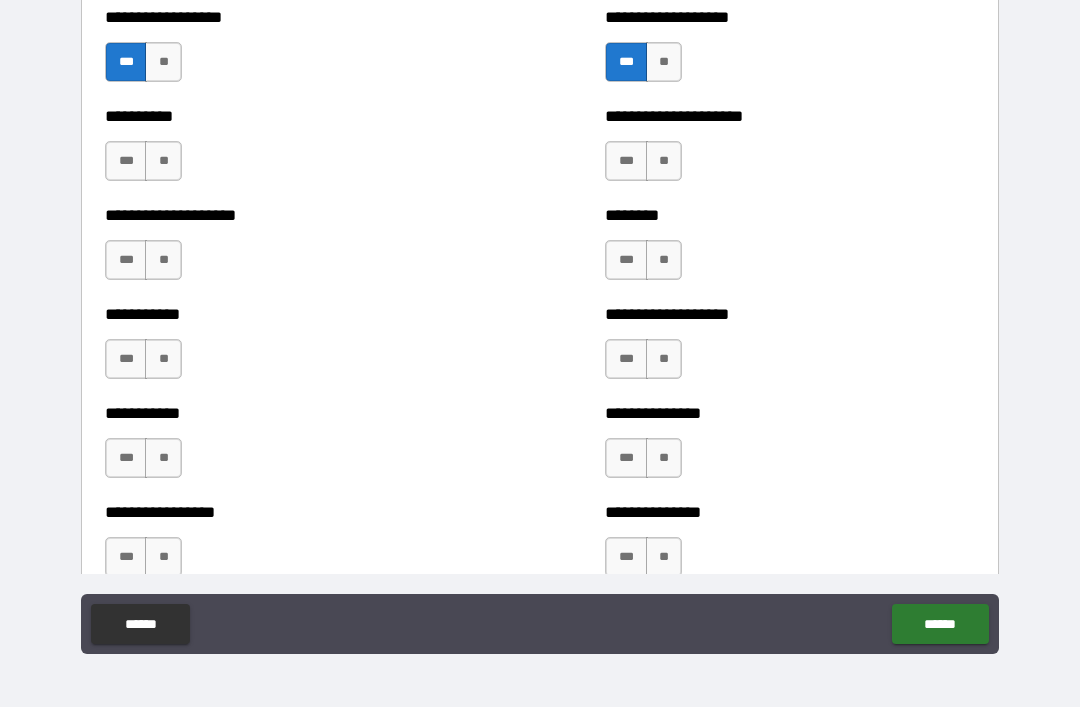 click on "**" at bounding box center (664, 62) 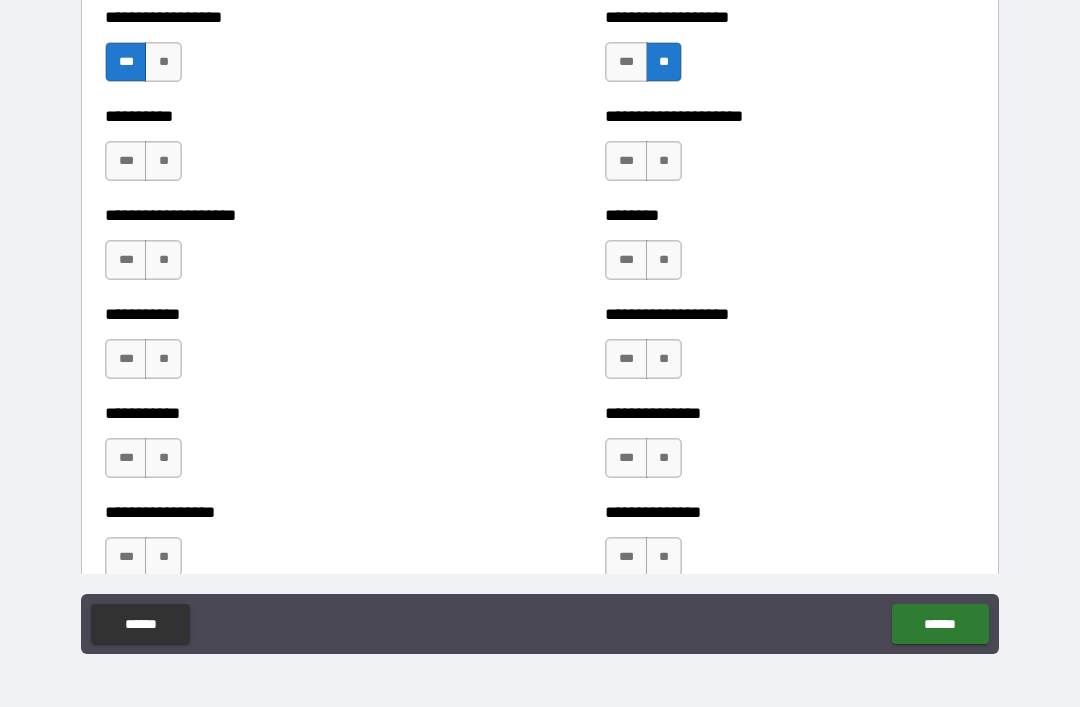 click on "**" at bounding box center [664, 161] 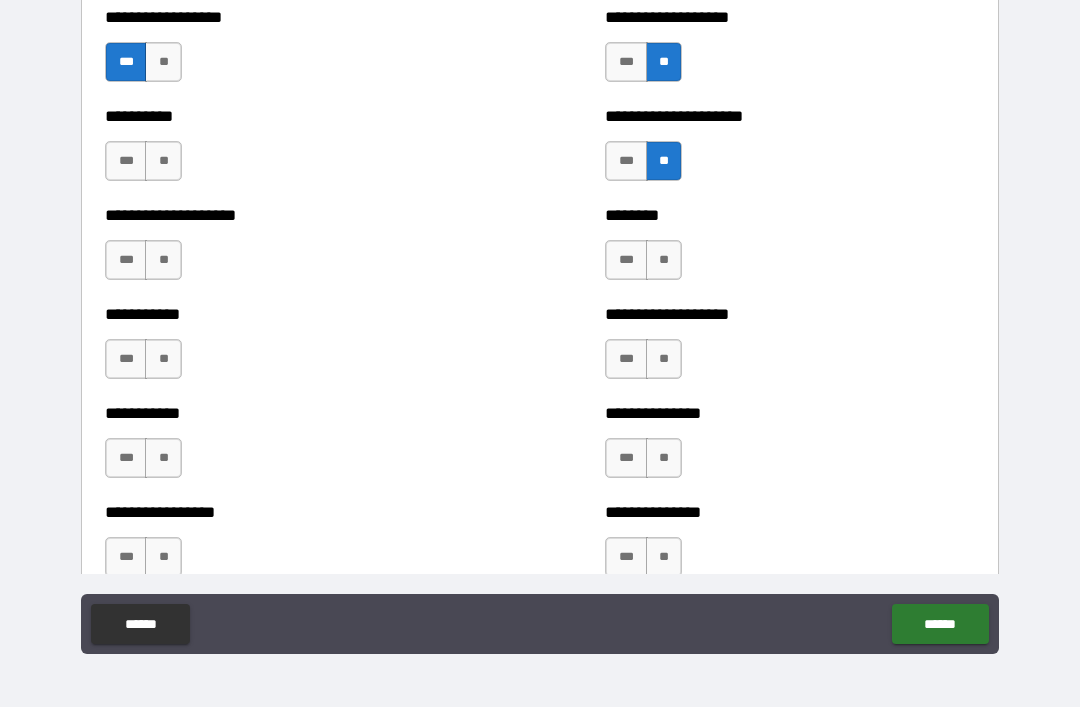 click on "**" at bounding box center [163, 161] 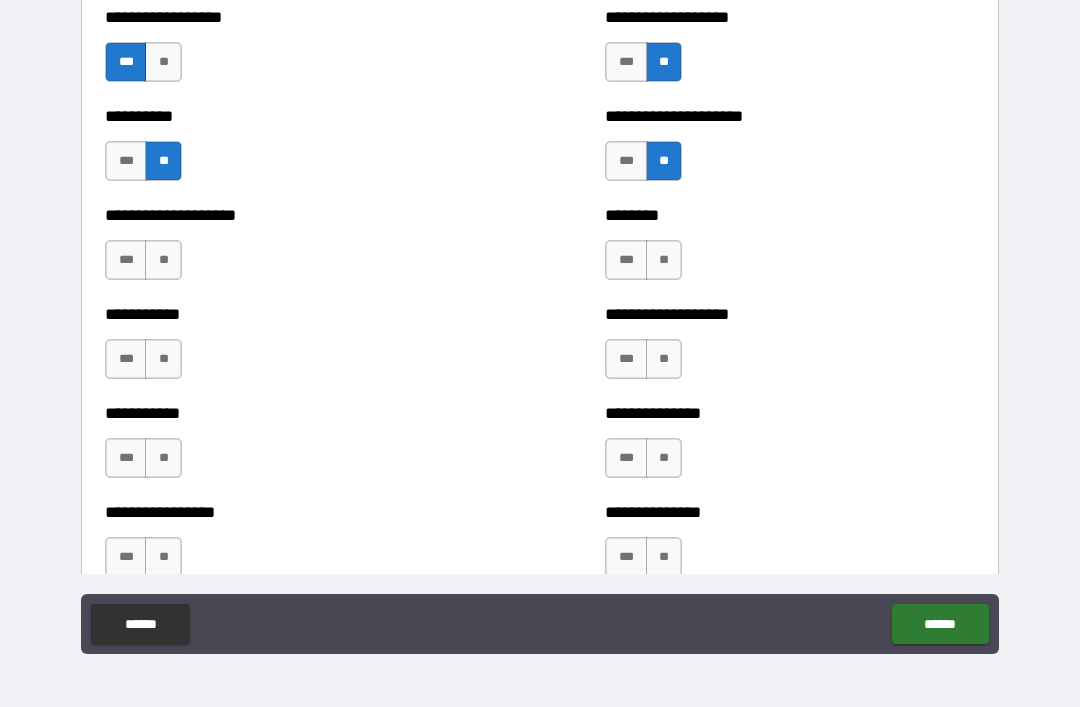 click on "**" at bounding box center (664, 260) 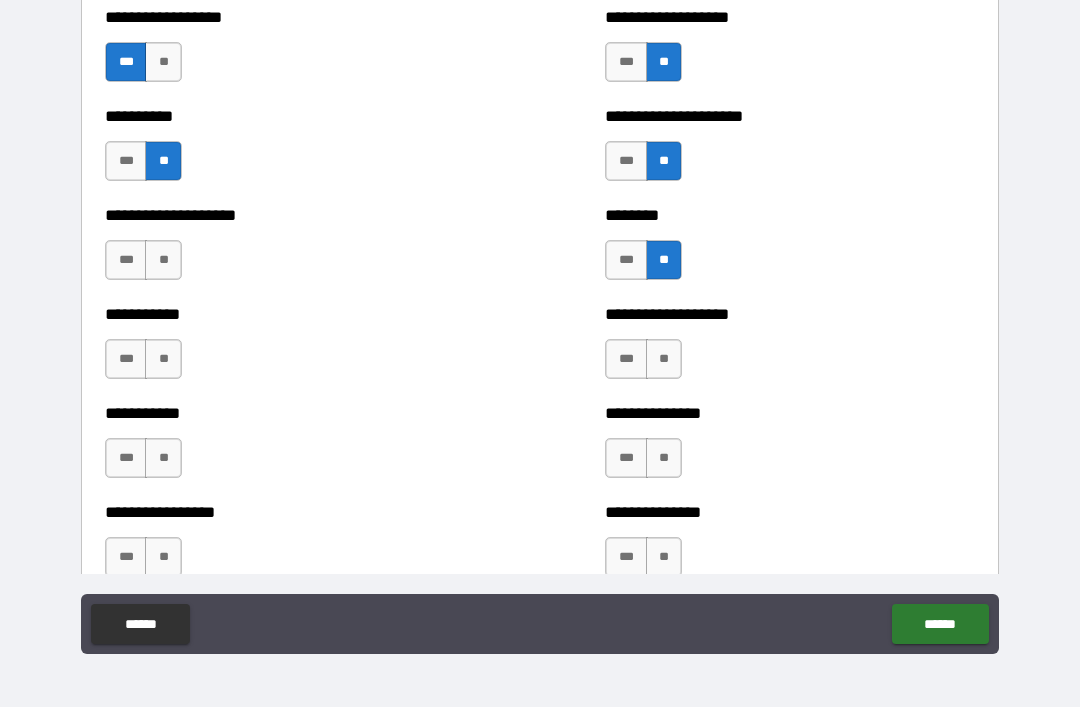 click on "**" at bounding box center [163, 260] 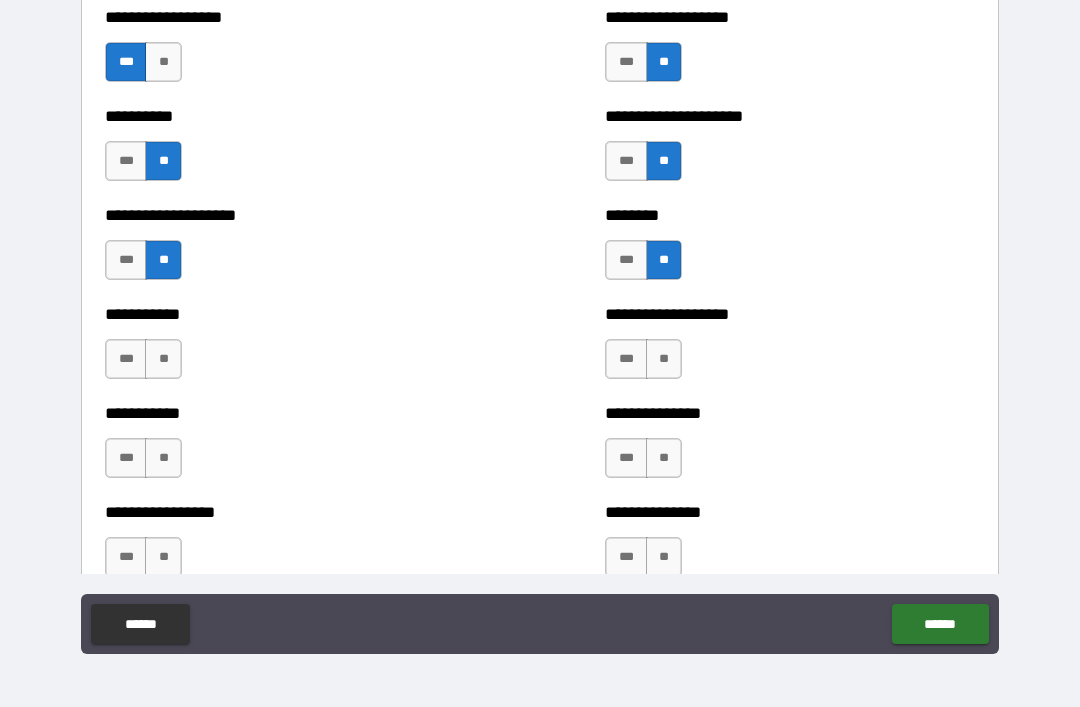 click on "**" at bounding box center (163, 359) 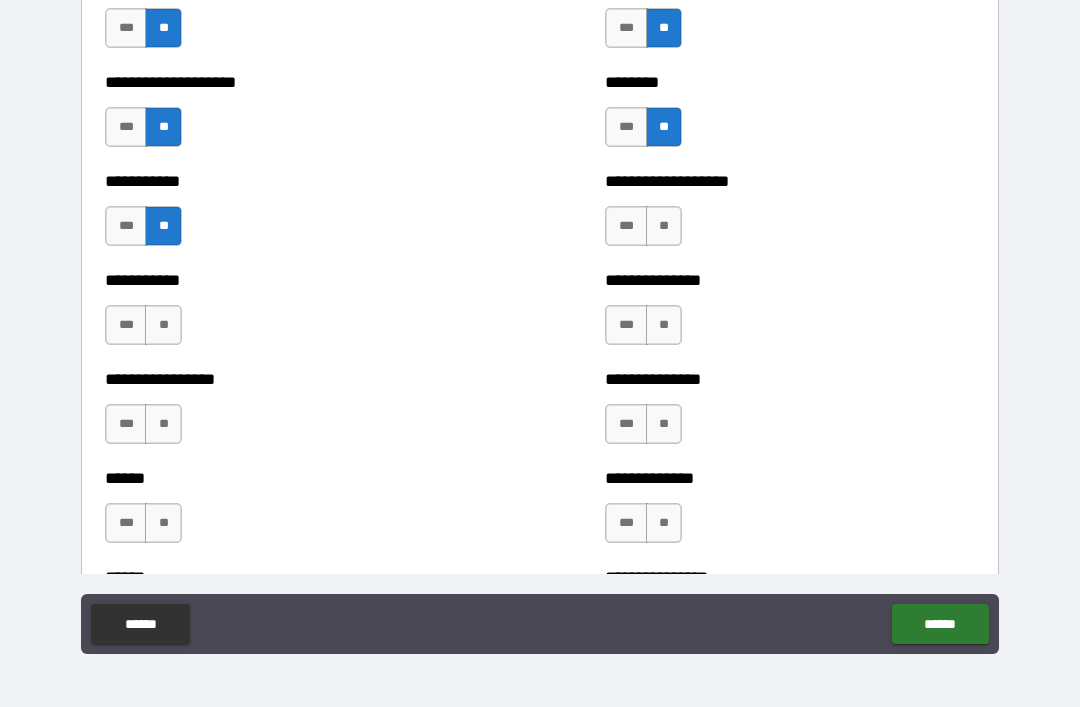 scroll, scrollTop: 2532, scrollLeft: 0, axis: vertical 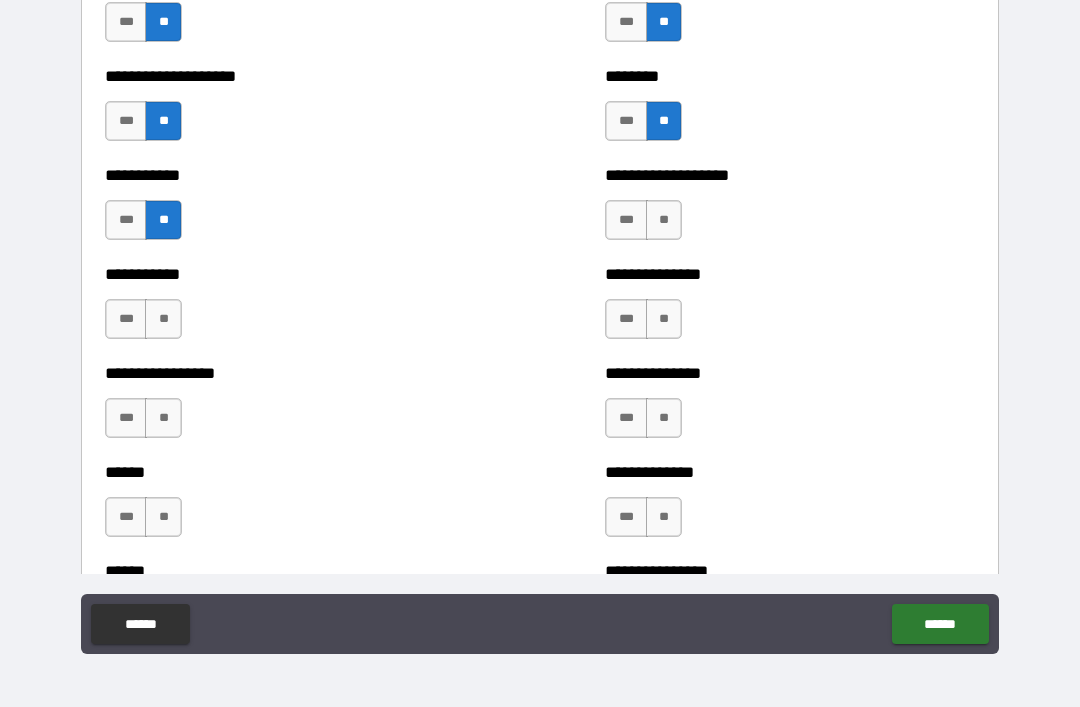 click on "**********" at bounding box center (790, 210) 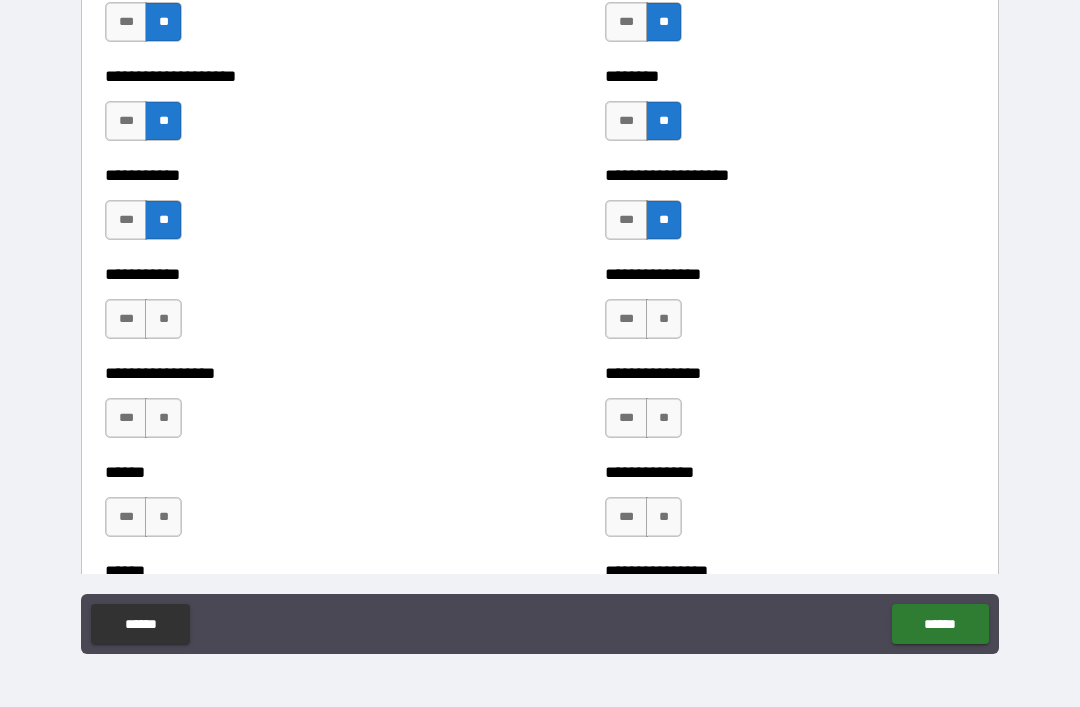 click on "**" at bounding box center (664, 319) 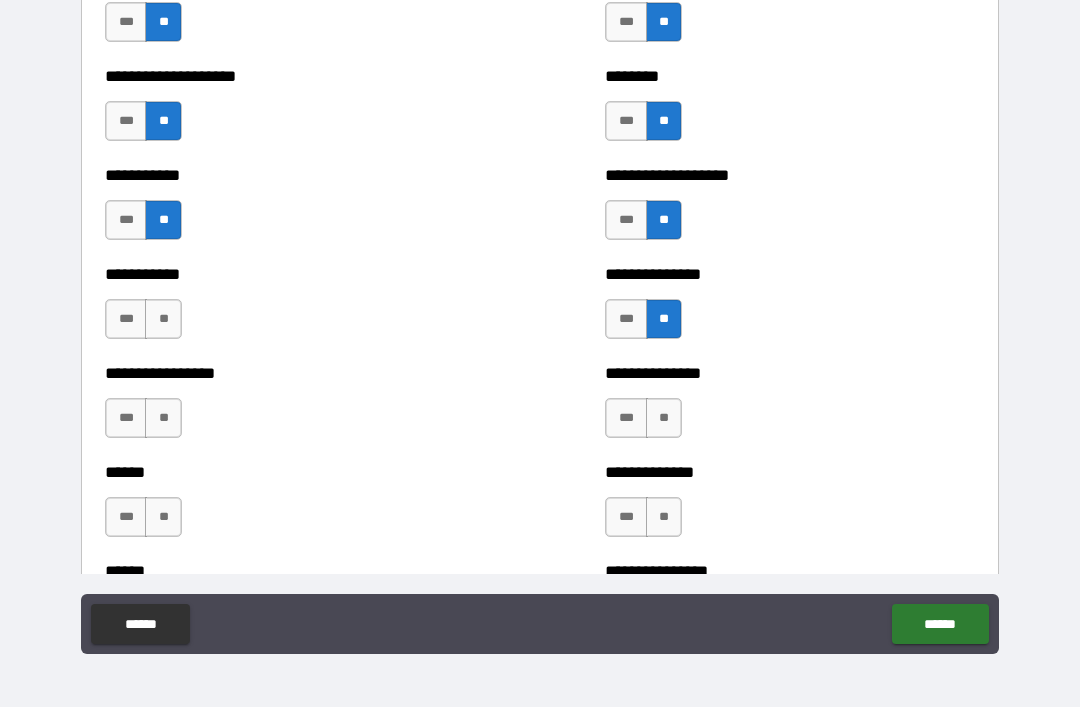 click on "**********" at bounding box center [790, 408] 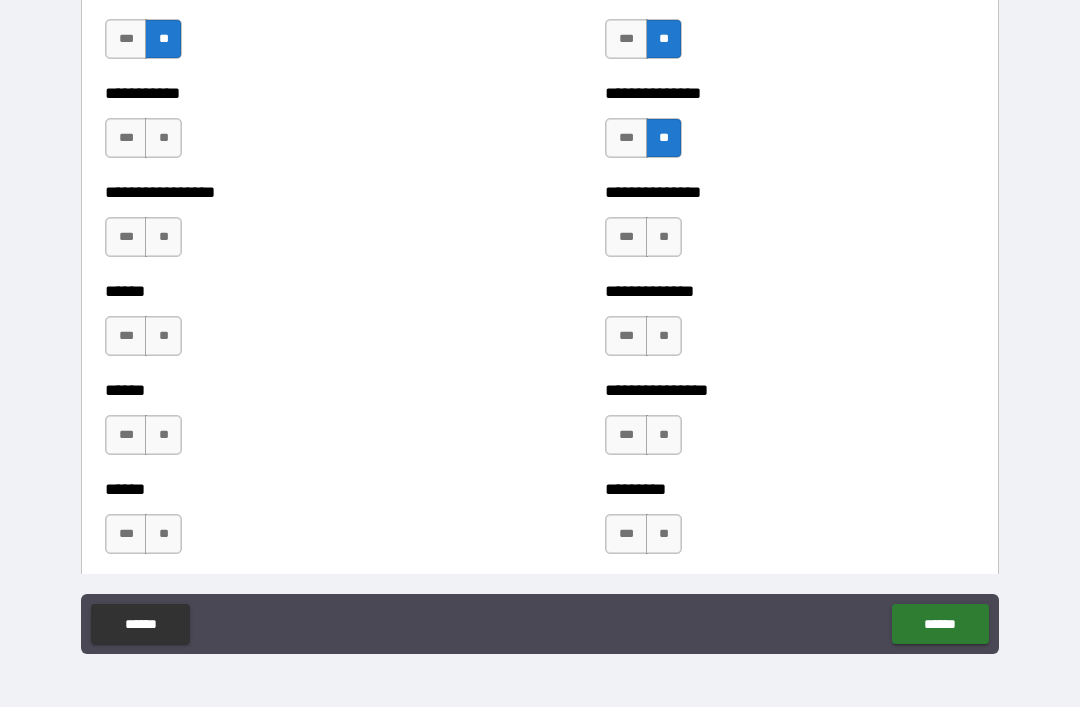 scroll, scrollTop: 2720, scrollLeft: 0, axis: vertical 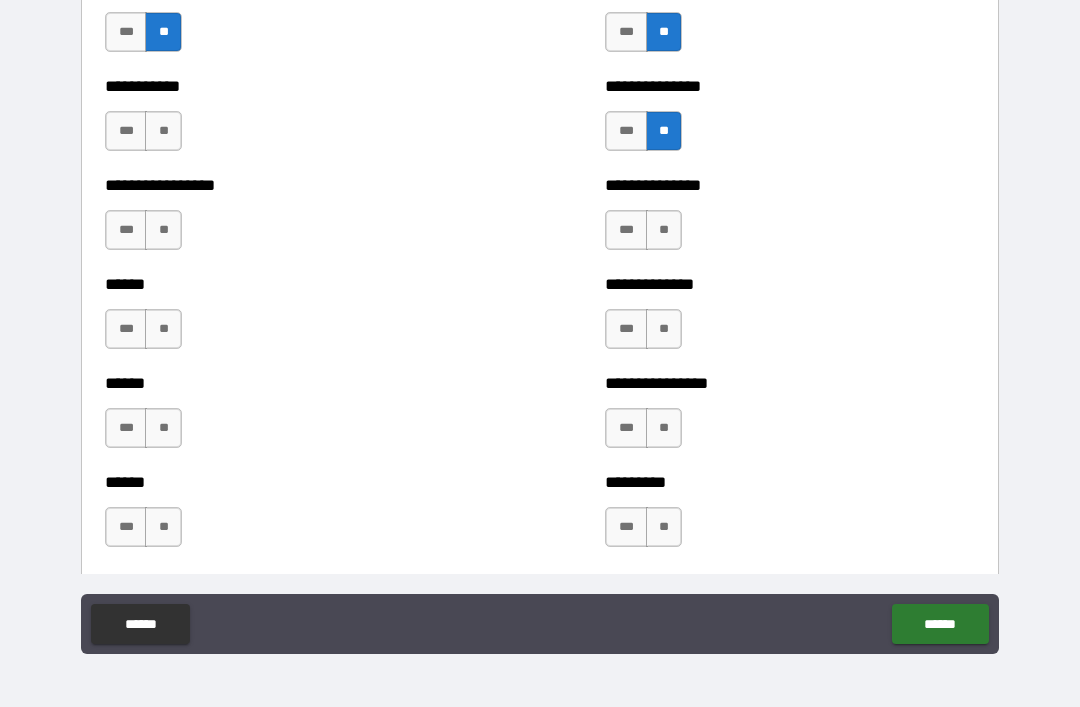click on "**" at bounding box center (664, 230) 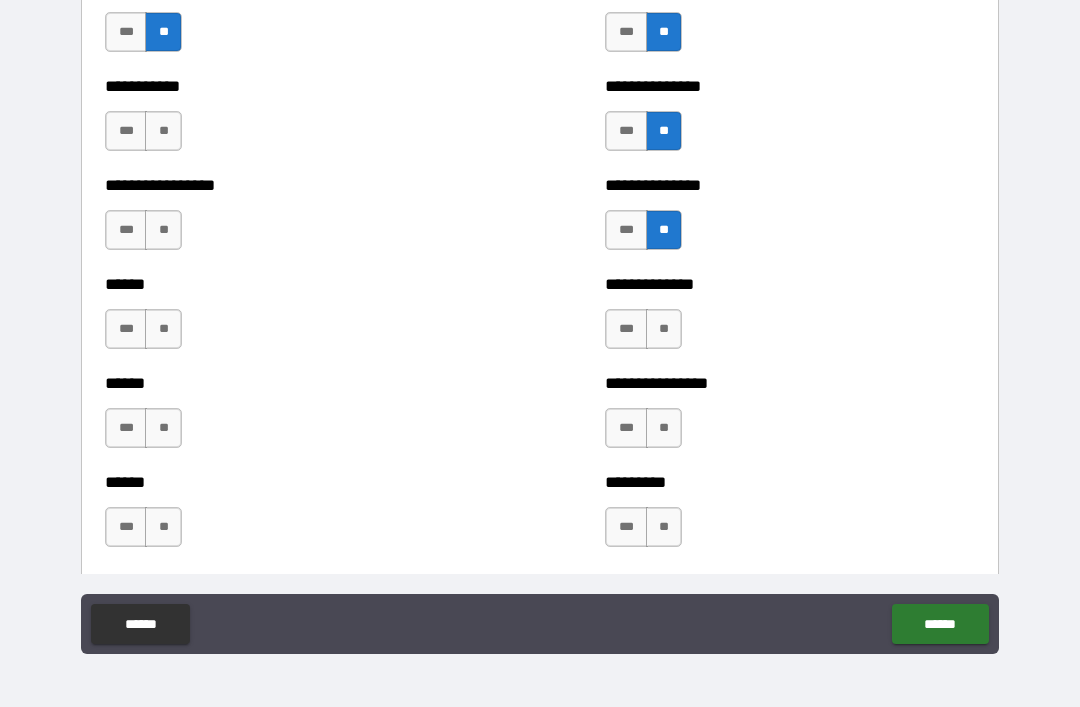click on "**" at bounding box center [664, 329] 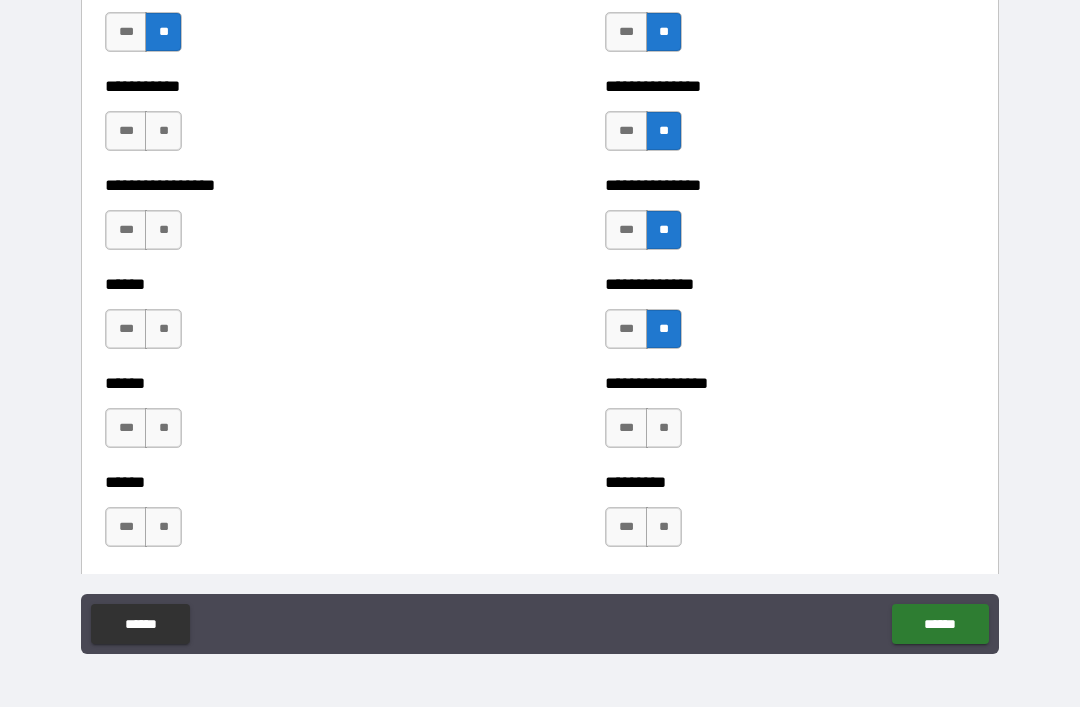 click on "**" at bounding box center (163, 230) 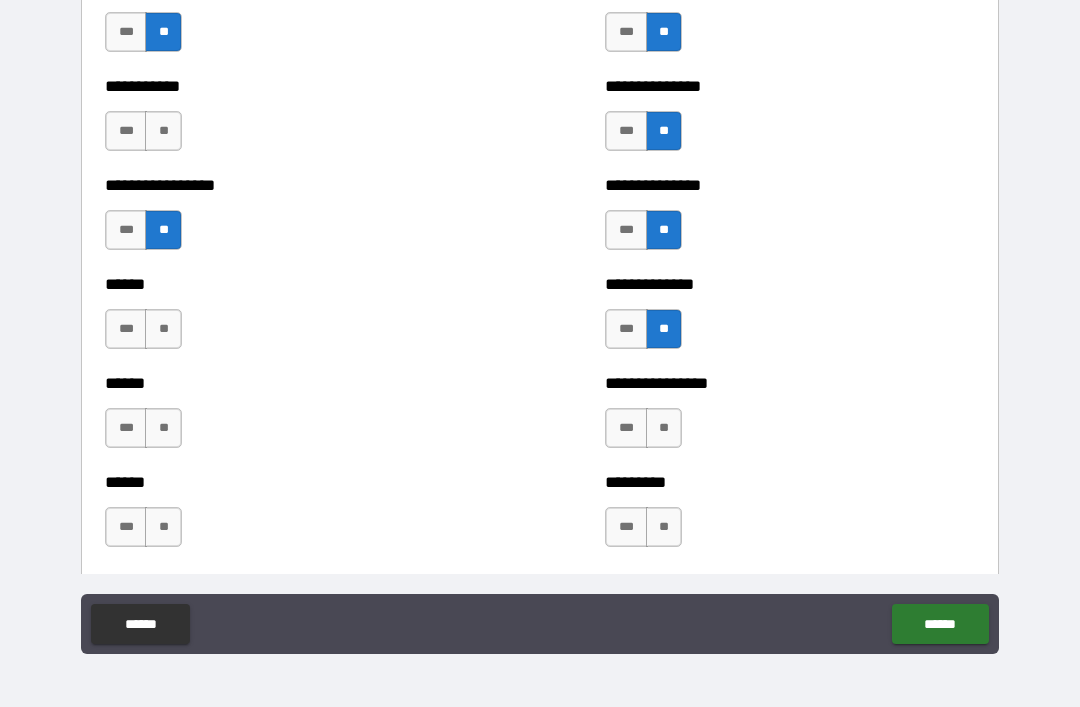 click on "**" at bounding box center [163, 131] 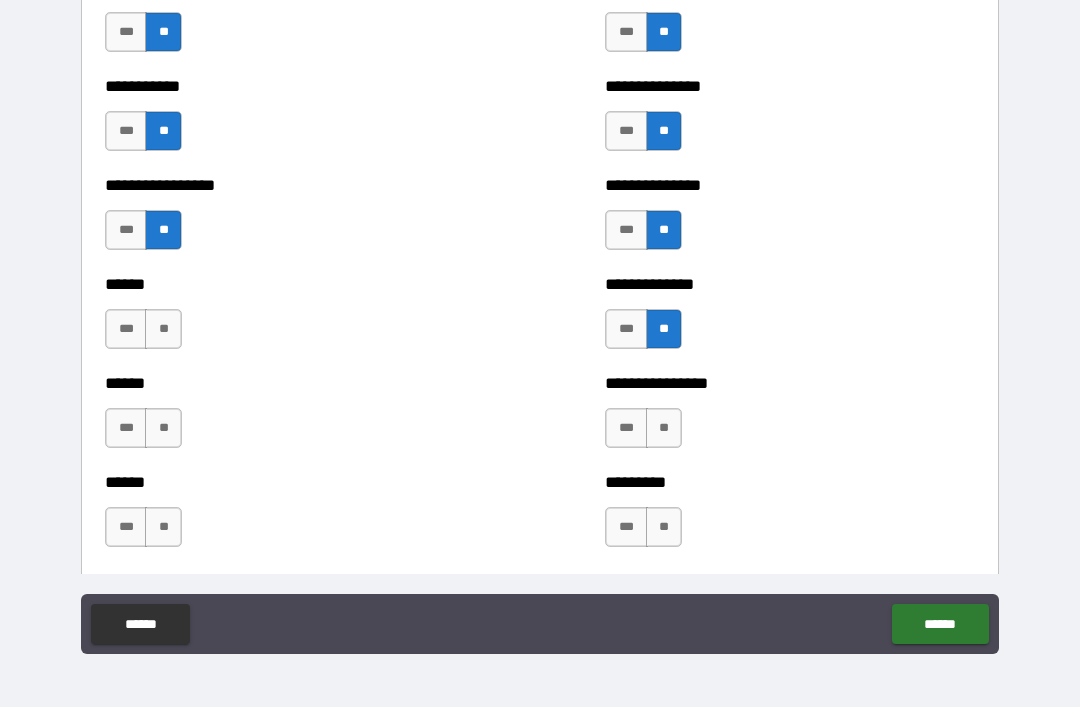 click on "****** *** **" at bounding box center [290, 319] 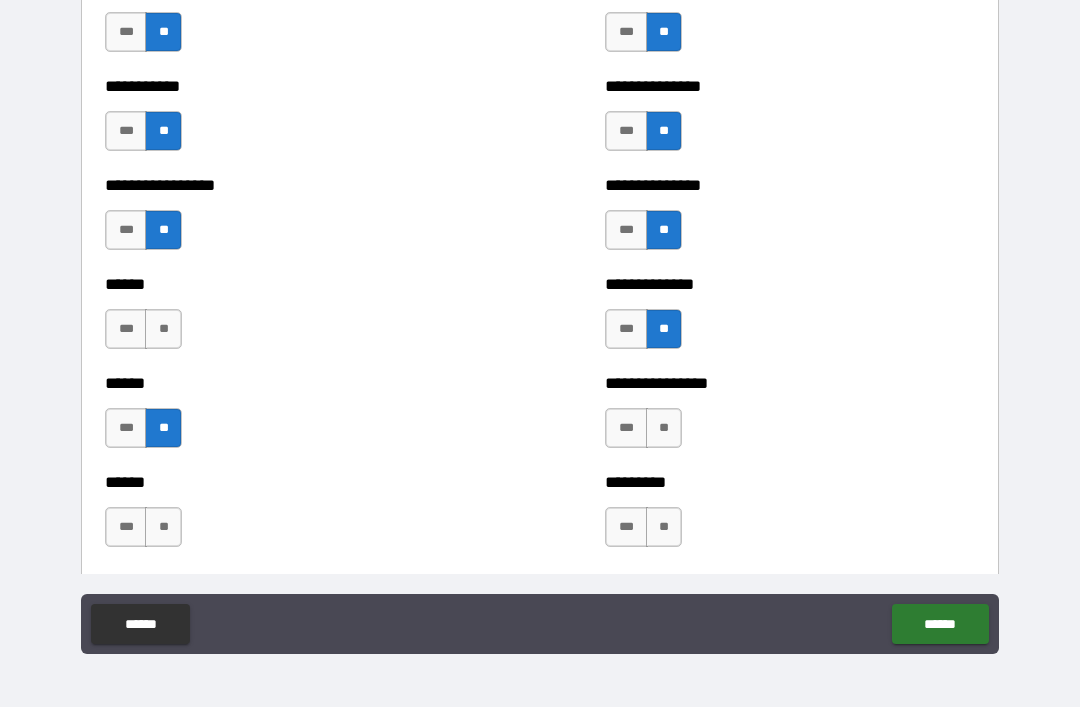 click on "**" at bounding box center [163, 329] 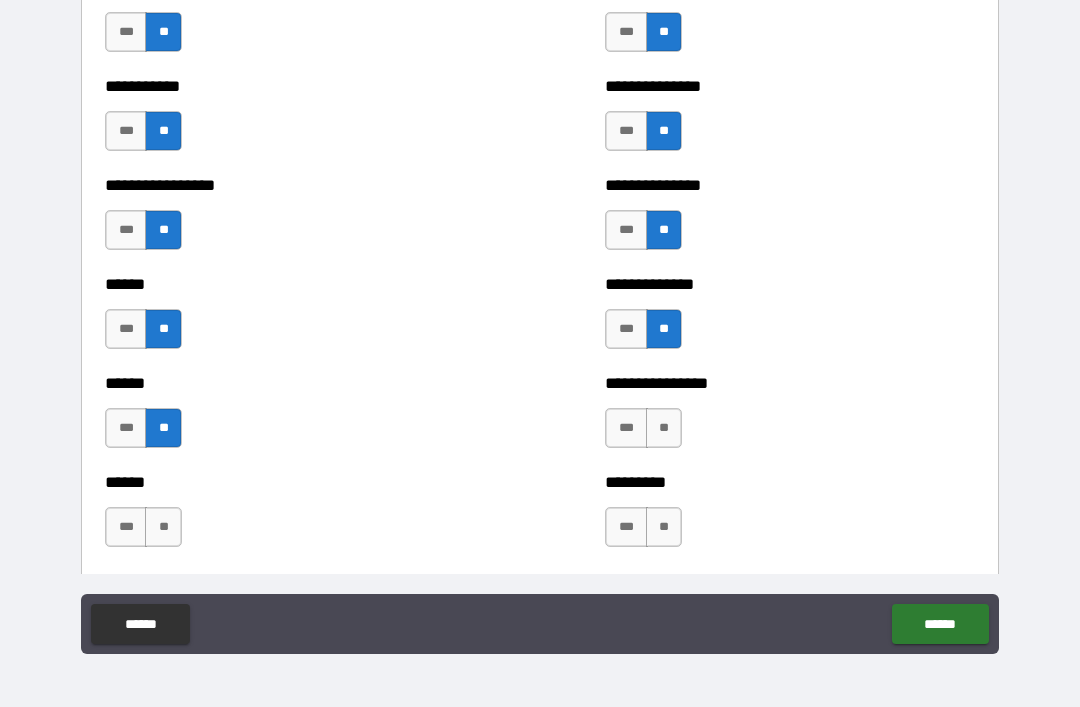click on "**" at bounding box center [664, 428] 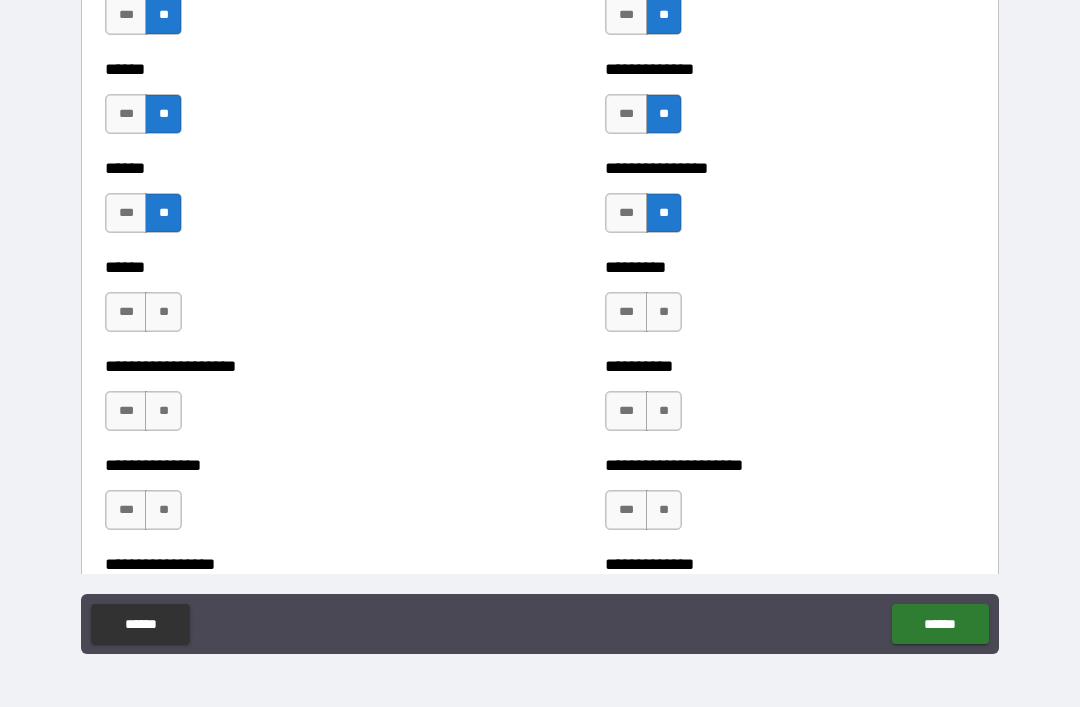 scroll, scrollTop: 2931, scrollLeft: 0, axis: vertical 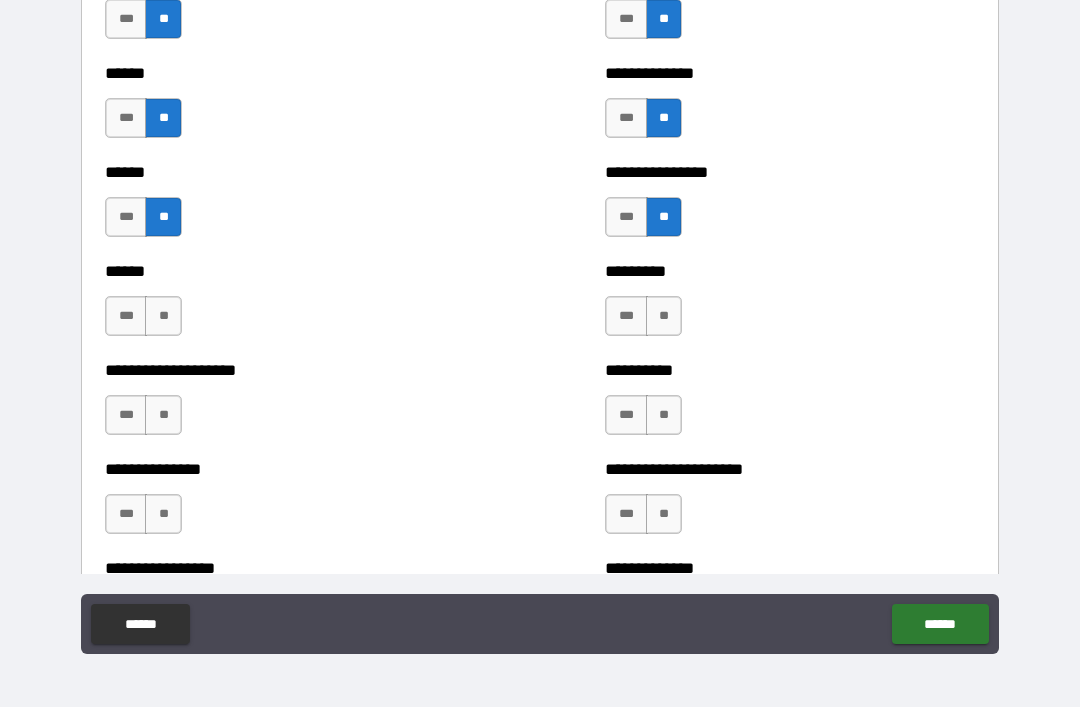 click on "**" at bounding box center [664, 316] 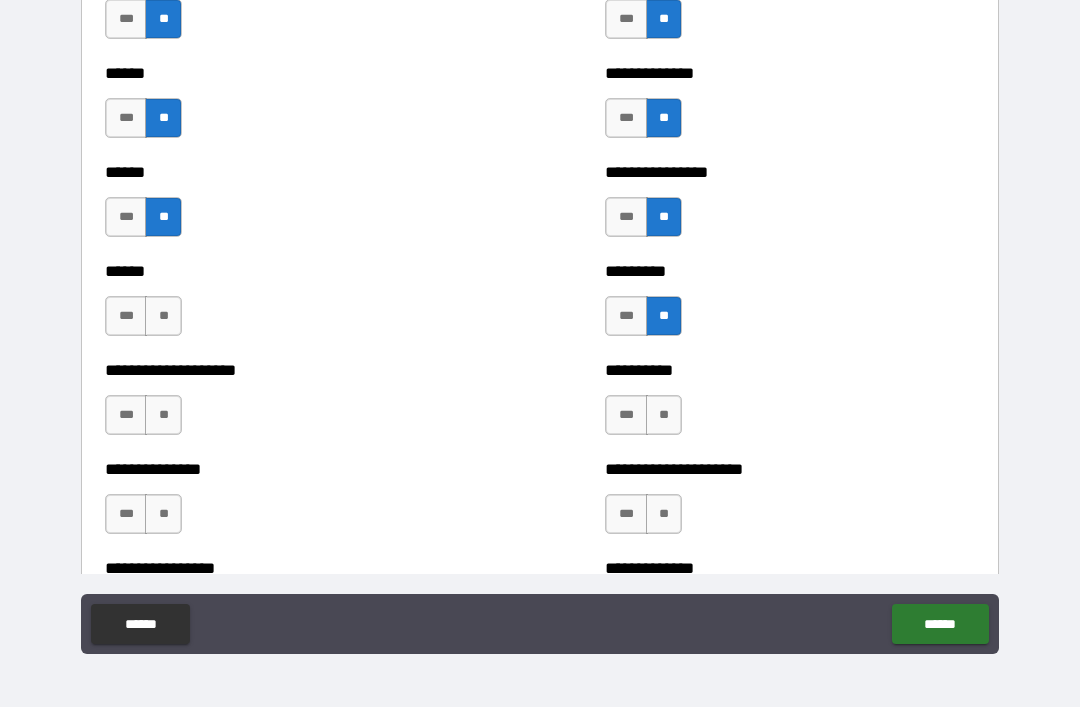 click on "**********" at bounding box center (790, 405) 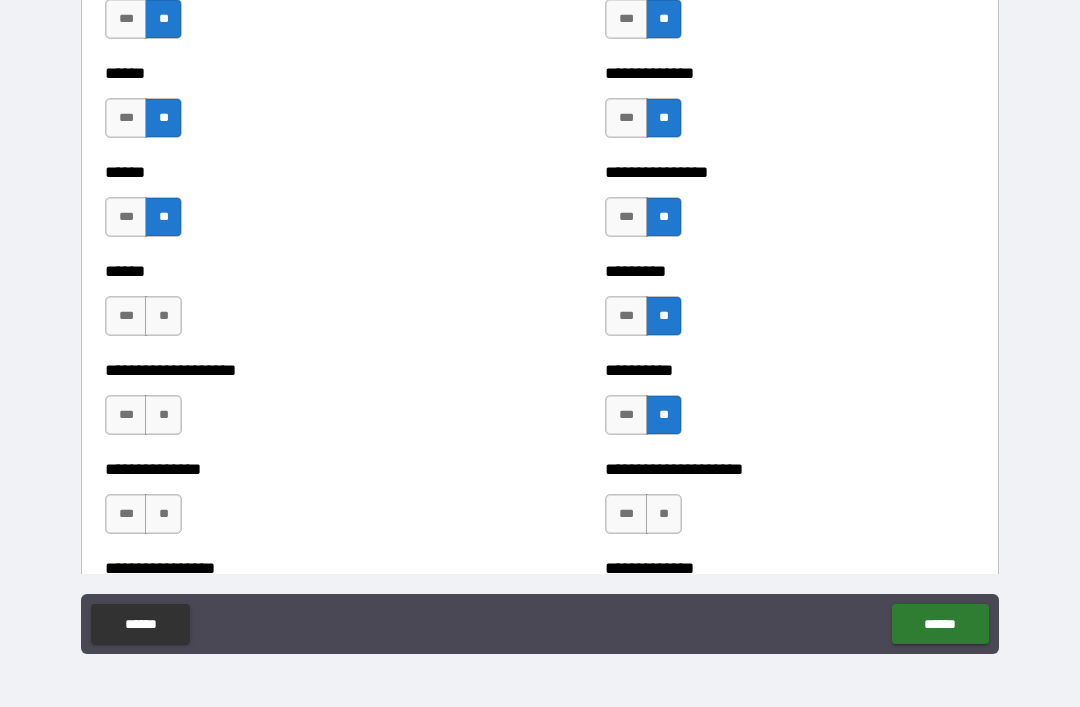 click on "***" at bounding box center (626, 514) 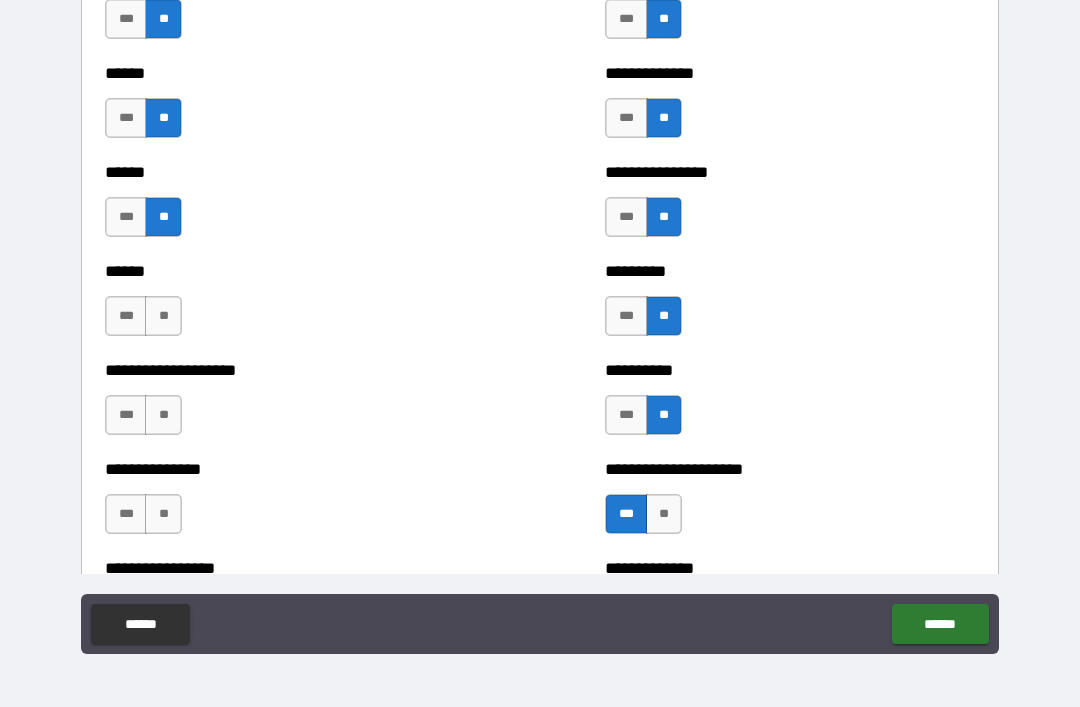 click on "**" at bounding box center (163, 415) 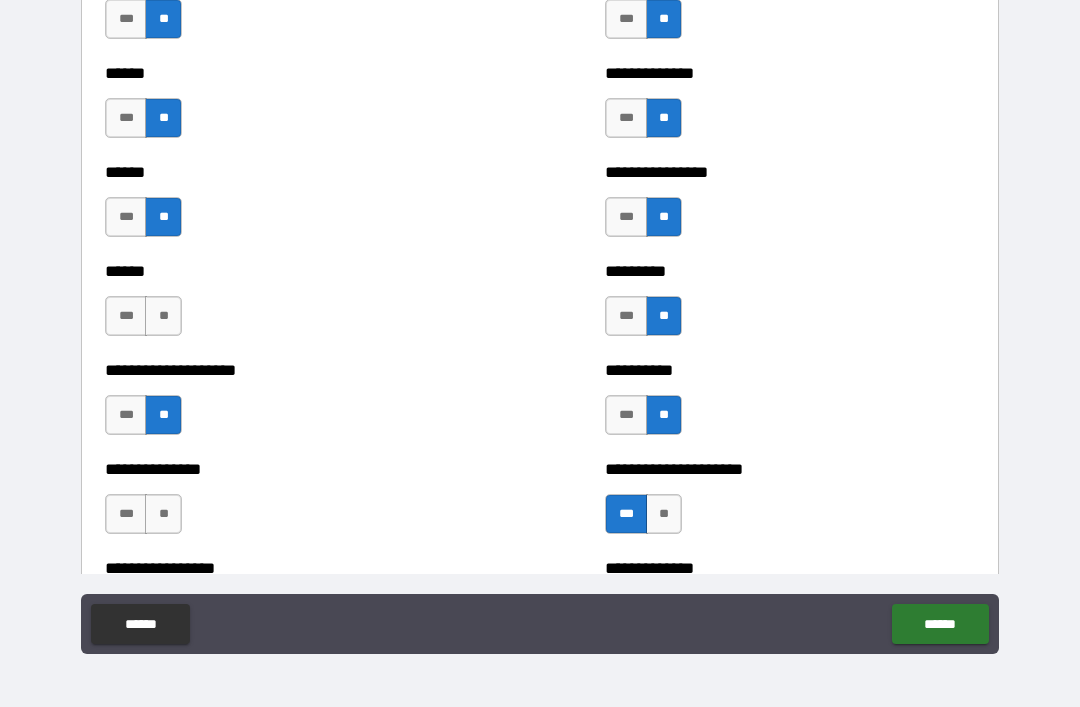 click on "**" at bounding box center (163, 316) 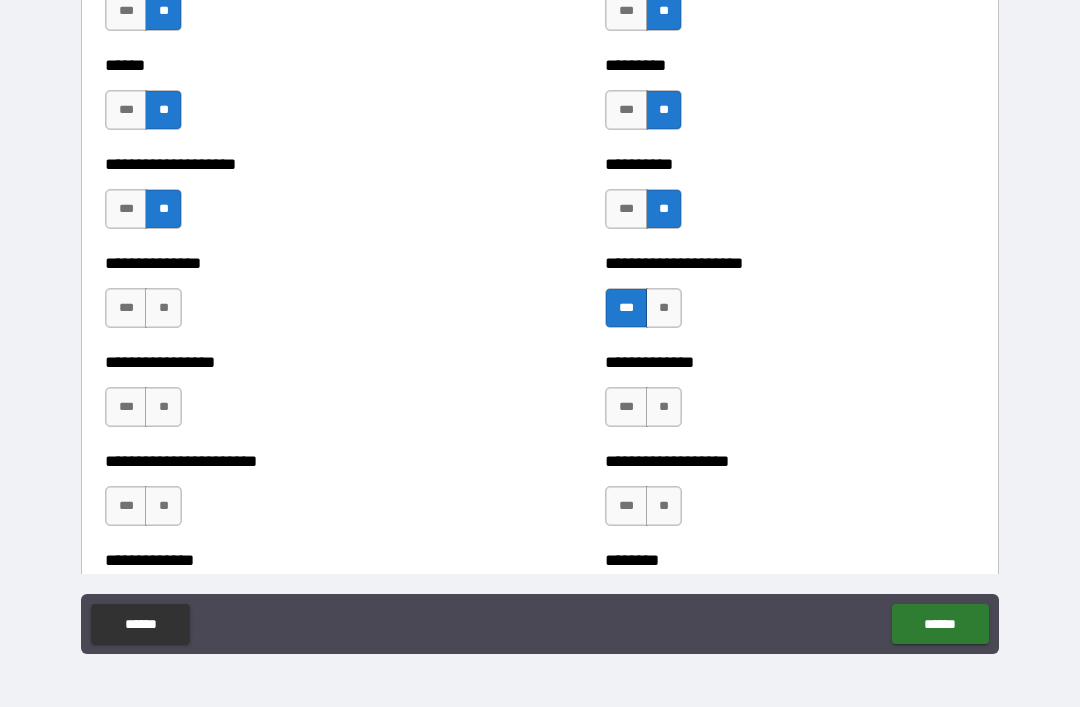 scroll, scrollTop: 3136, scrollLeft: 0, axis: vertical 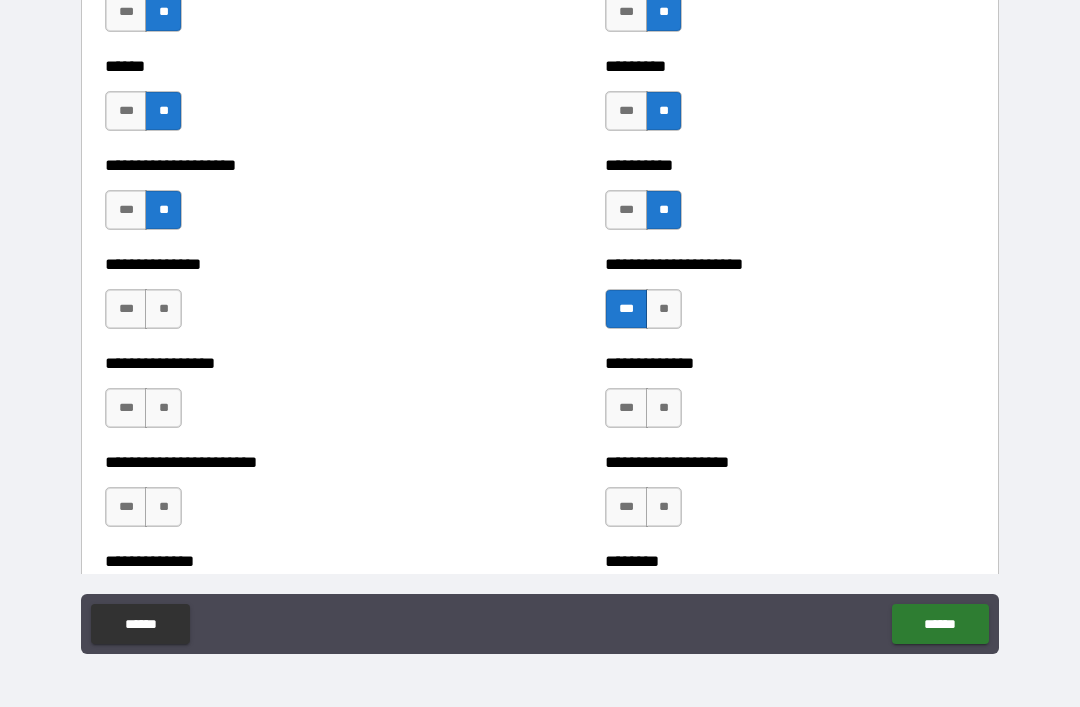 click on "**" at bounding box center (163, 309) 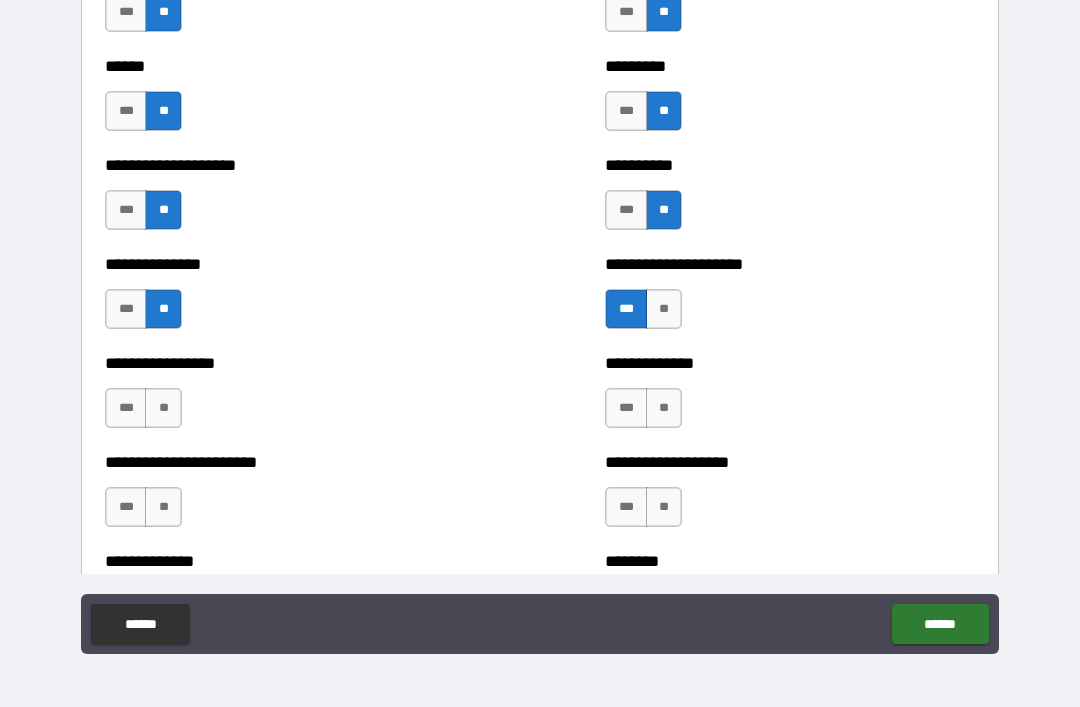 click on "**" at bounding box center (163, 408) 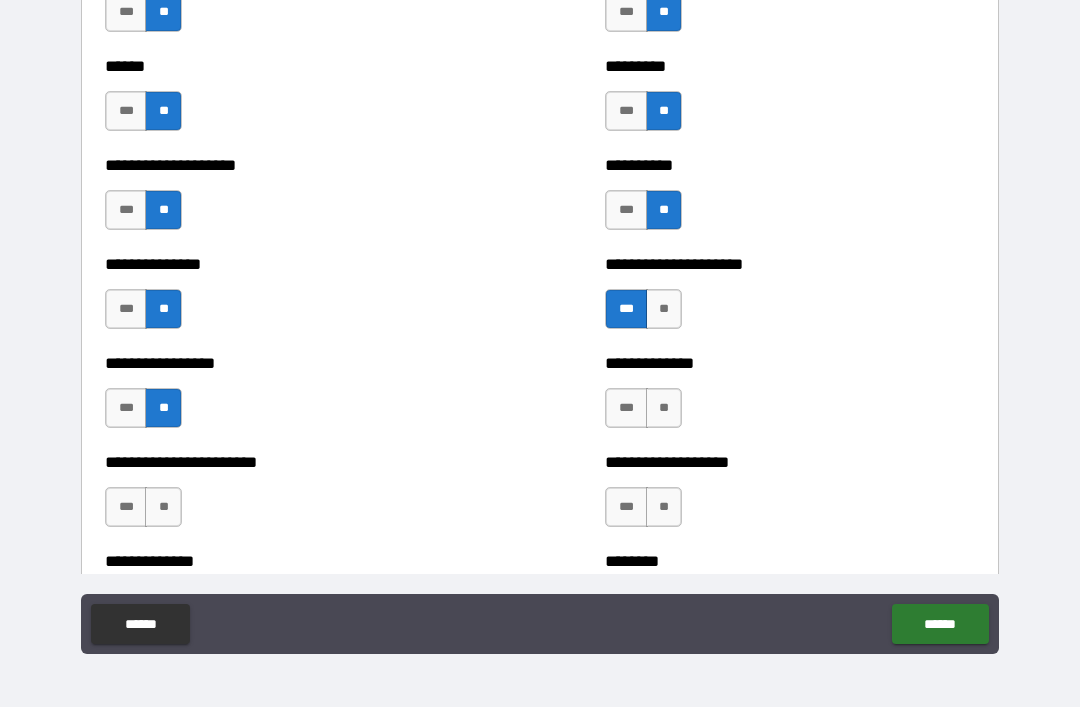click on "**********" at bounding box center (290, 561) 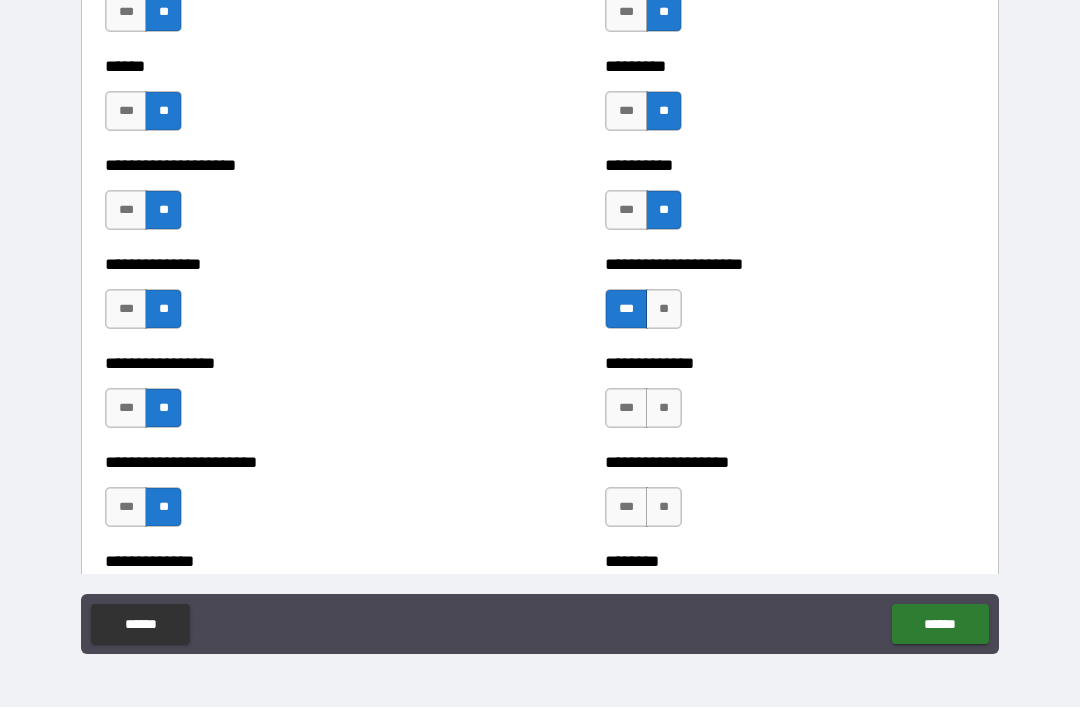 click on "**" at bounding box center [664, 408] 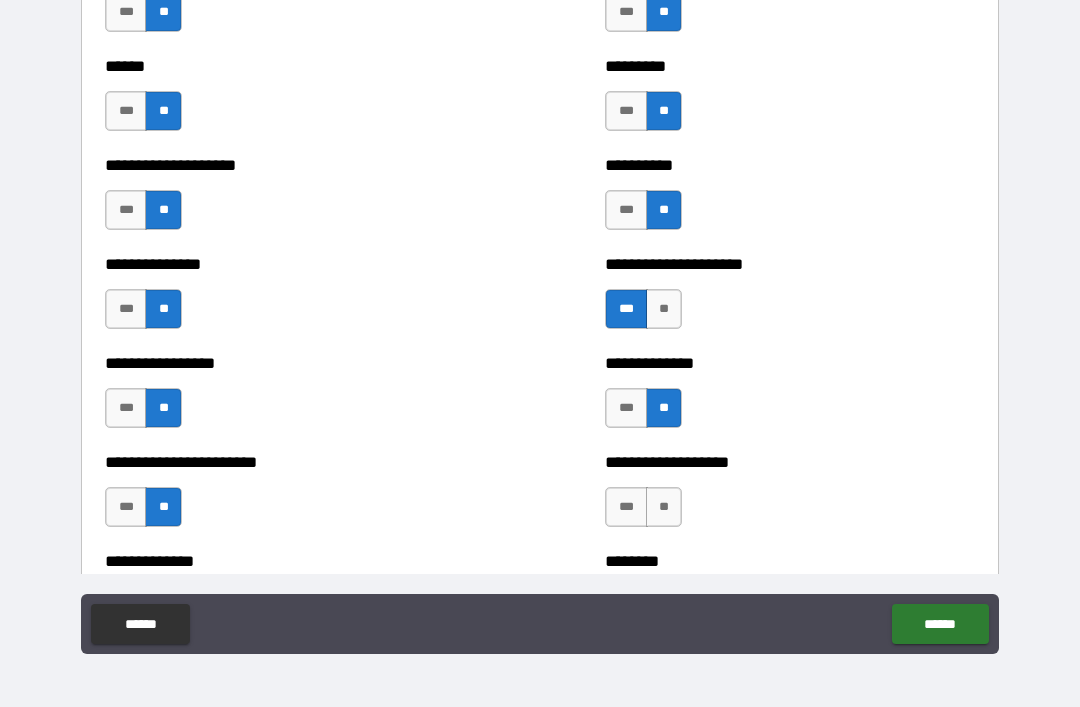 click on "**" at bounding box center [664, 507] 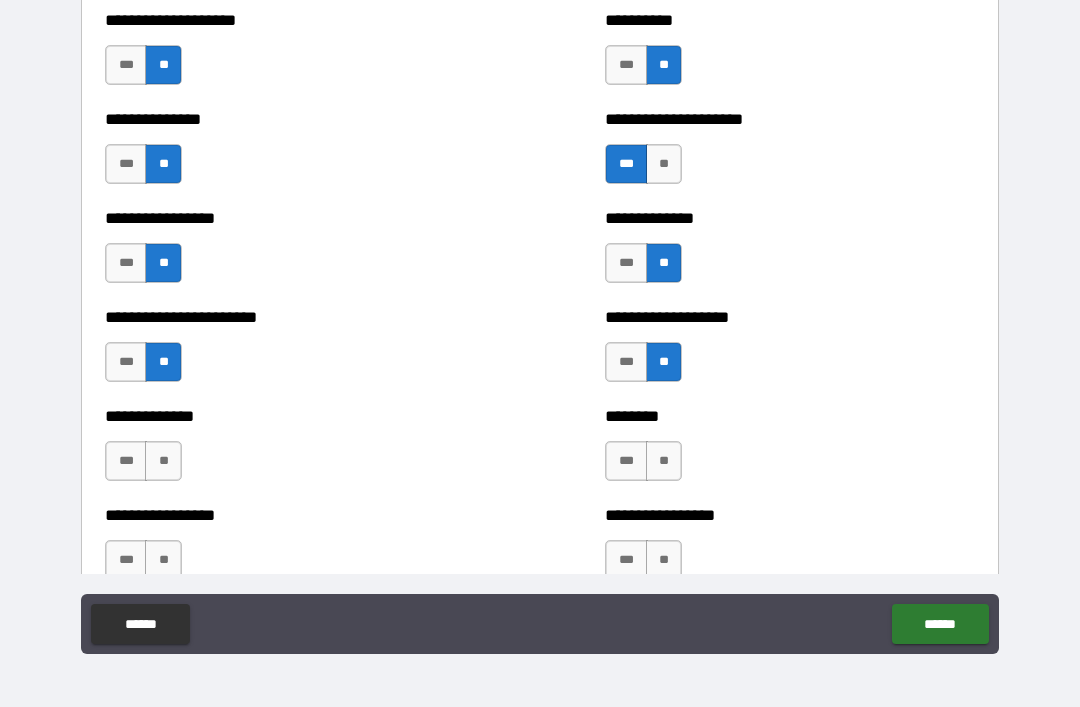 scroll, scrollTop: 3352, scrollLeft: 0, axis: vertical 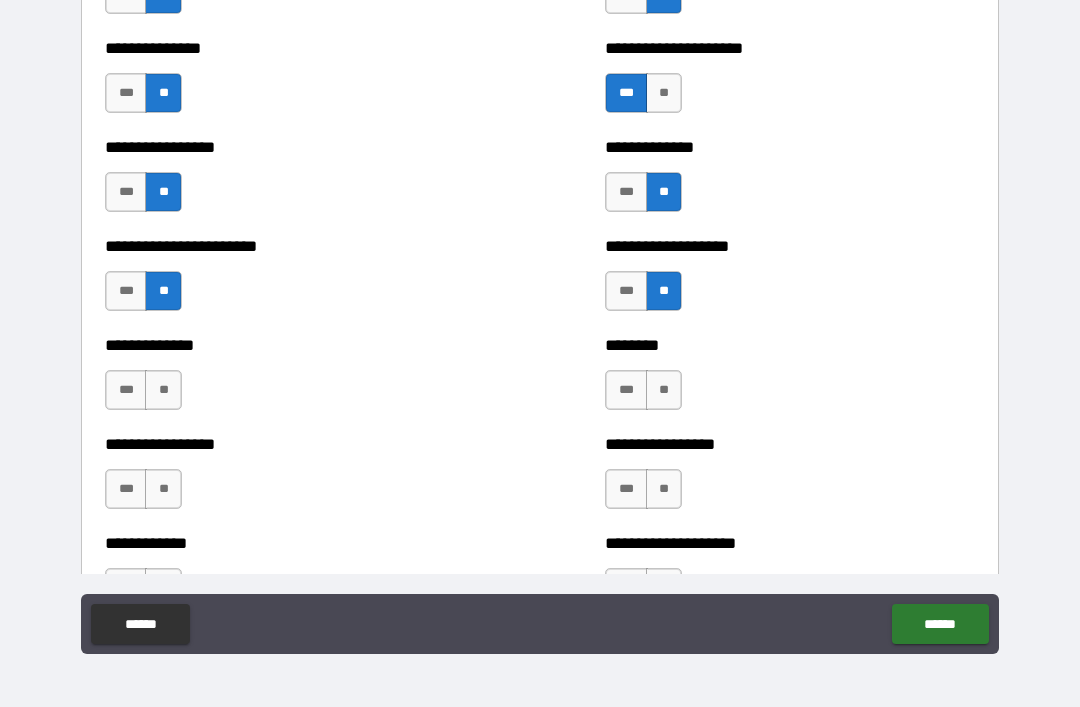 click on "**" at bounding box center (664, 390) 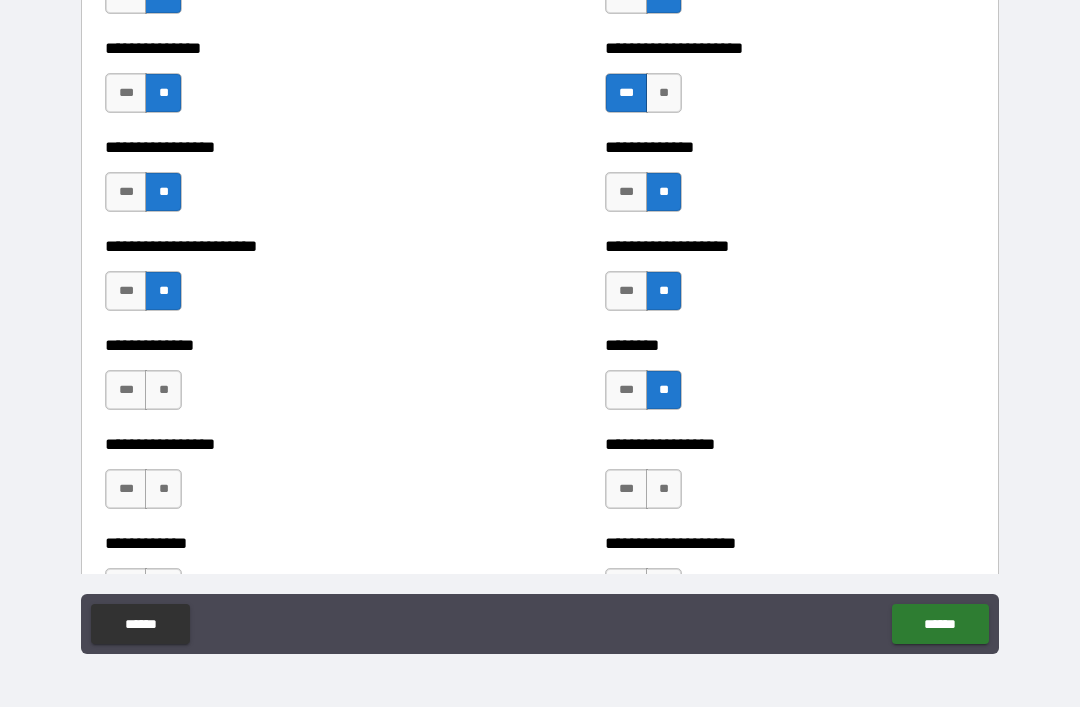 click on "*** **" at bounding box center [646, 494] 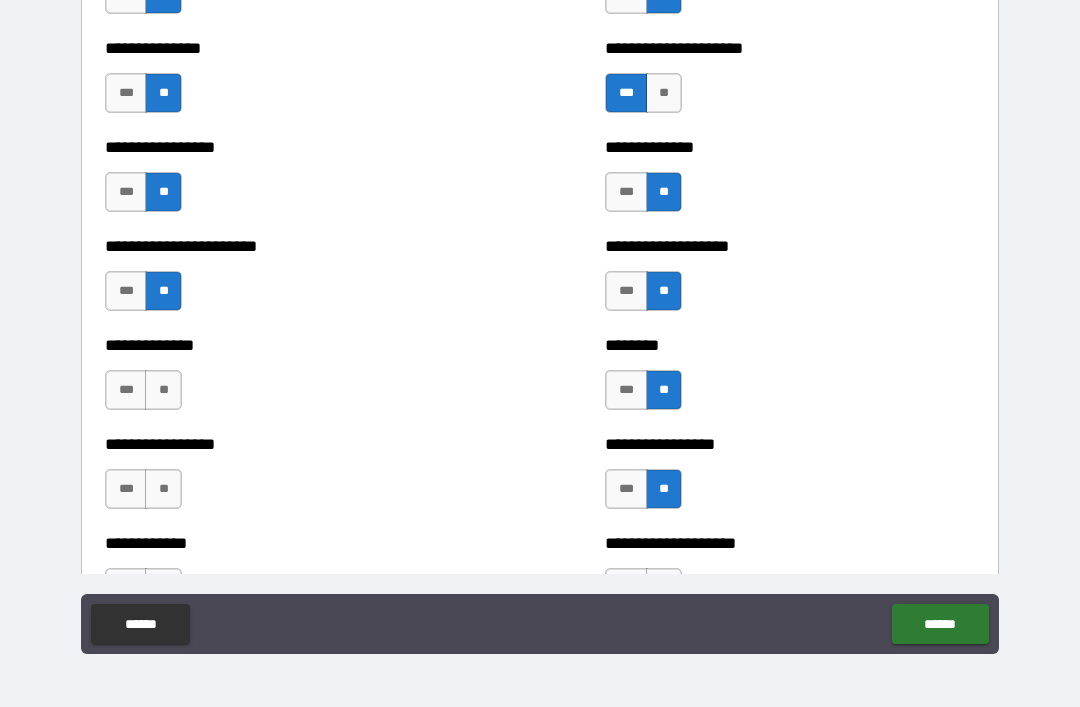 click on "**" at bounding box center [163, 390] 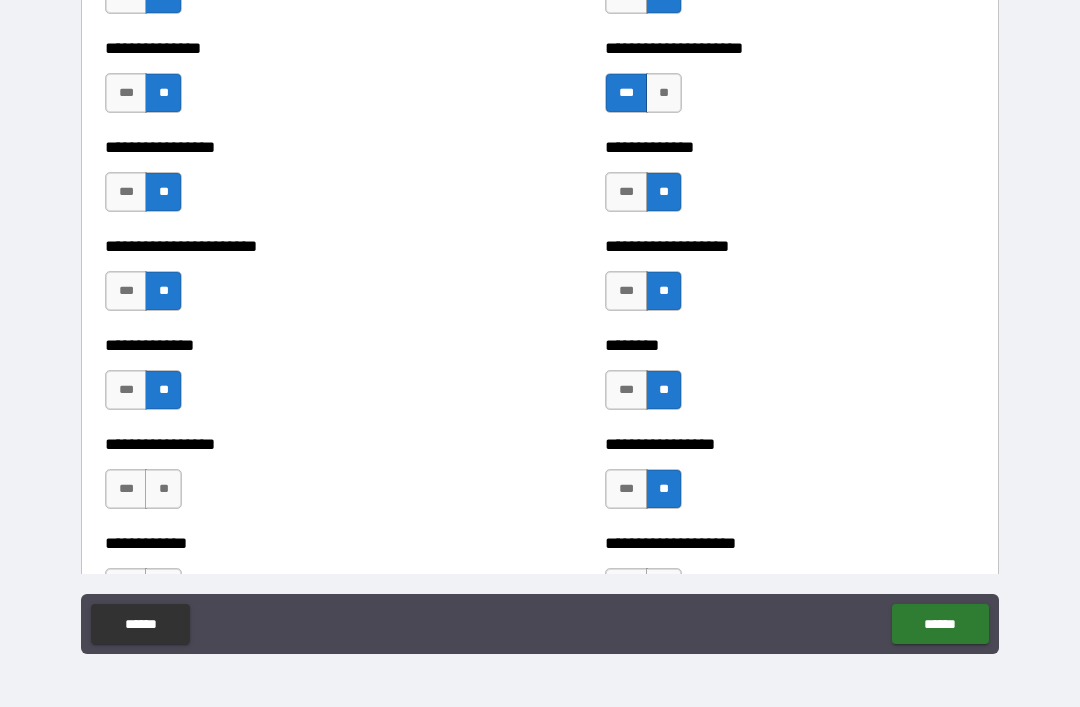 click on "**" at bounding box center (163, 489) 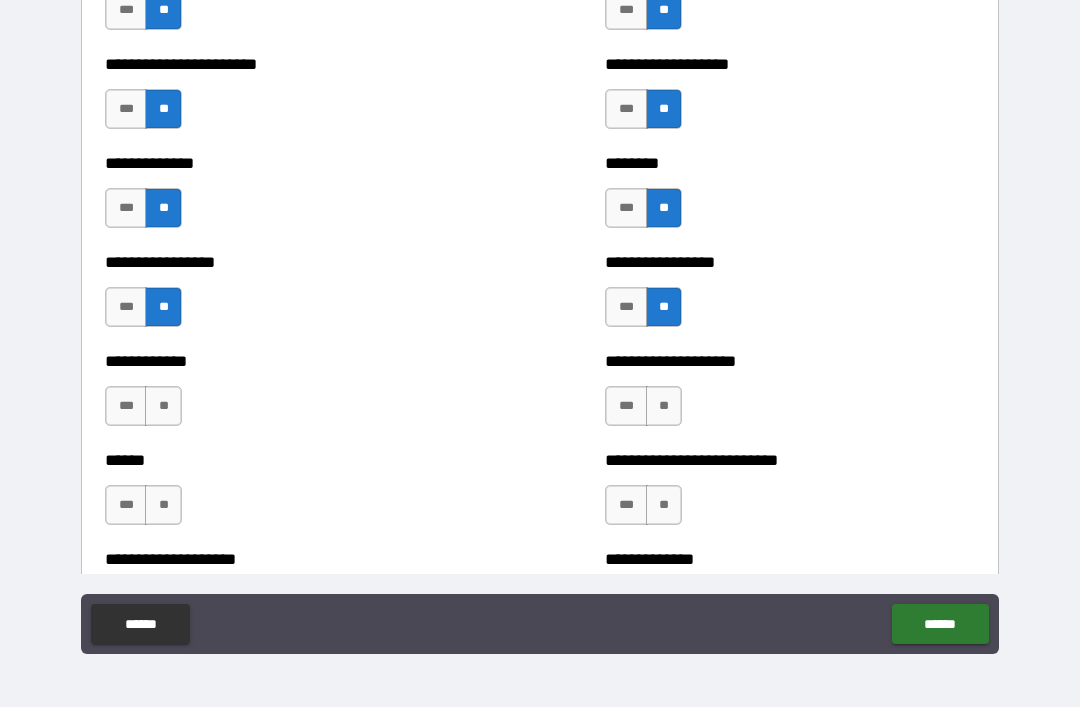 scroll, scrollTop: 3532, scrollLeft: 0, axis: vertical 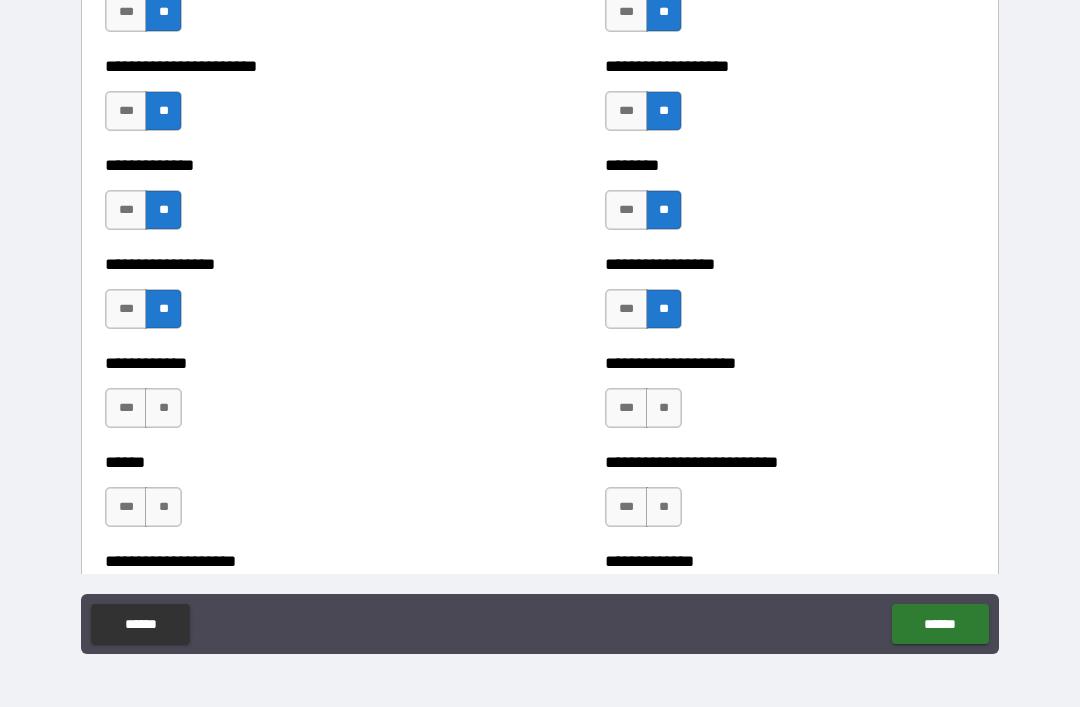 click on "**" at bounding box center (664, 408) 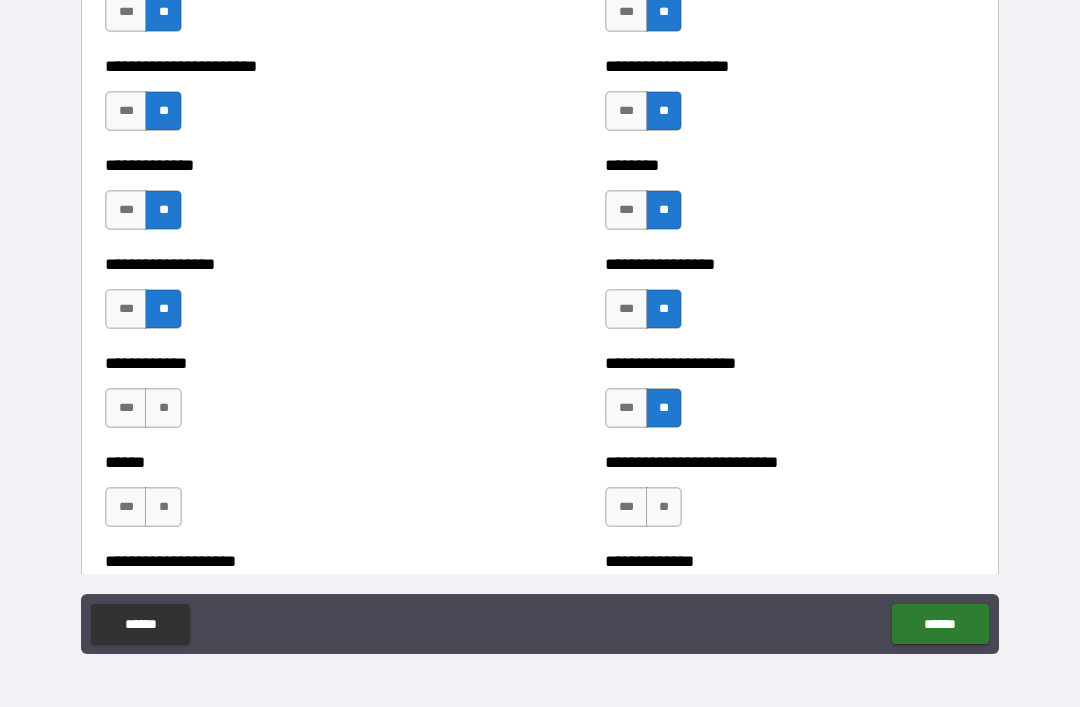 click on "**" at bounding box center (664, 507) 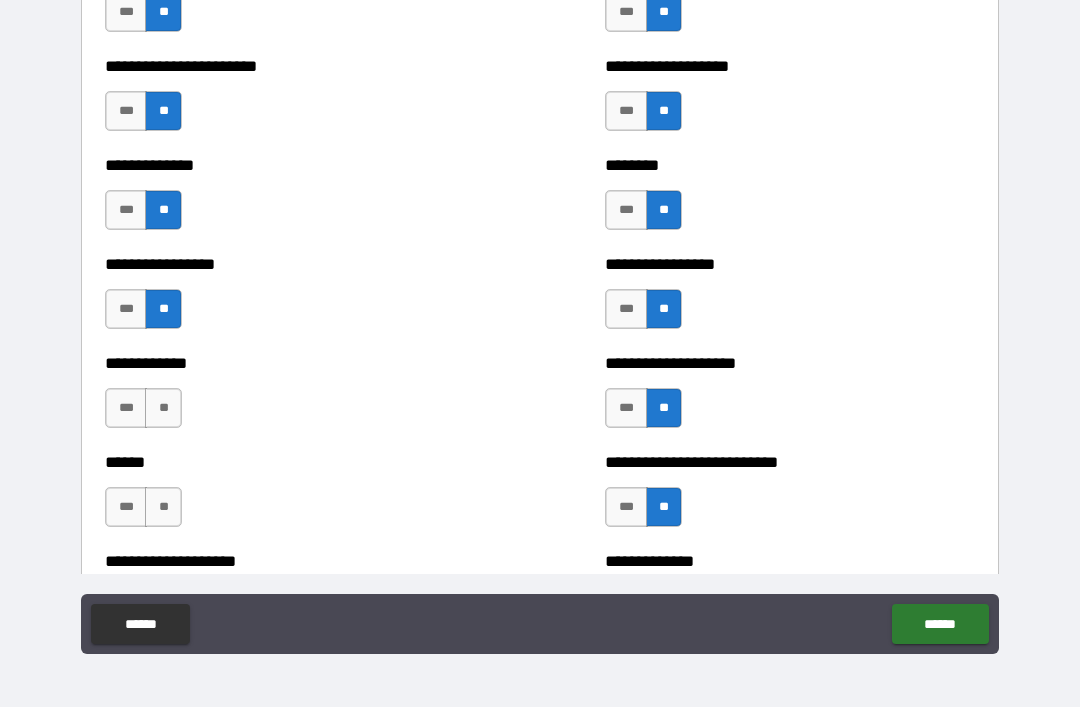 click on "**" at bounding box center [163, 408] 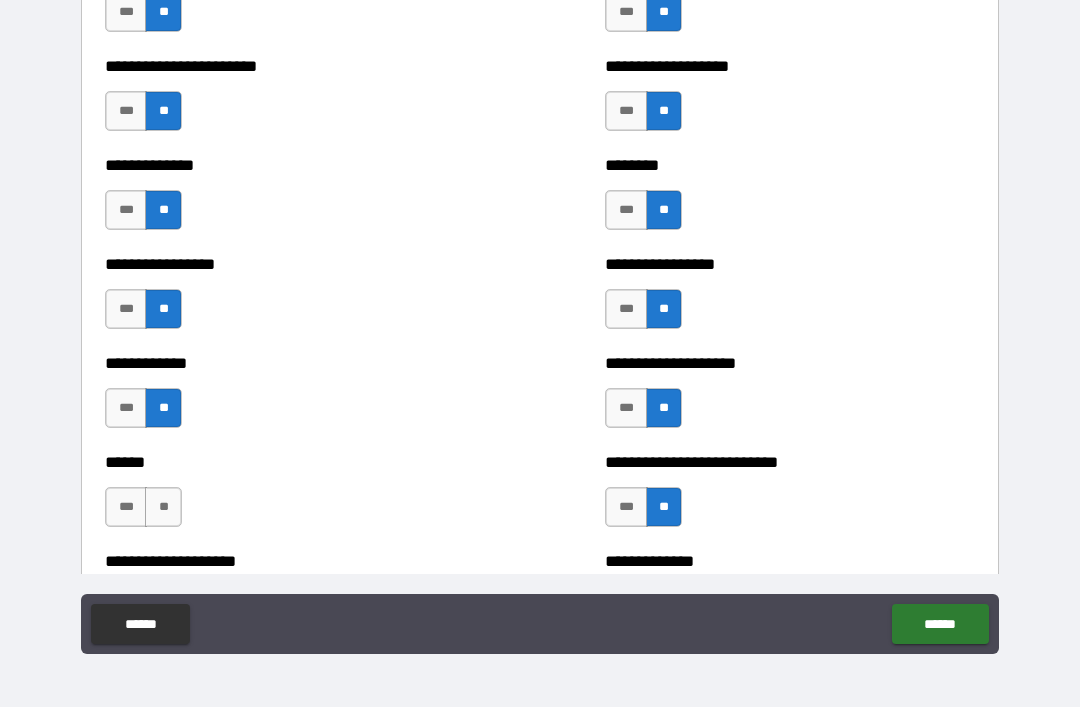 click on "**" at bounding box center (163, 507) 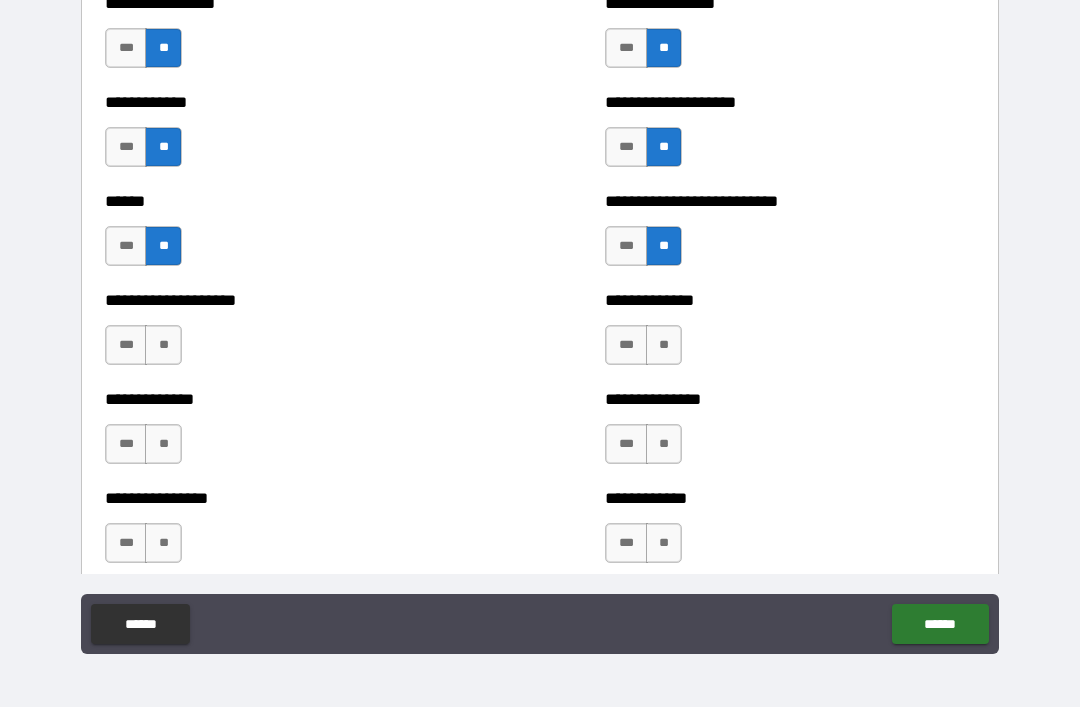 scroll, scrollTop: 3792, scrollLeft: 0, axis: vertical 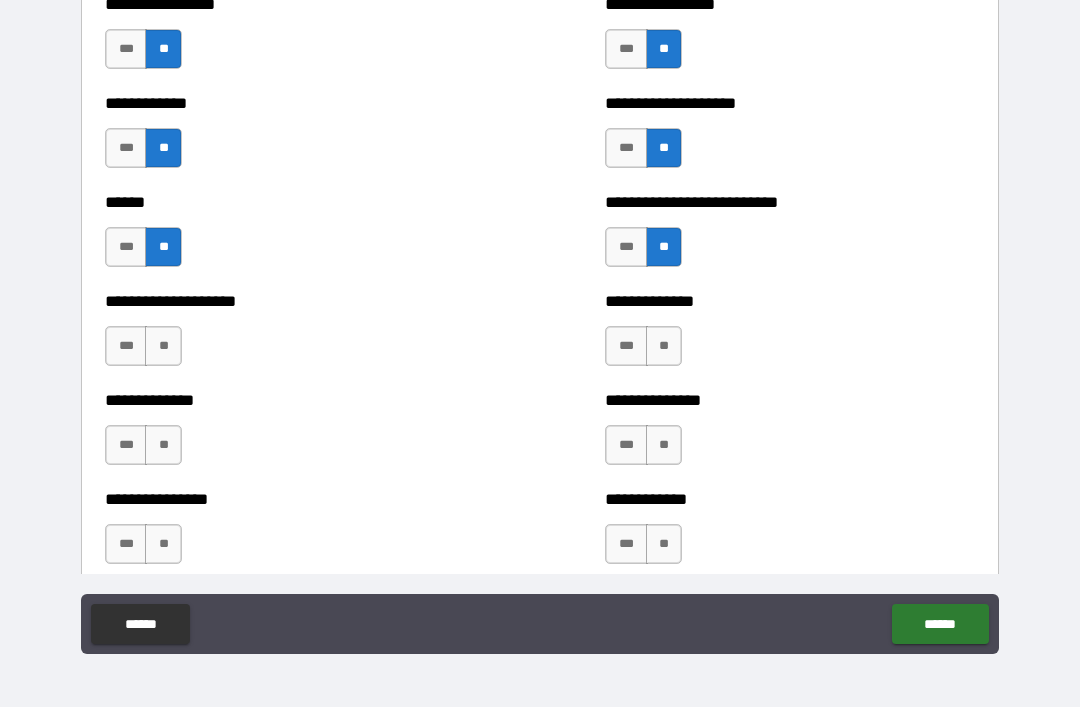click on "**" at bounding box center [664, 346] 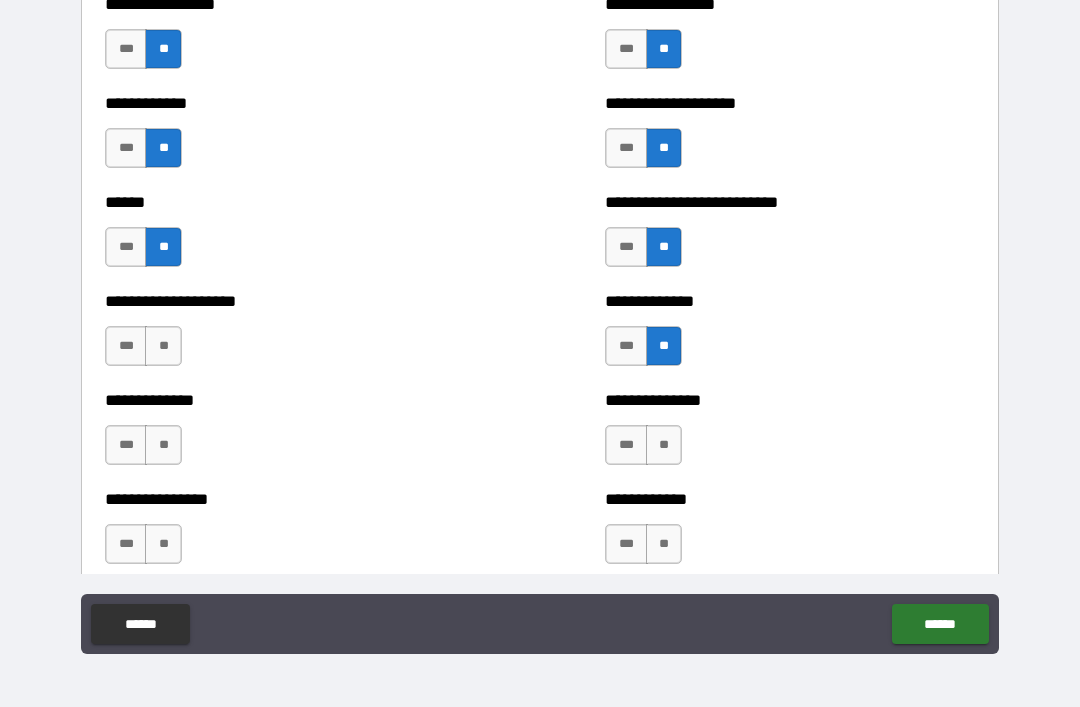 click on "**" at bounding box center [664, 445] 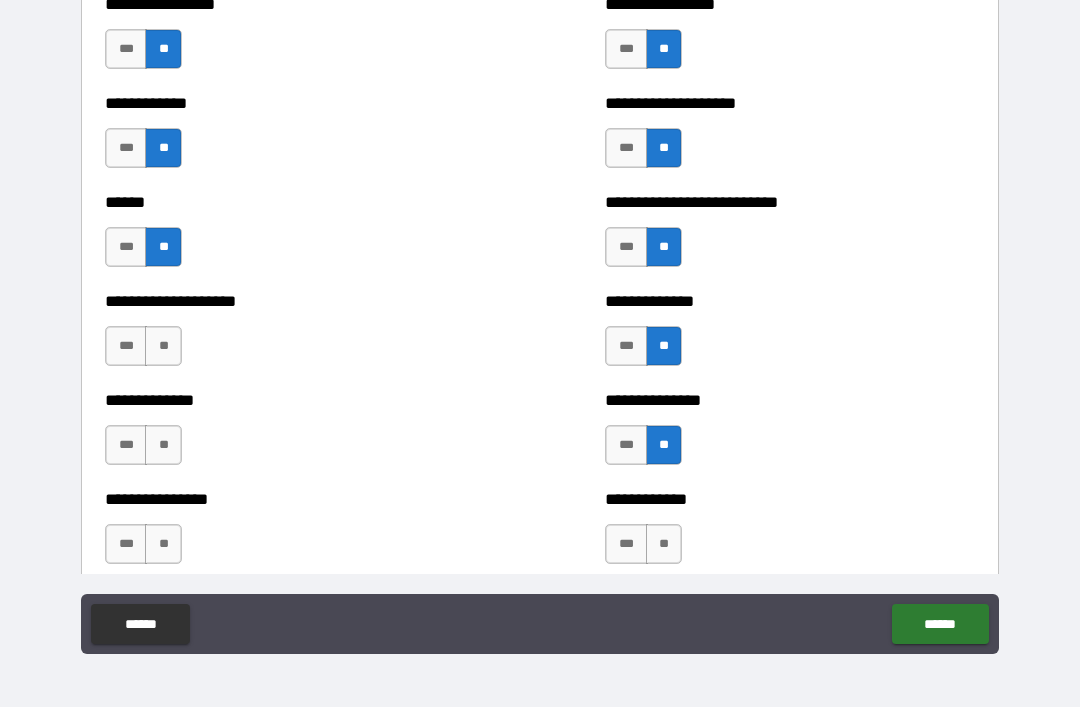 click on "**" at bounding box center [163, 346] 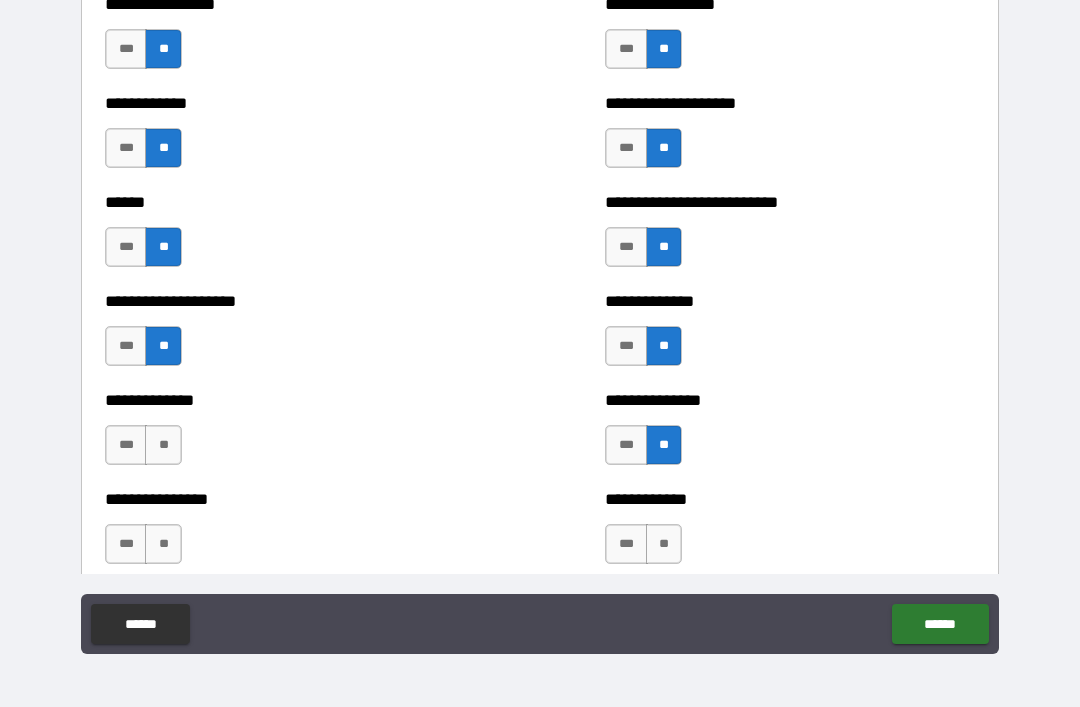 click on "**" at bounding box center (163, 445) 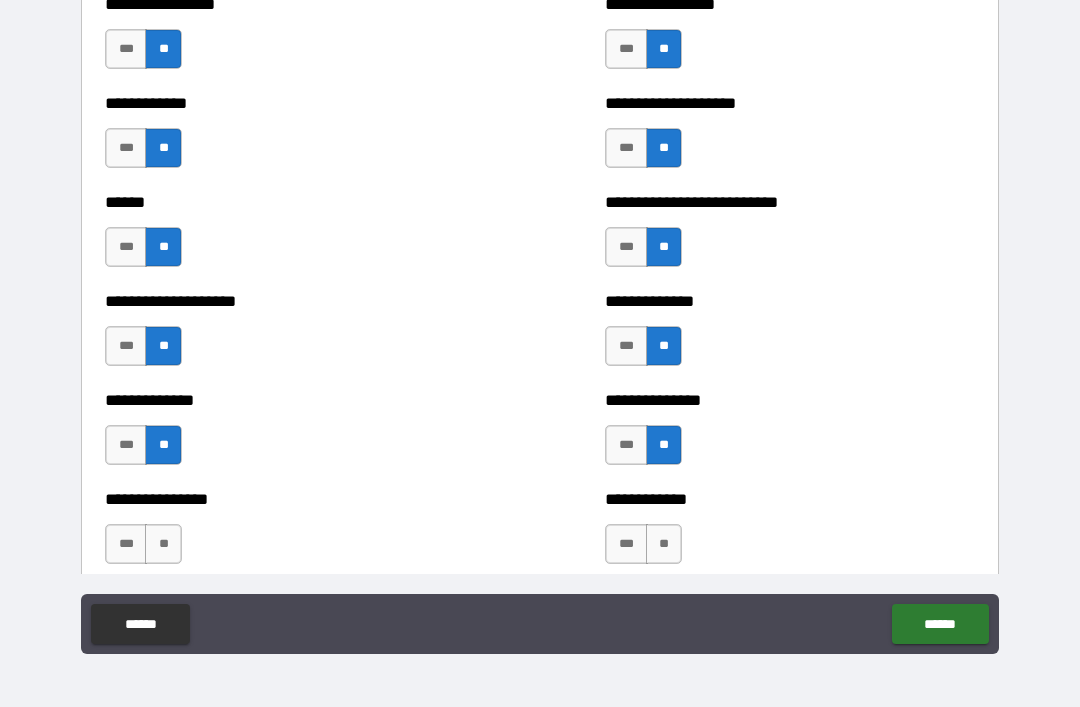 click on "**" at bounding box center (163, 544) 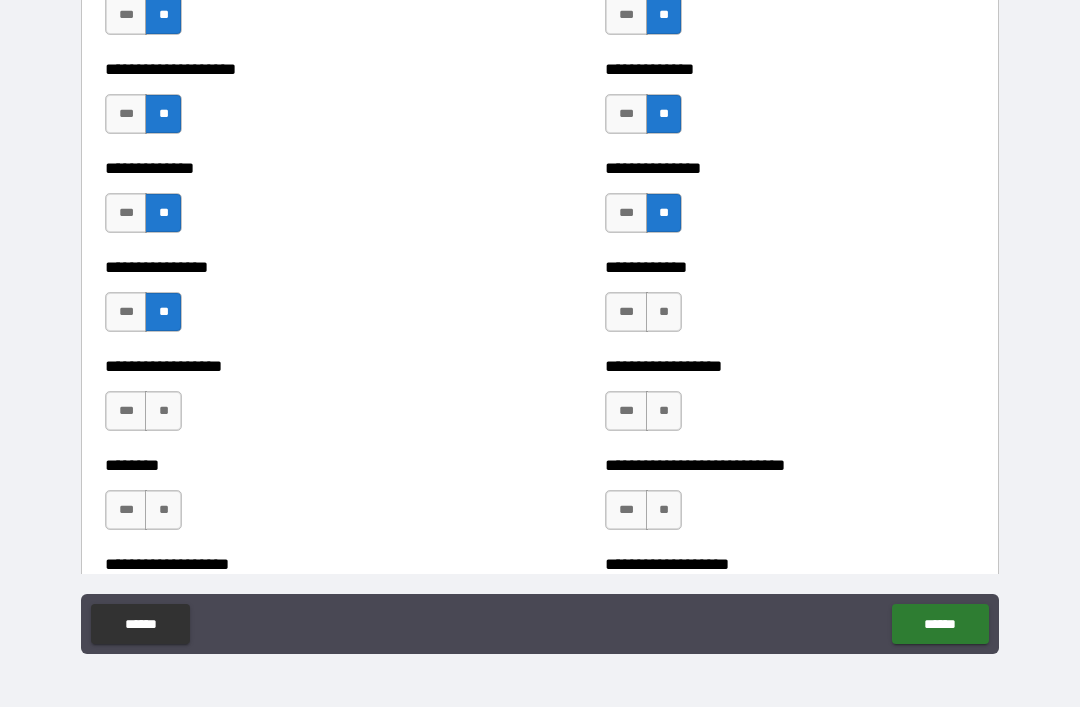scroll, scrollTop: 4031, scrollLeft: 0, axis: vertical 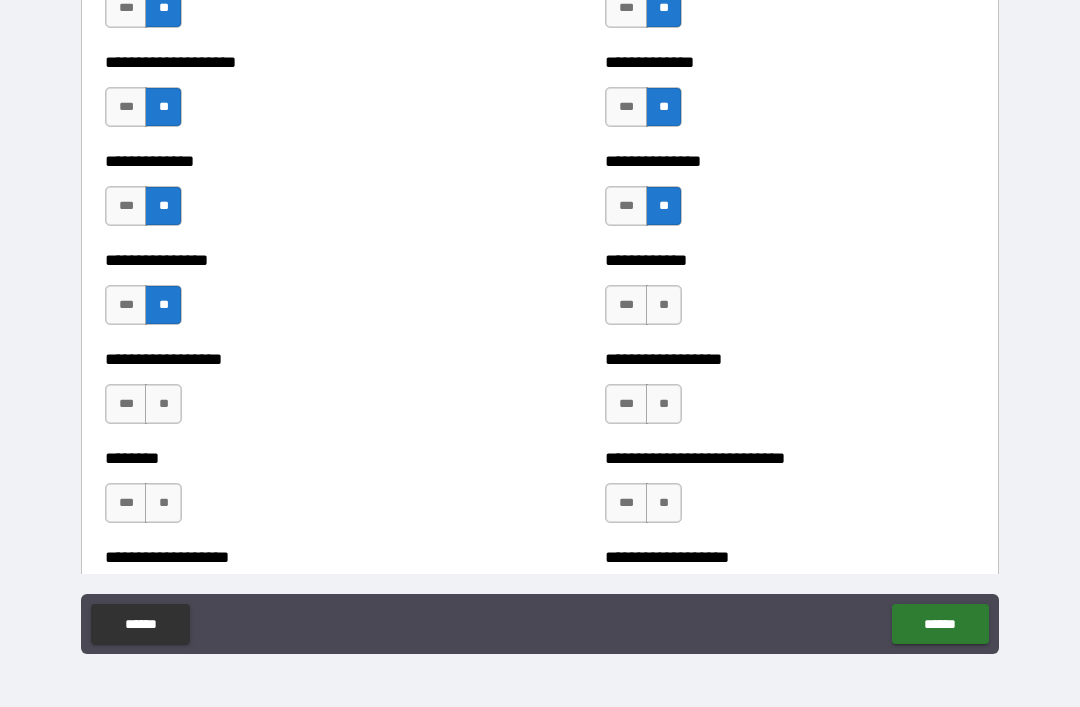 click on "**" at bounding box center [664, 305] 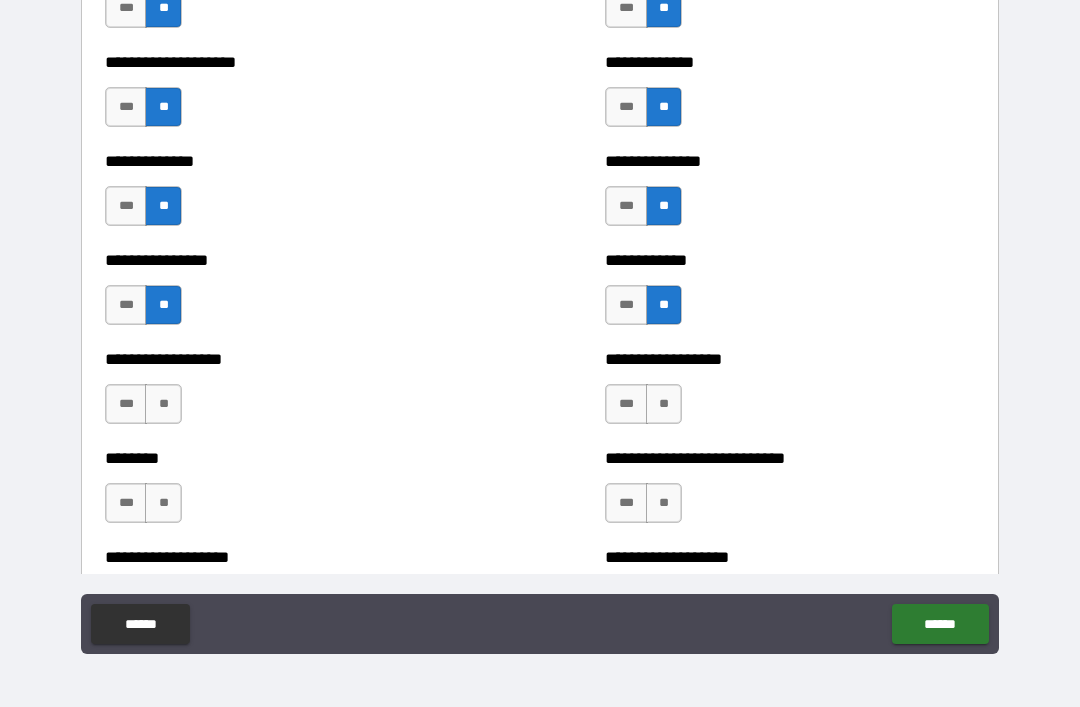 click on "**" at bounding box center (664, 404) 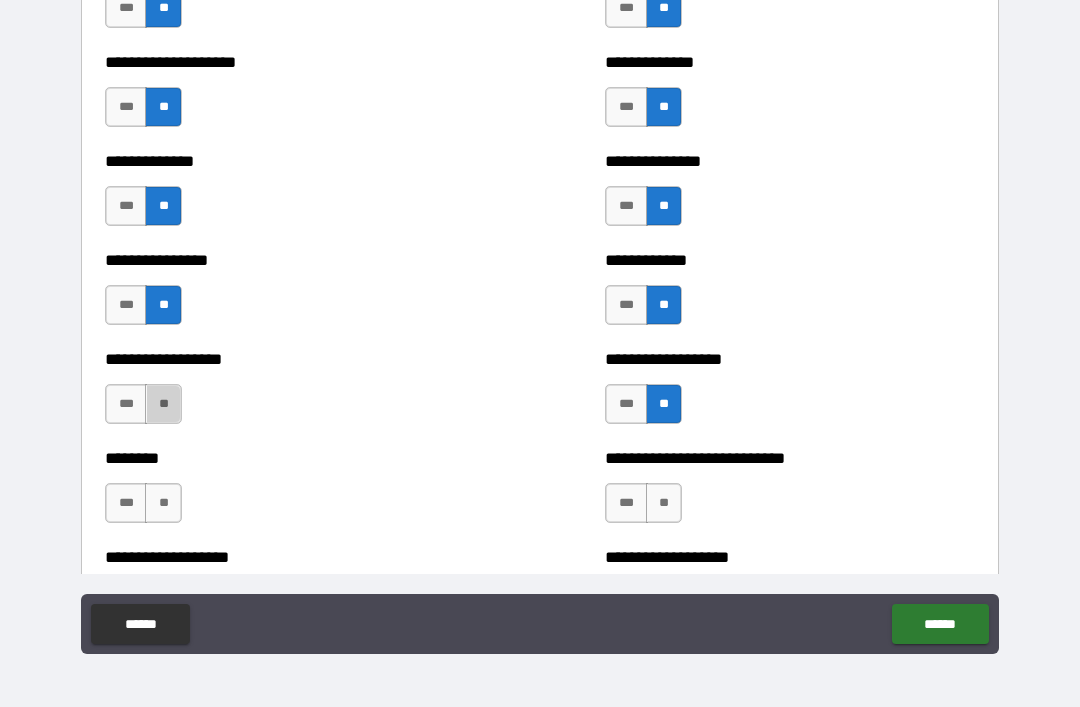 click on "**" at bounding box center (163, 404) 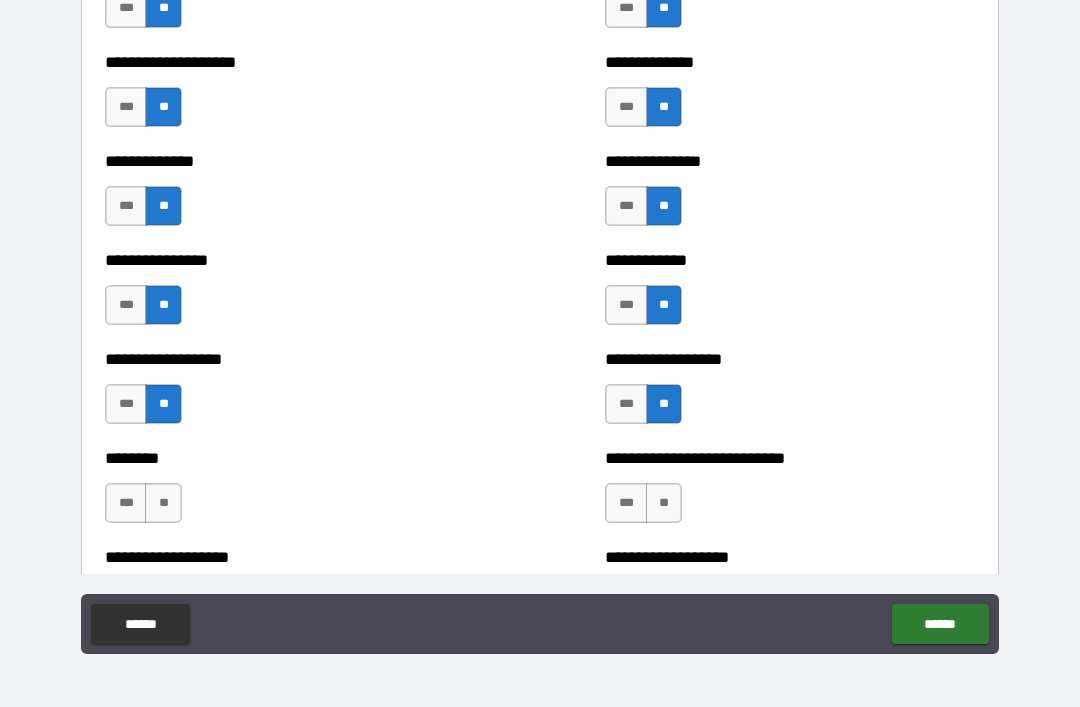click on "**" at bounding box center (163, 503) 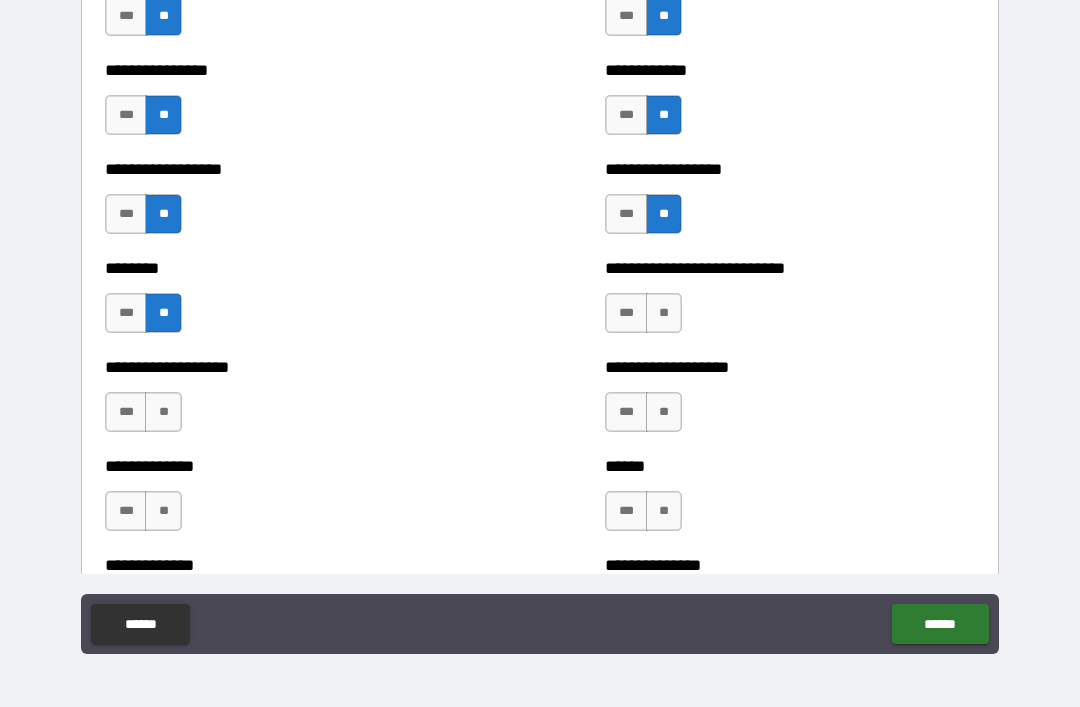 scroll, scrollTop: 4221, scrollLeft: 0, axis: vertical 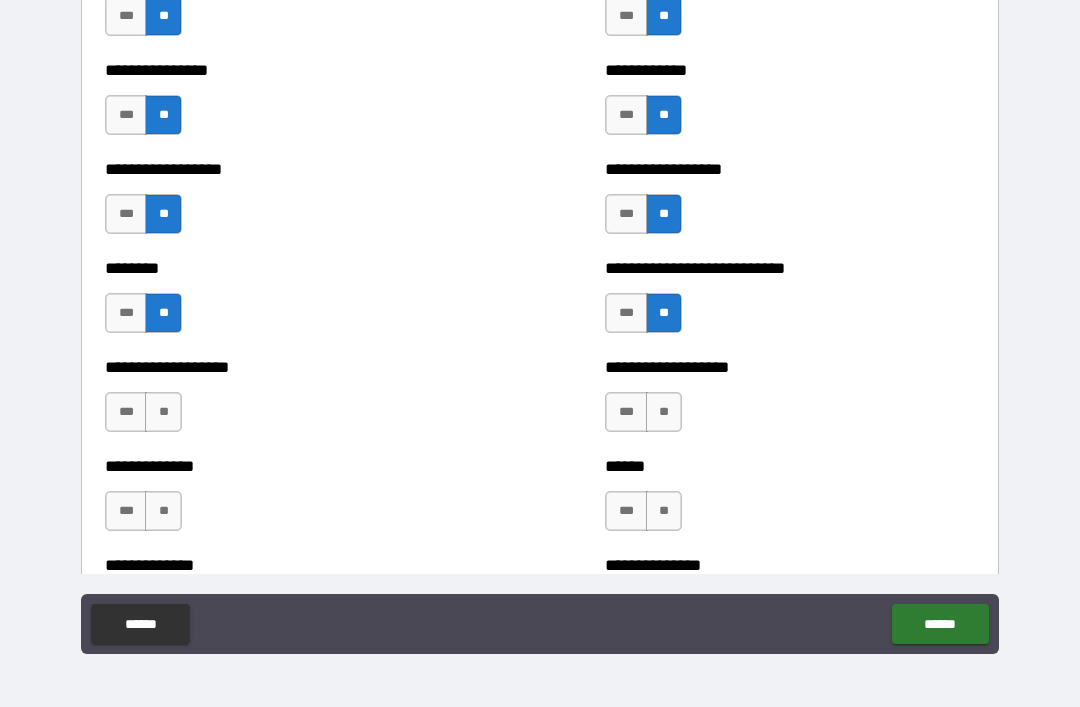 click on "**" at bounding box center [664, 412] 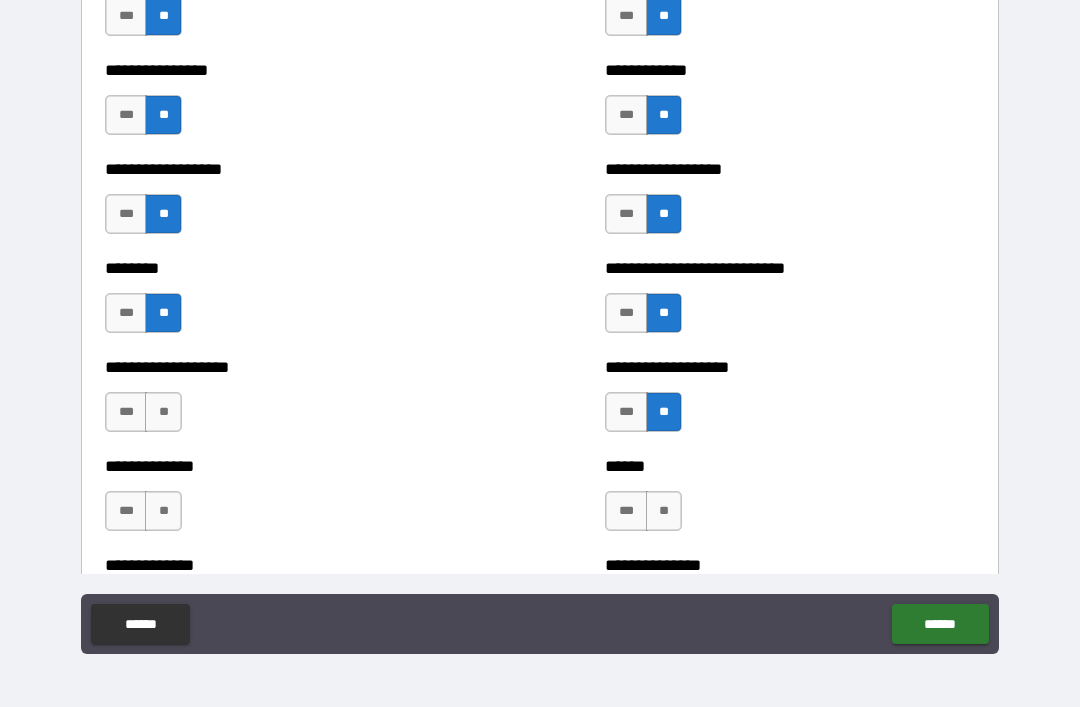 click on "**" at bounding box center (163, 412) 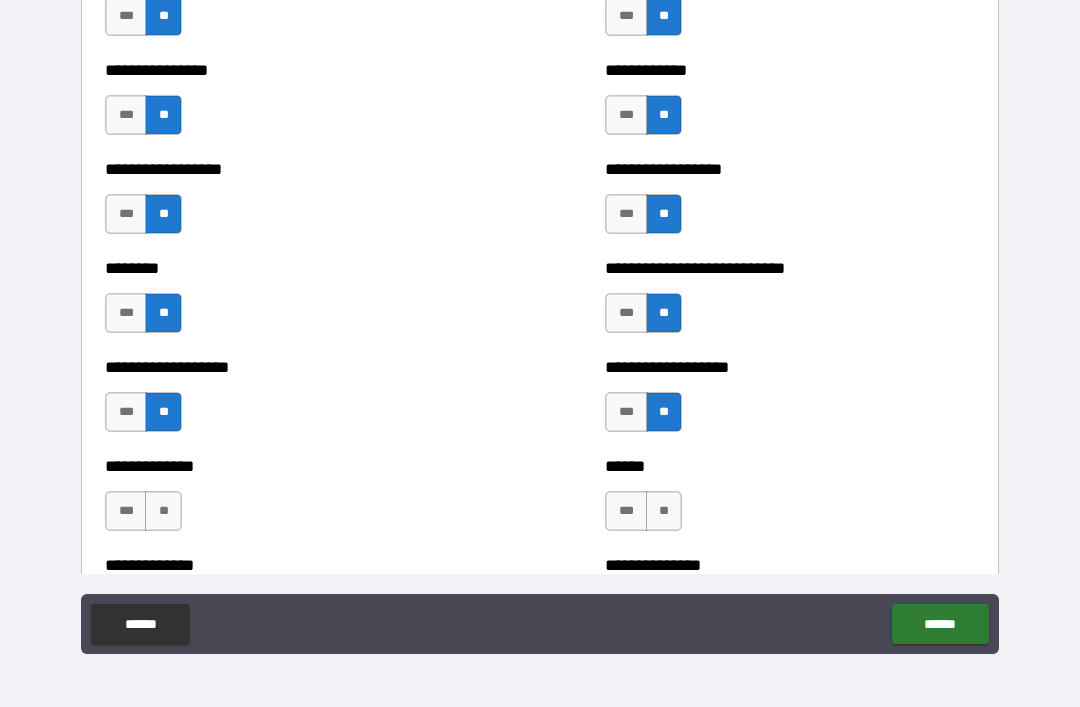 click on "**" at bounding box center (163, 511) 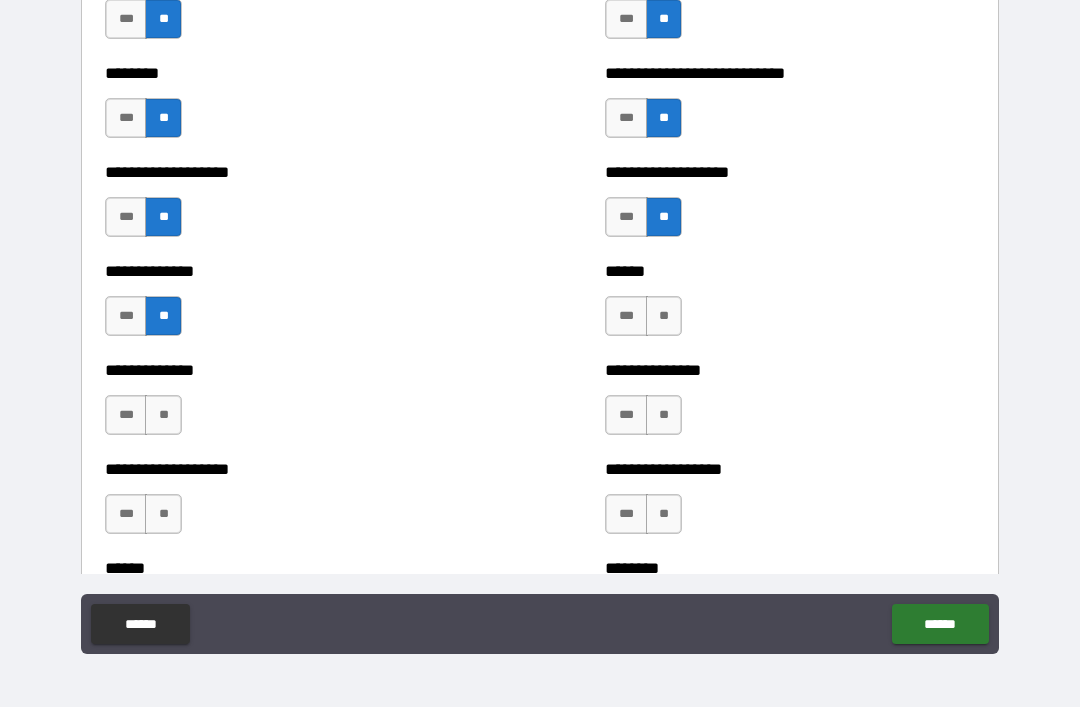 scroll, scrollTop: 4410, scrollLeft: 0, axis: vertical 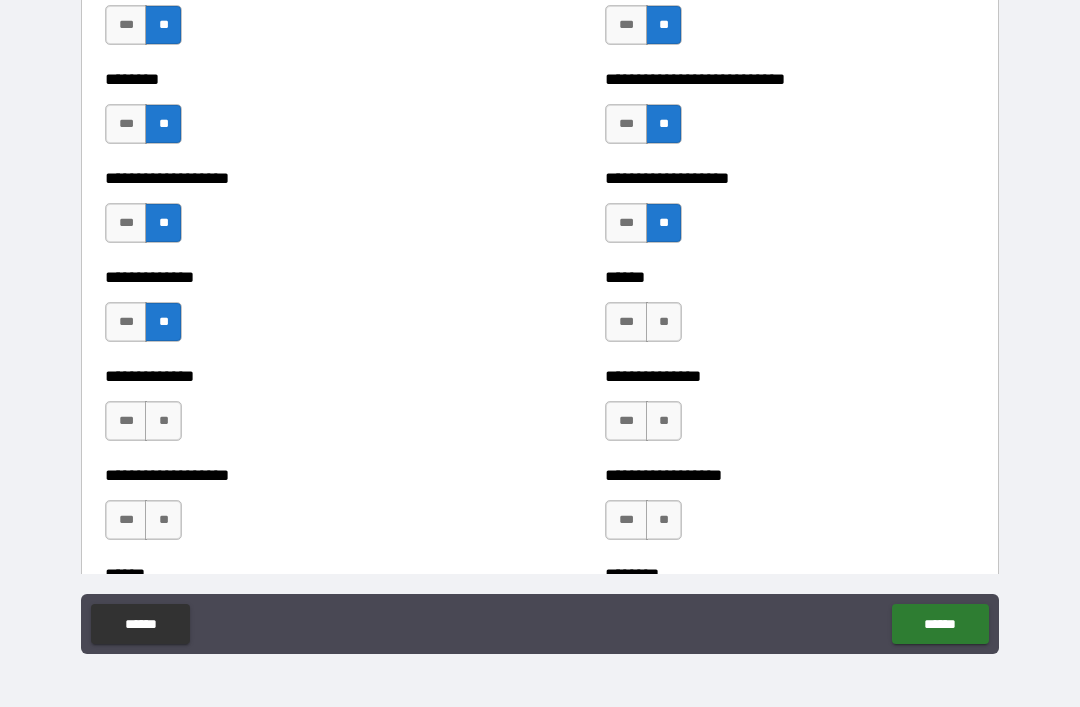 click on "**" at bounding box center (664, 322) 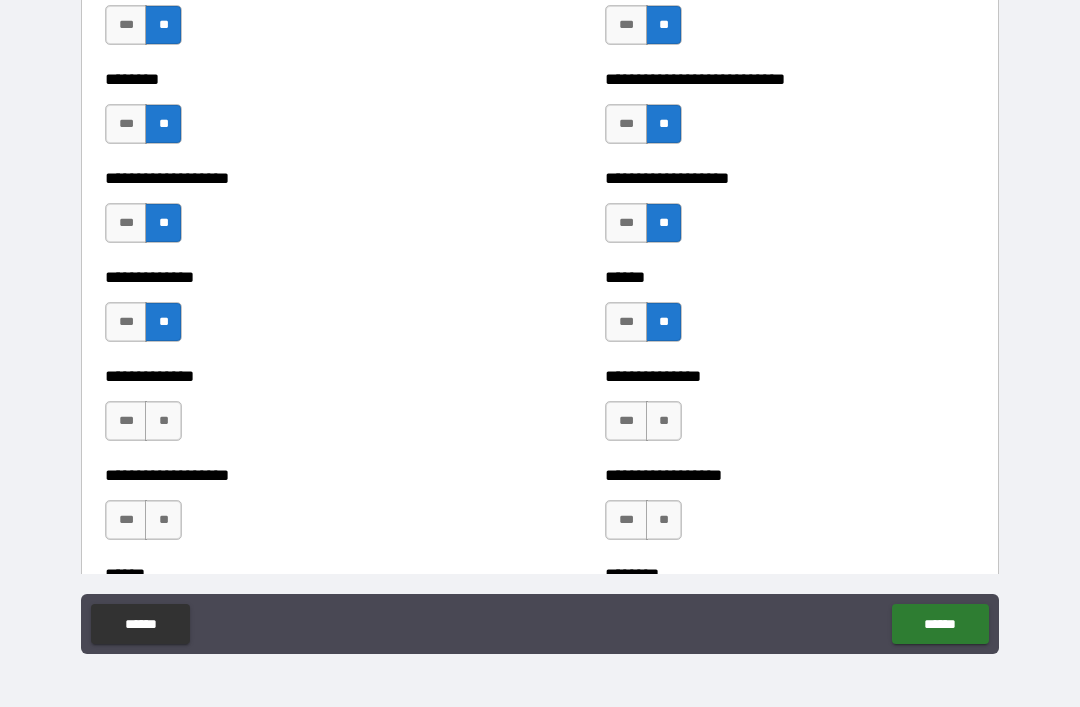 click on "**" at bounding box center (664, 421) 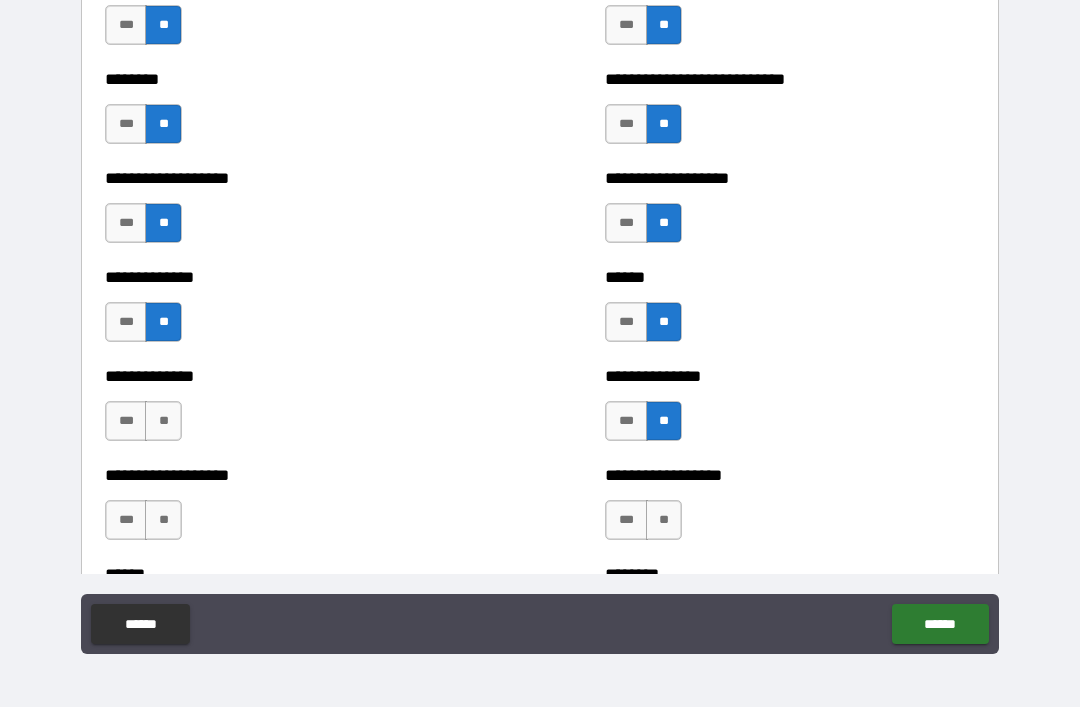 click on "**" at bounding box center [163, 421] 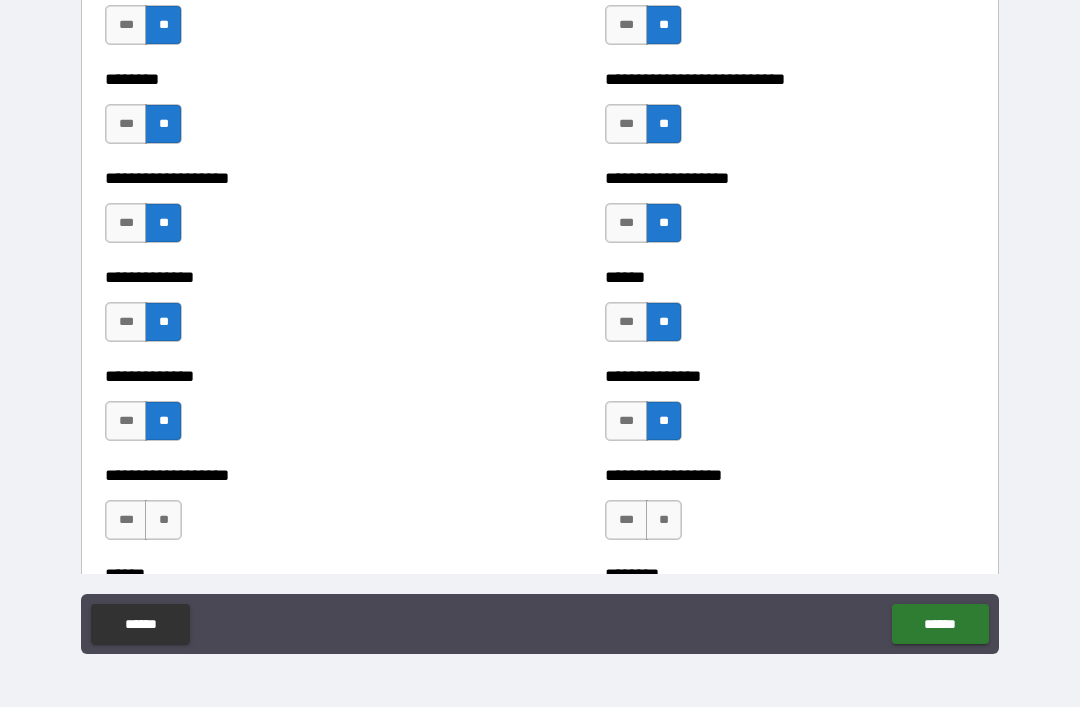 click on "**" at bounding box center (163, 520) 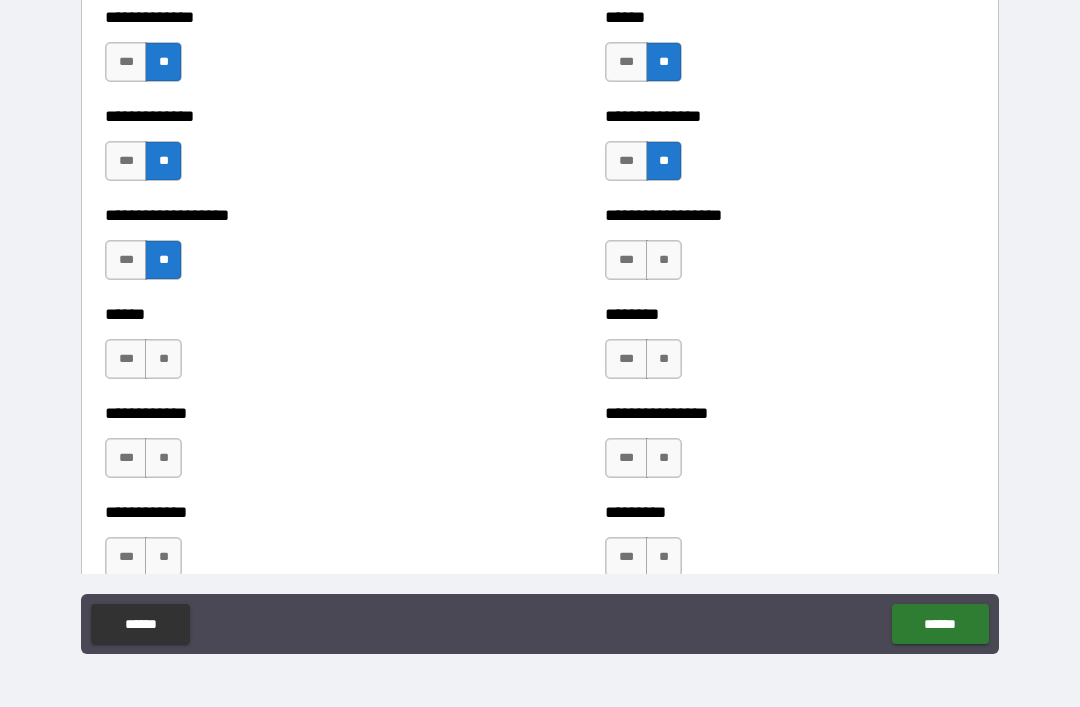 scroll, scrollTop: 4665, scrollLeft: 0, axis: vertical 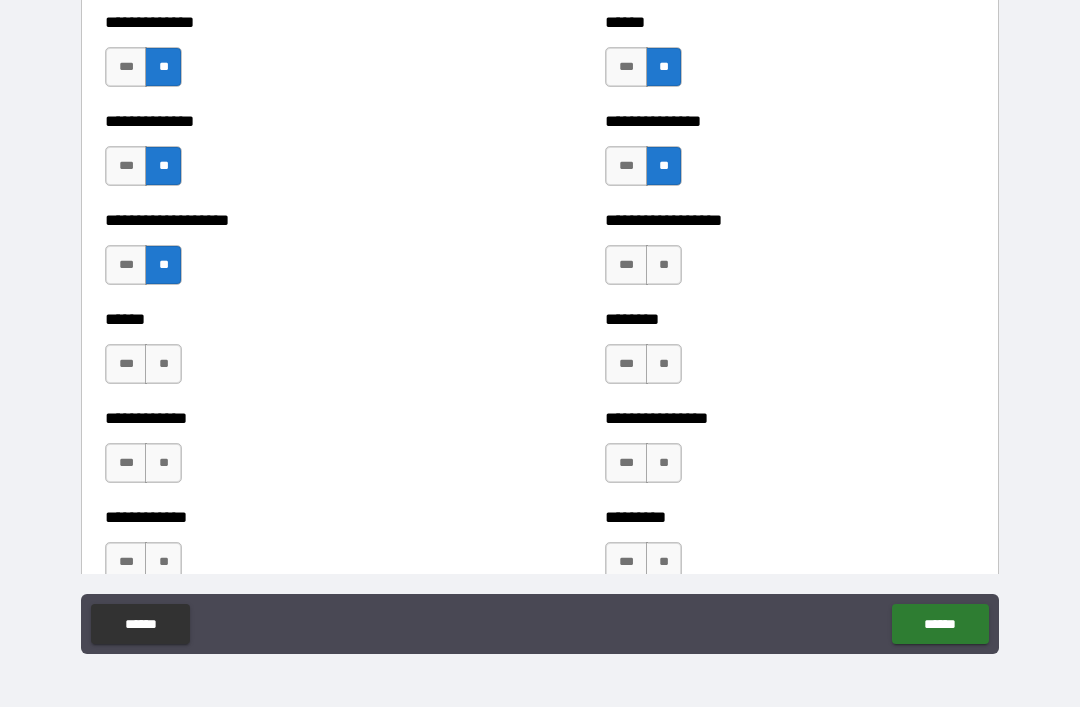 click on "****** *** **" at bounding box center [290, 354] 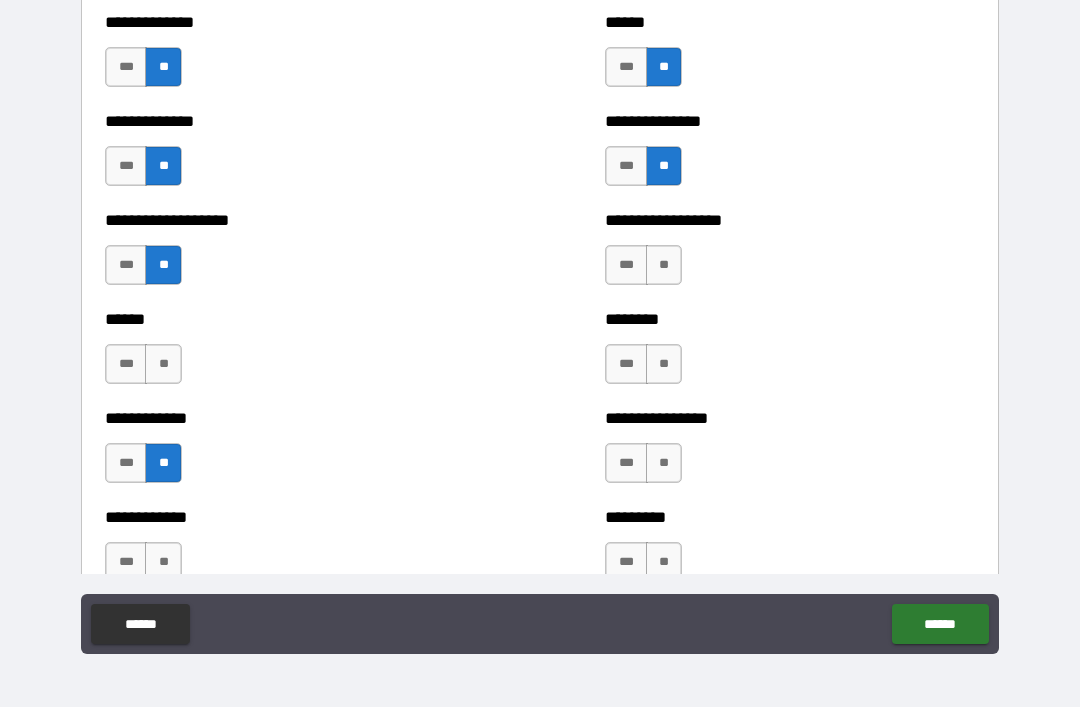 click on "**" at bounding box center (163, 364) 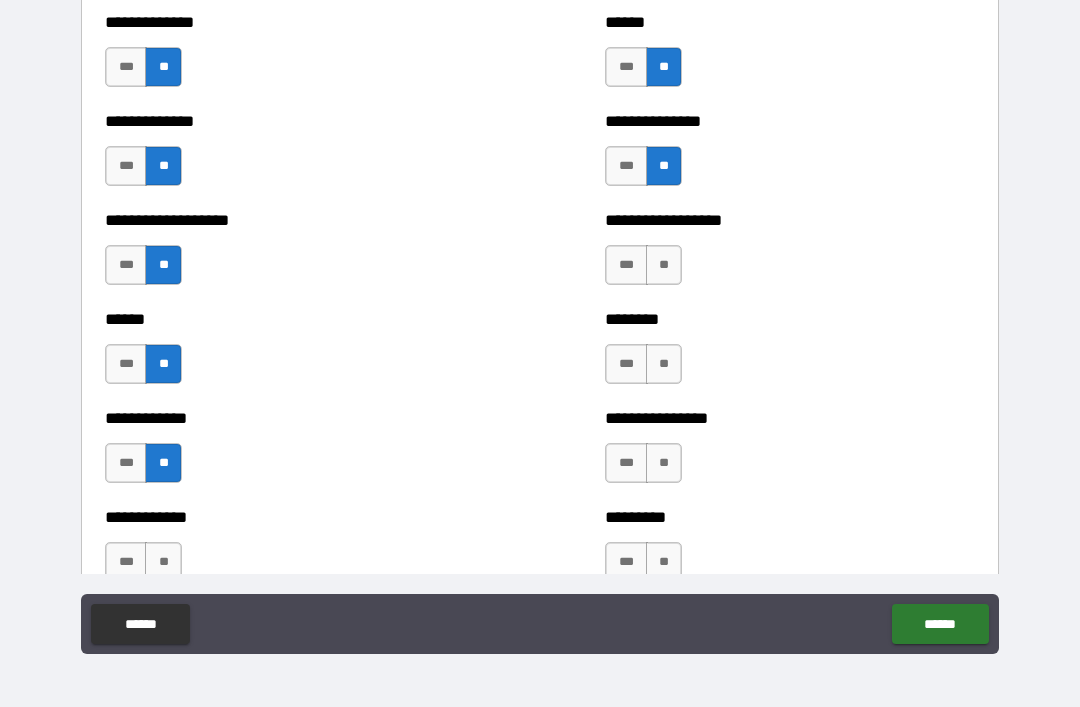 click on "**" at bounding box center [664, 265] 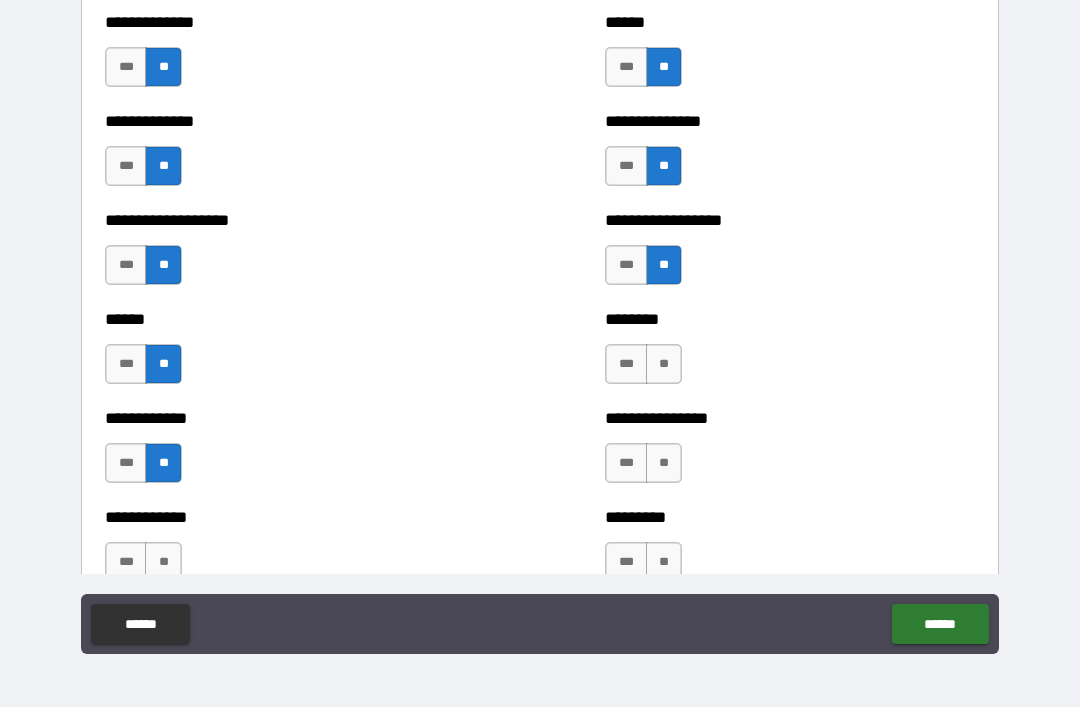 click on "**" at bounding box center [664, 364] 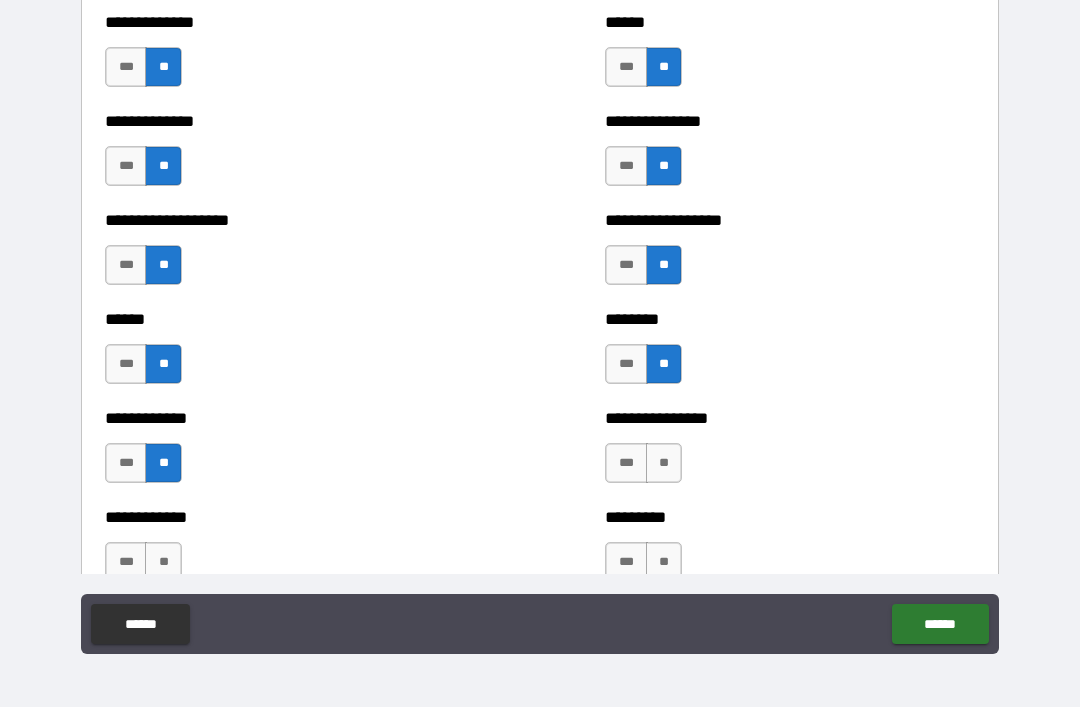 click on "**" at bounding box center [664, 463] 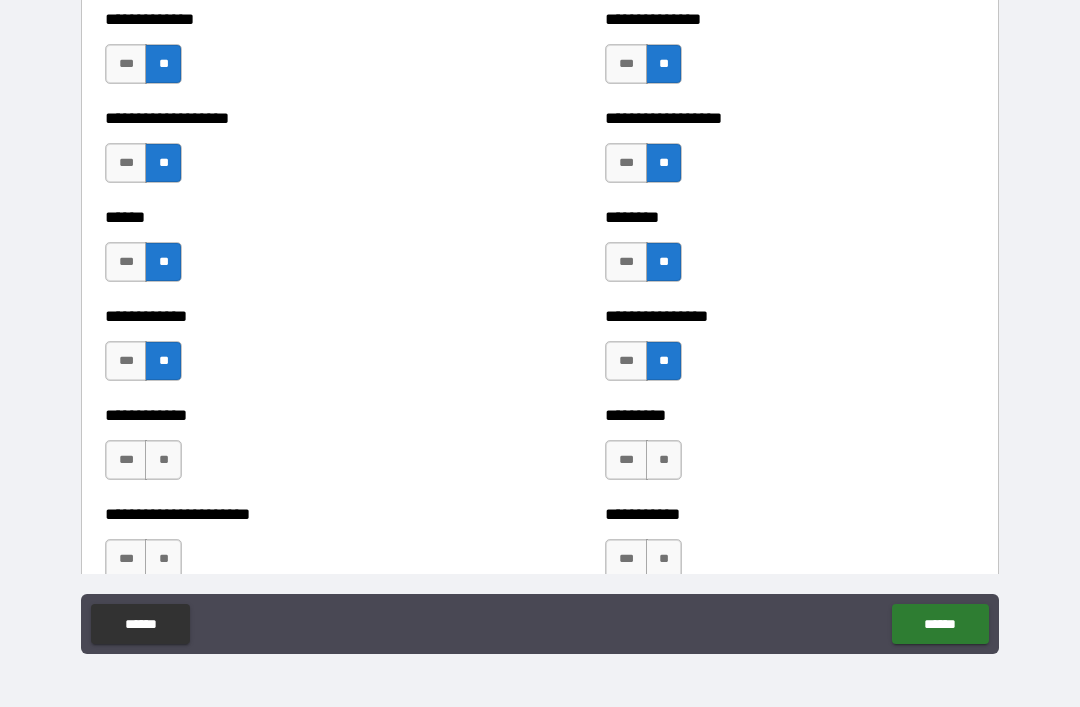 scroll, scrollTop: 4883, scrollLeft: 0, axis: vertical 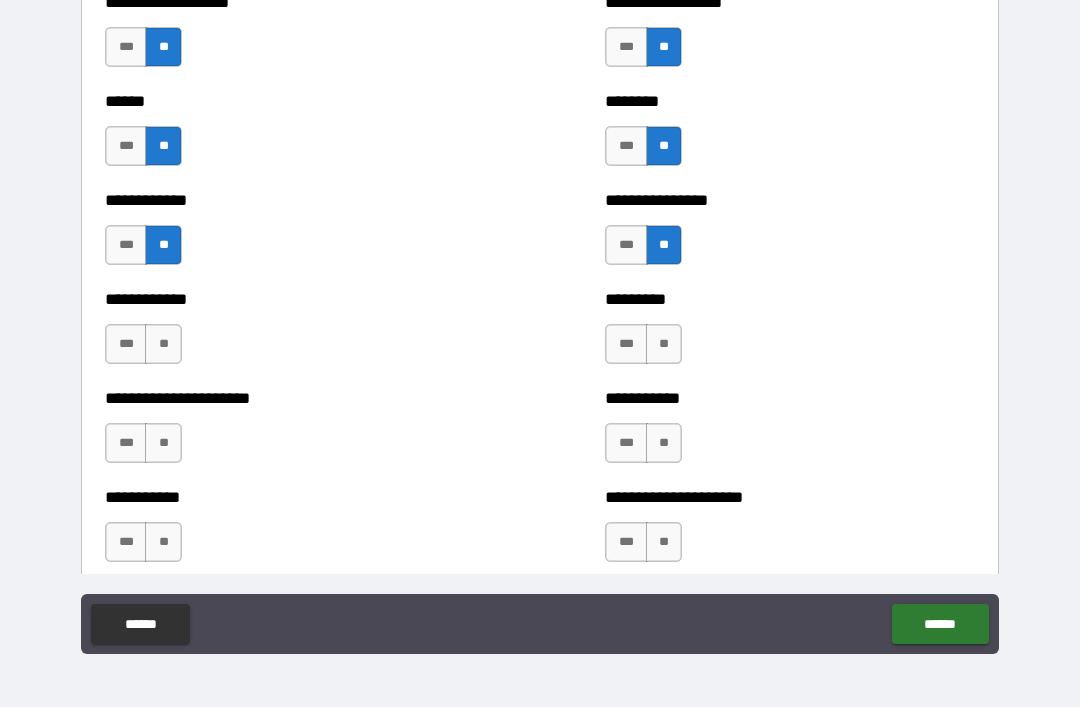 click on "**" at bounding box center [664, 344] 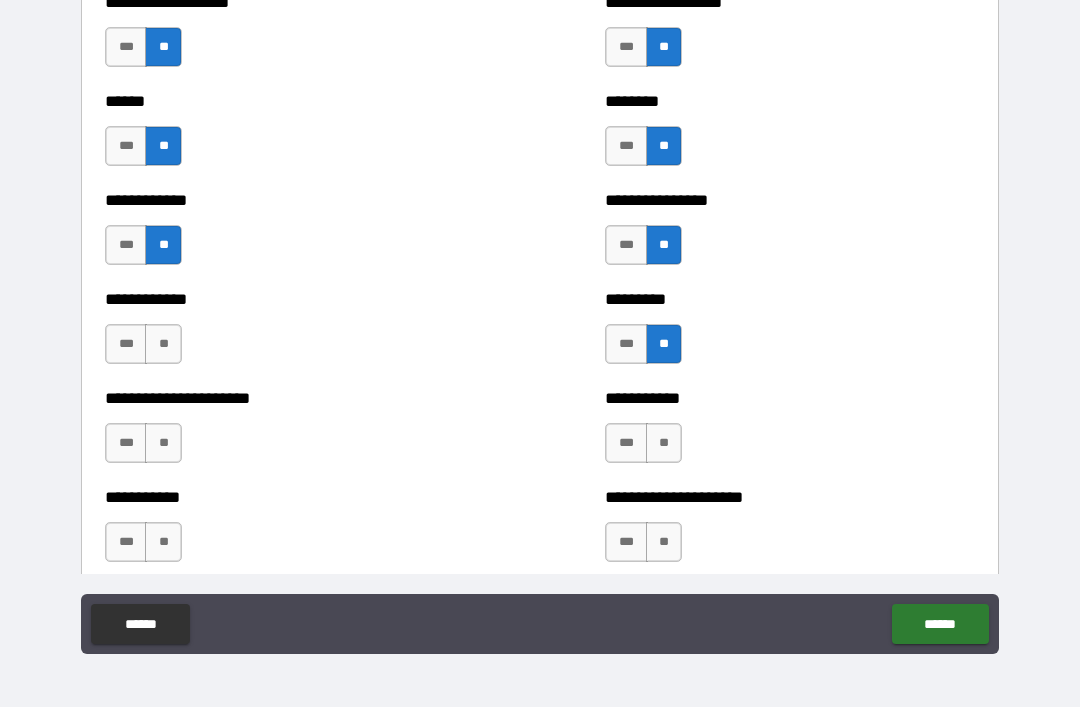 click on "**" at bounding box center [664, 443] 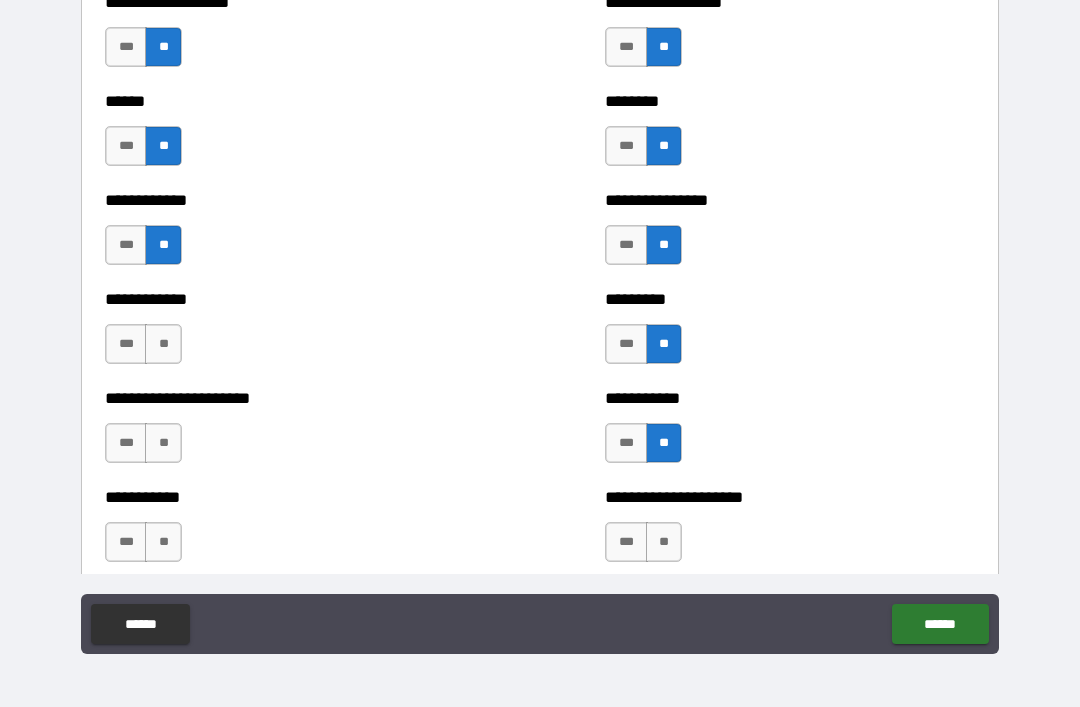 click on "**" at bounding box center [664, 542] 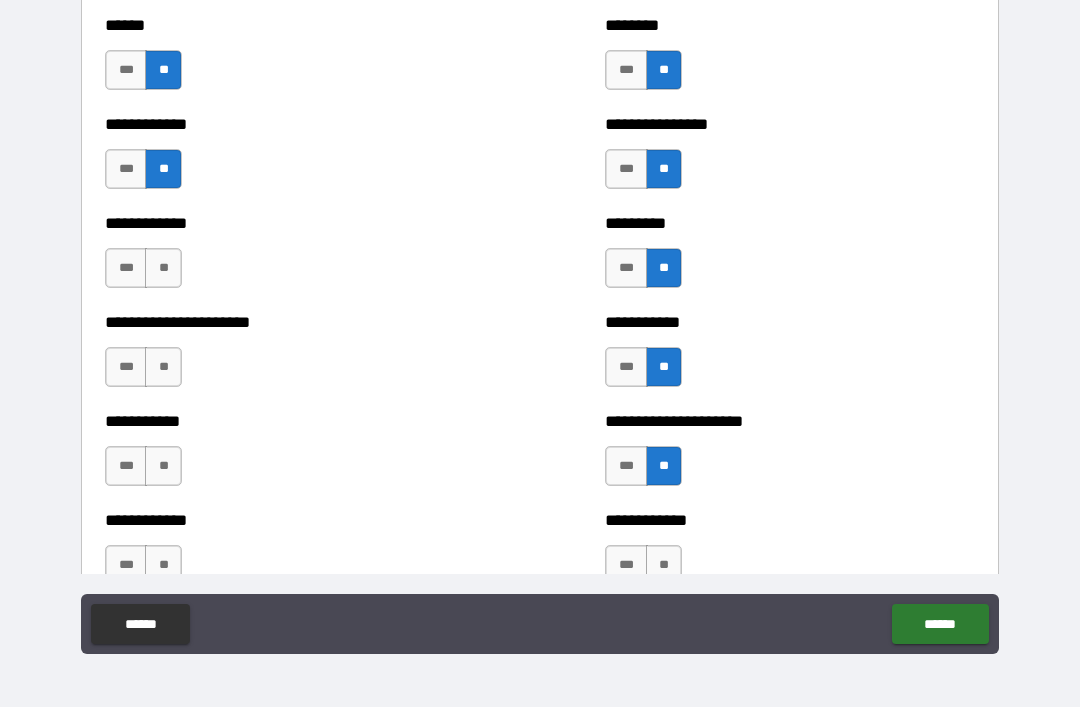 scroll, scrollTop: 5086, scrollLeft: 0, axis: vertical 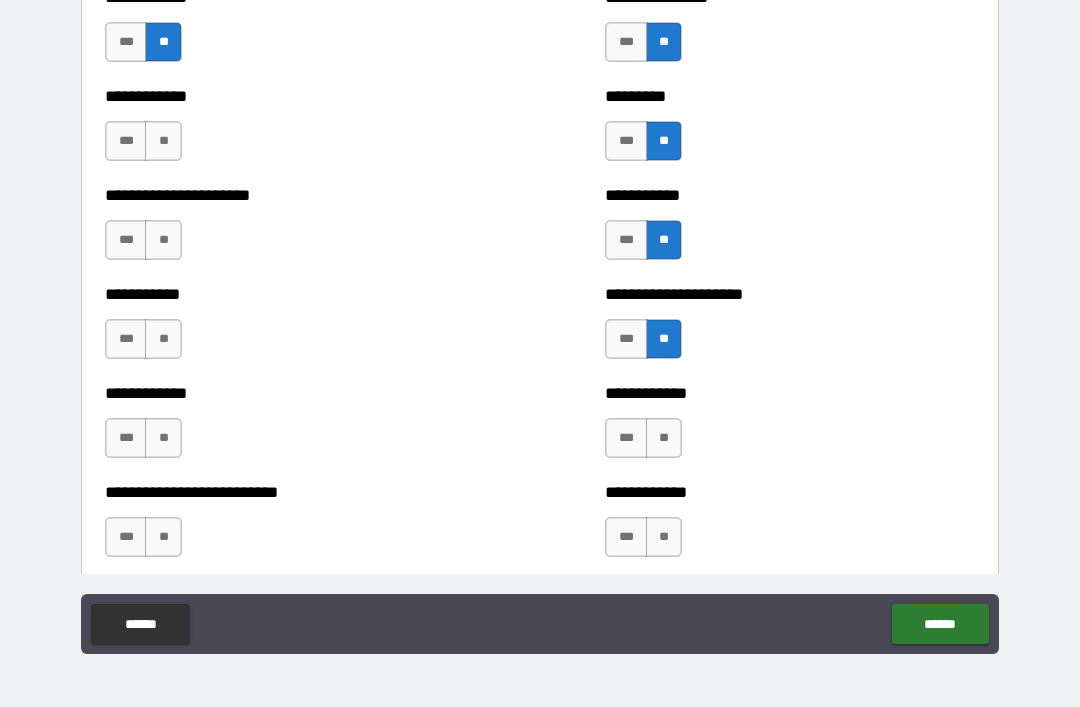 click on "**" at bounding box center [163, 141] 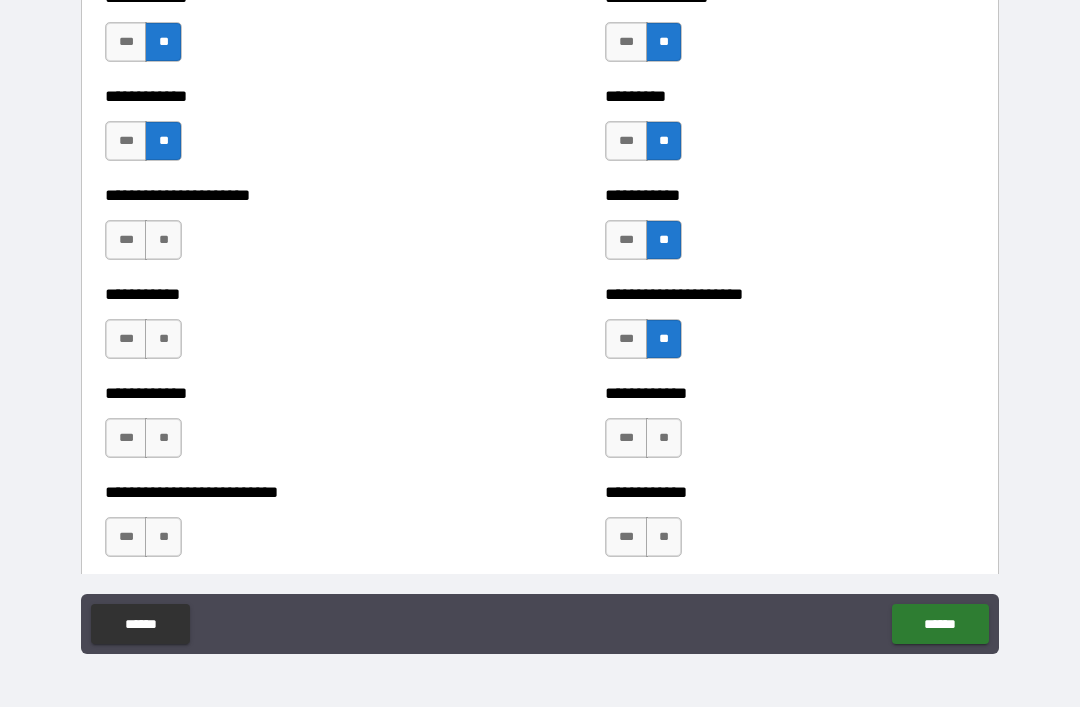 click on "**" at bounding box center (163, 240) 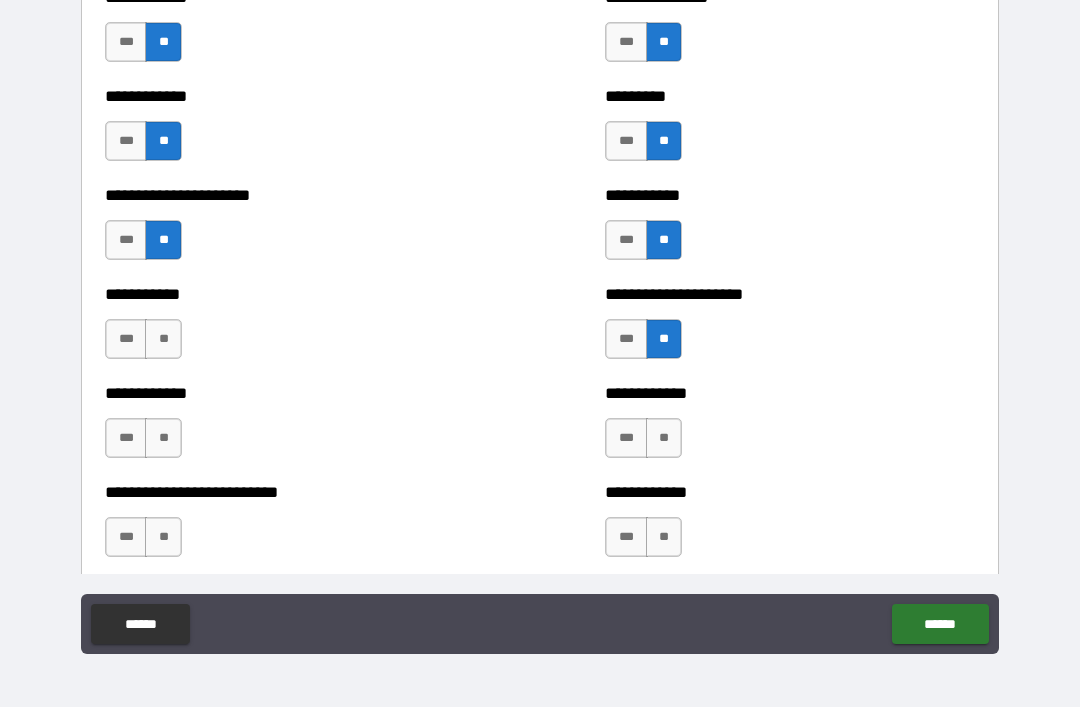 click on "**" at bounding box center (163, 339) 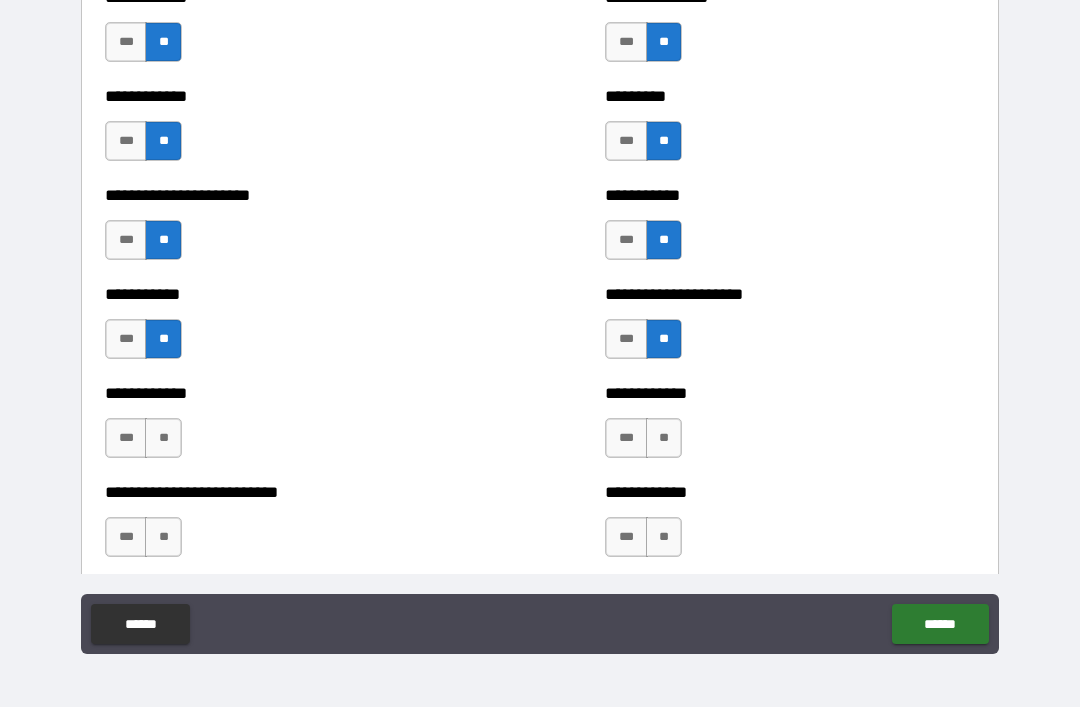 click on "**********" at bounding box center (290, 492) 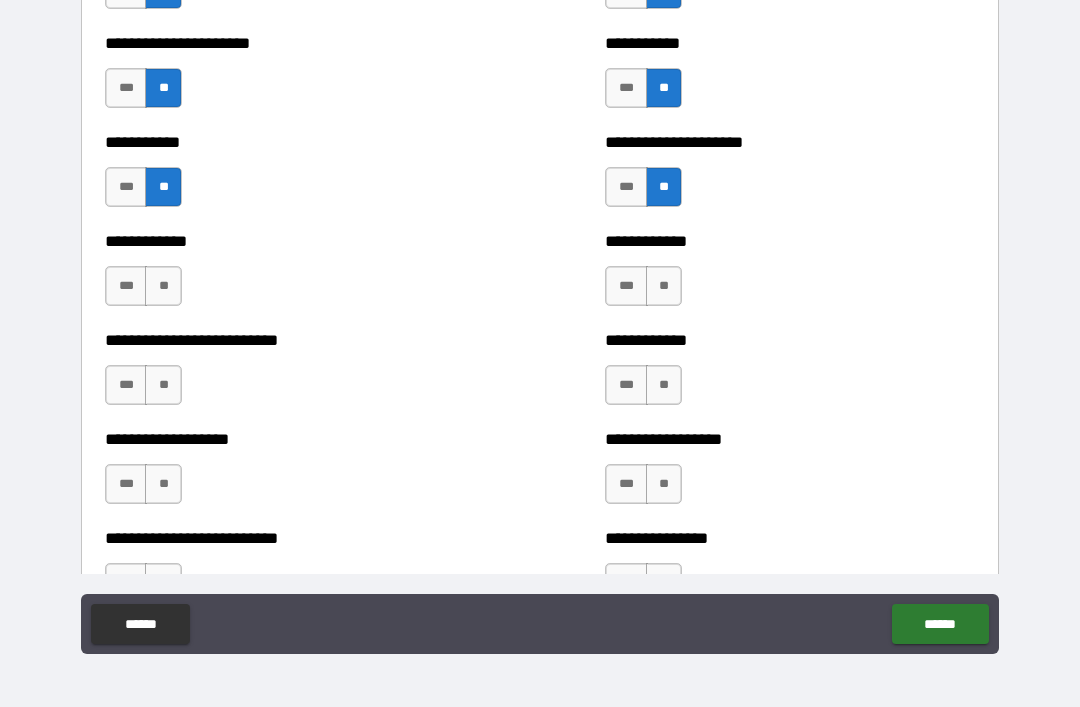 scroll, scrollTop: 5285, scrollLeft: 0, axis: vertical 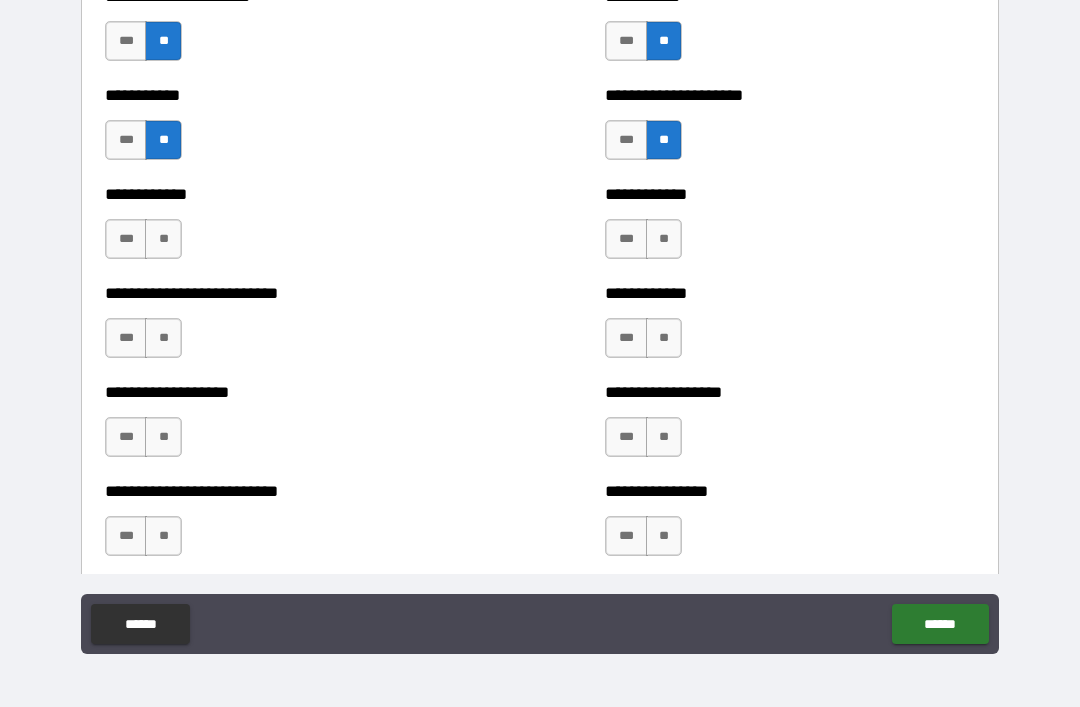 click on "**" at bounding box center (163, 239) 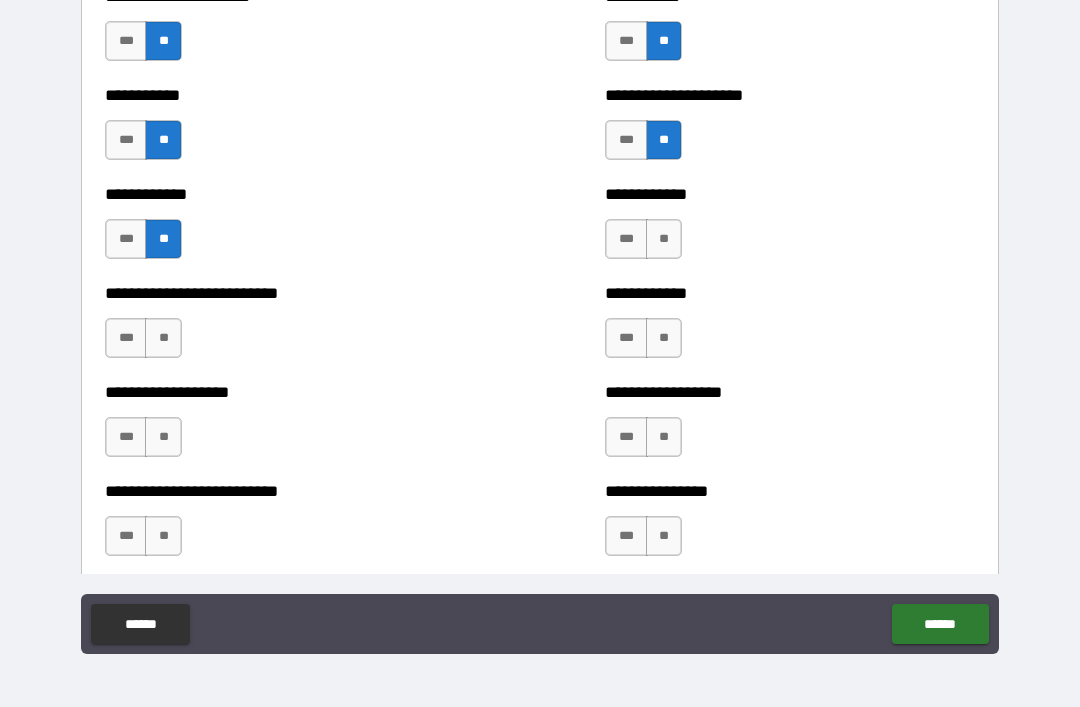 click on "**" at bounding box center [163, 338] 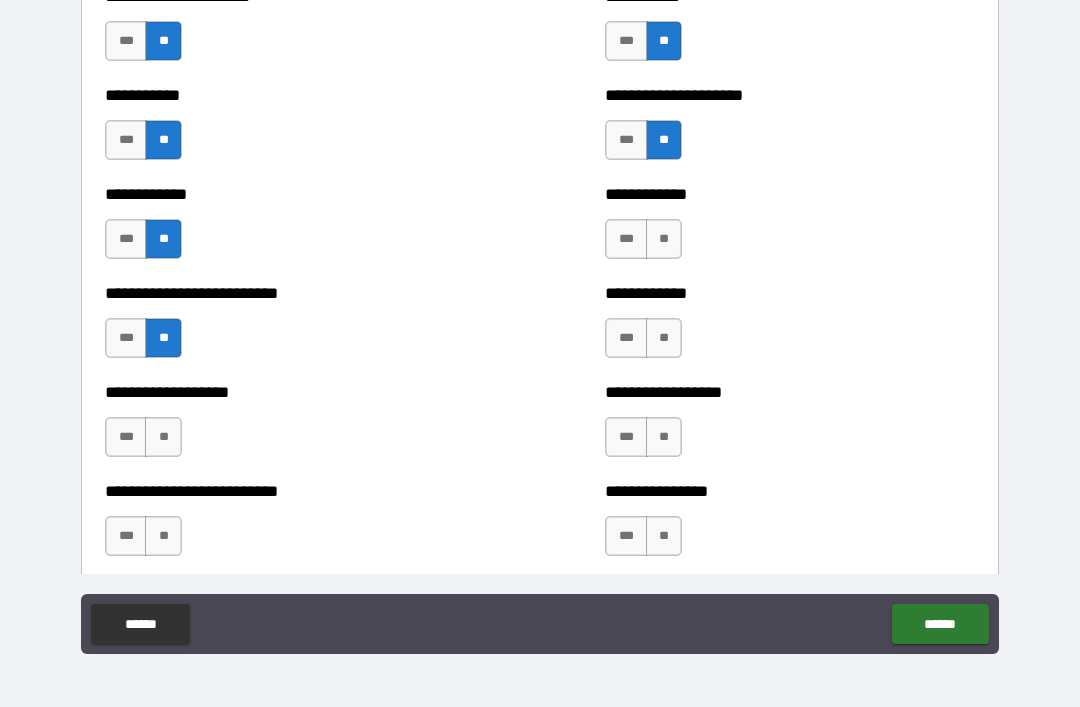 click on "**" at bounding box center [163, 437] 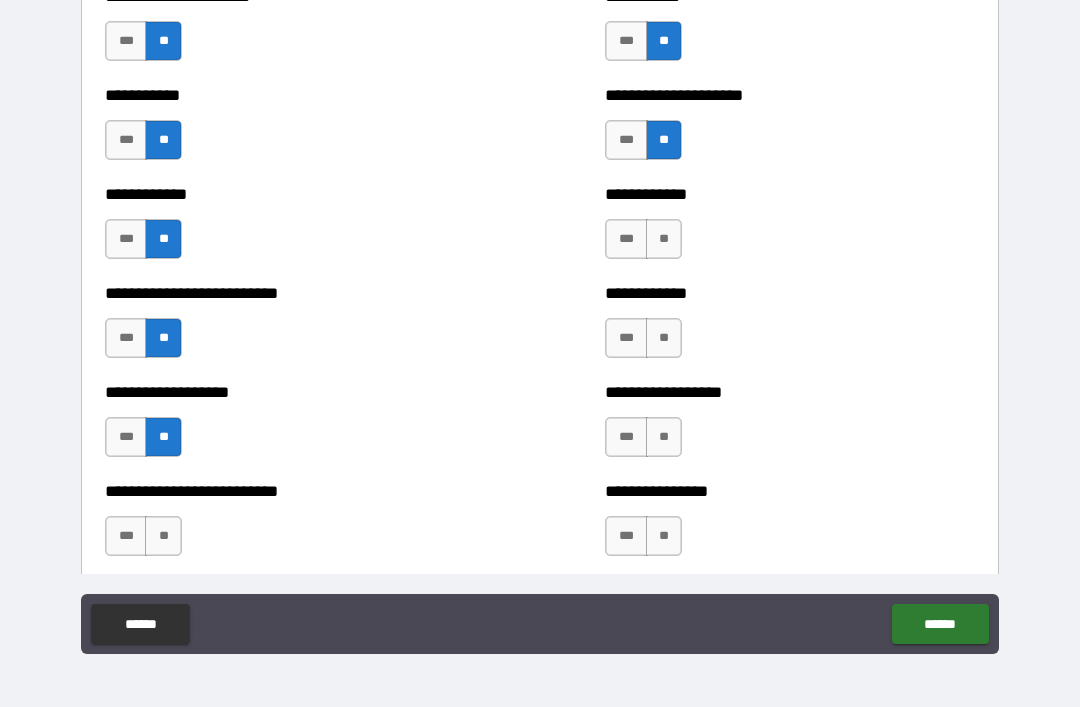 click on "**" at bounding box center [163, 536] 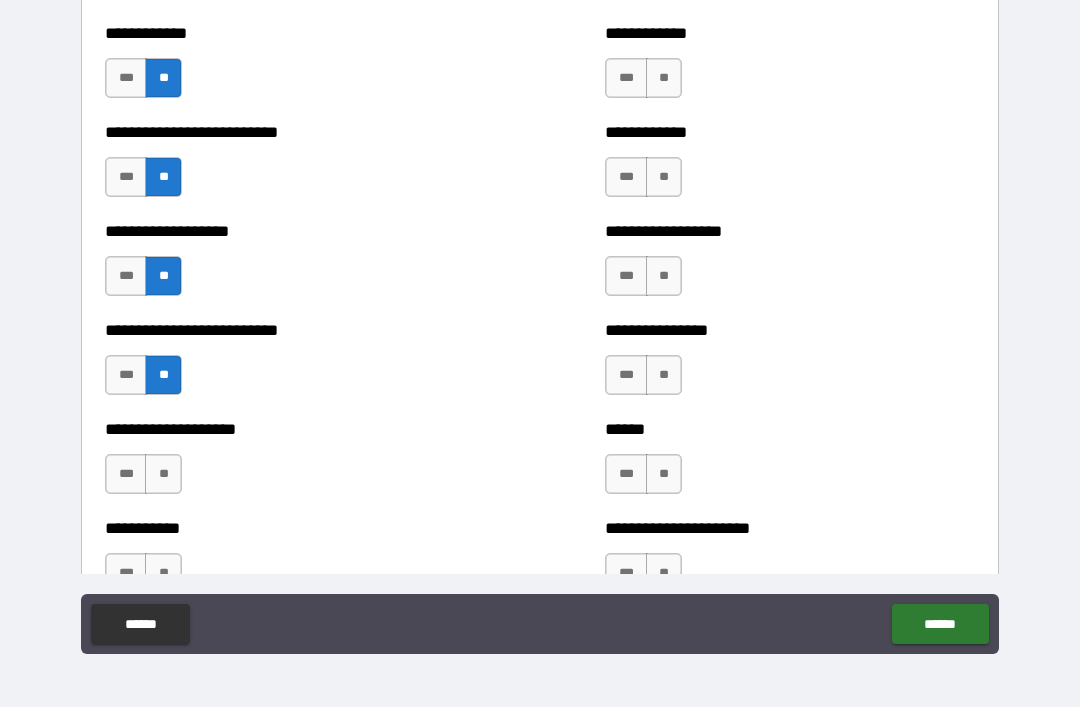 scroll, scrollTop: 5445, scrollLeft: 0, axis: vertical 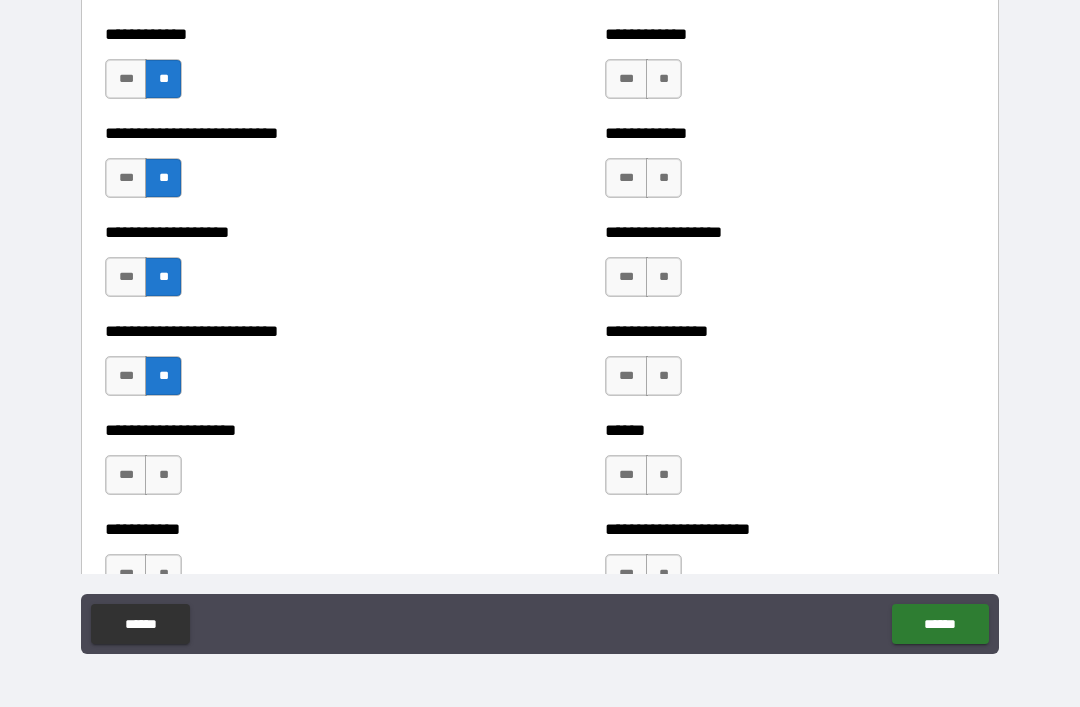 click on "**" at bounding box center [664, 79] 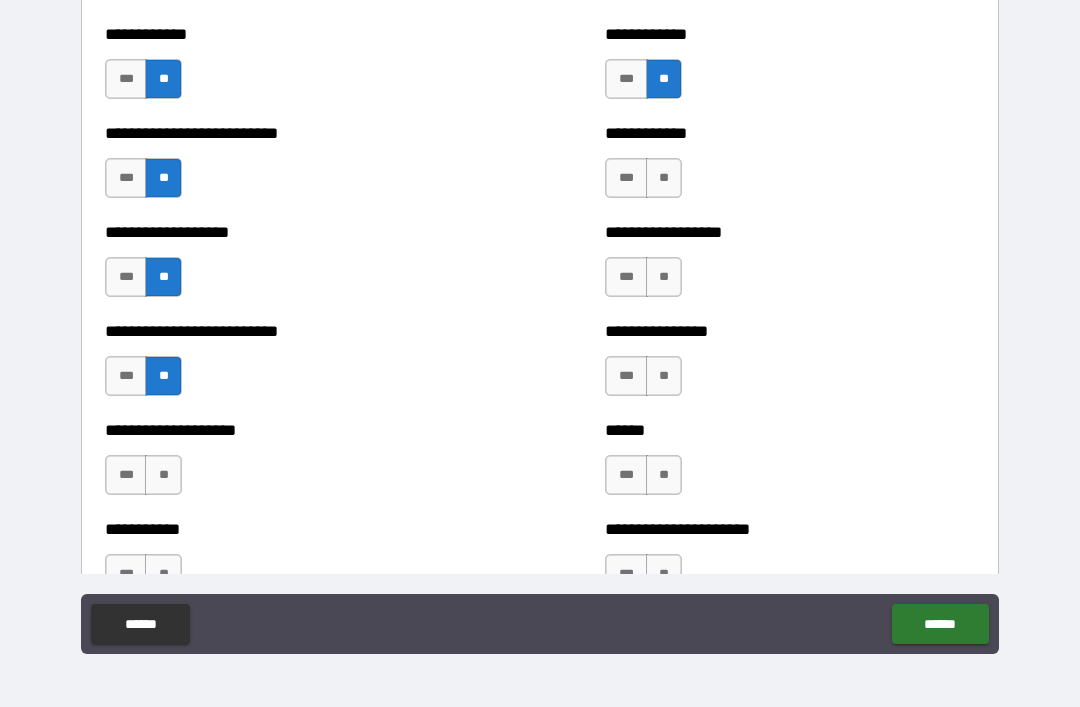click on "**" at bounding box center [664, 178] 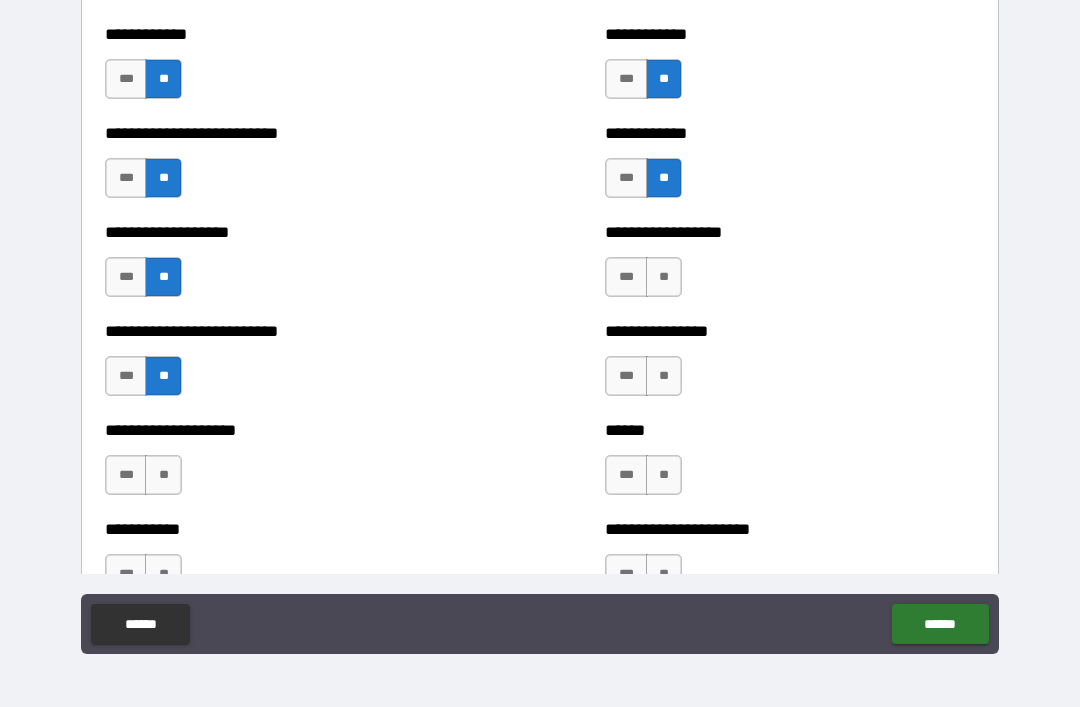 click on "**" at bounding box center (664, 277) 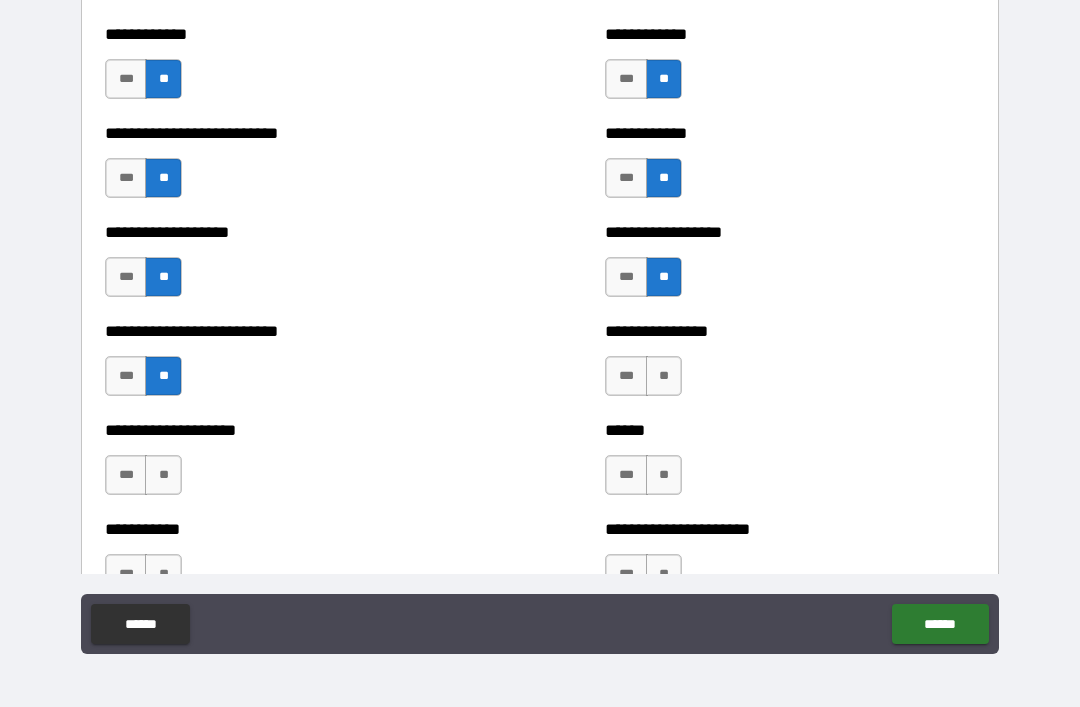 click on "**" at bounding box center [664, 376] 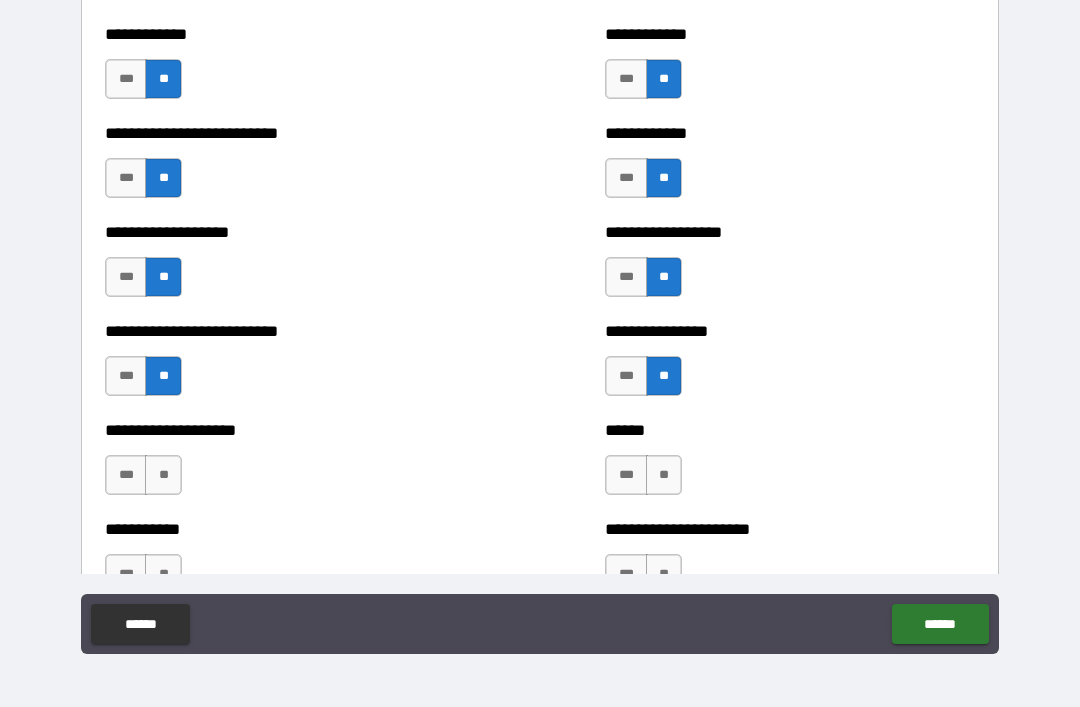 click on "**" at bounding box center (664, 475) 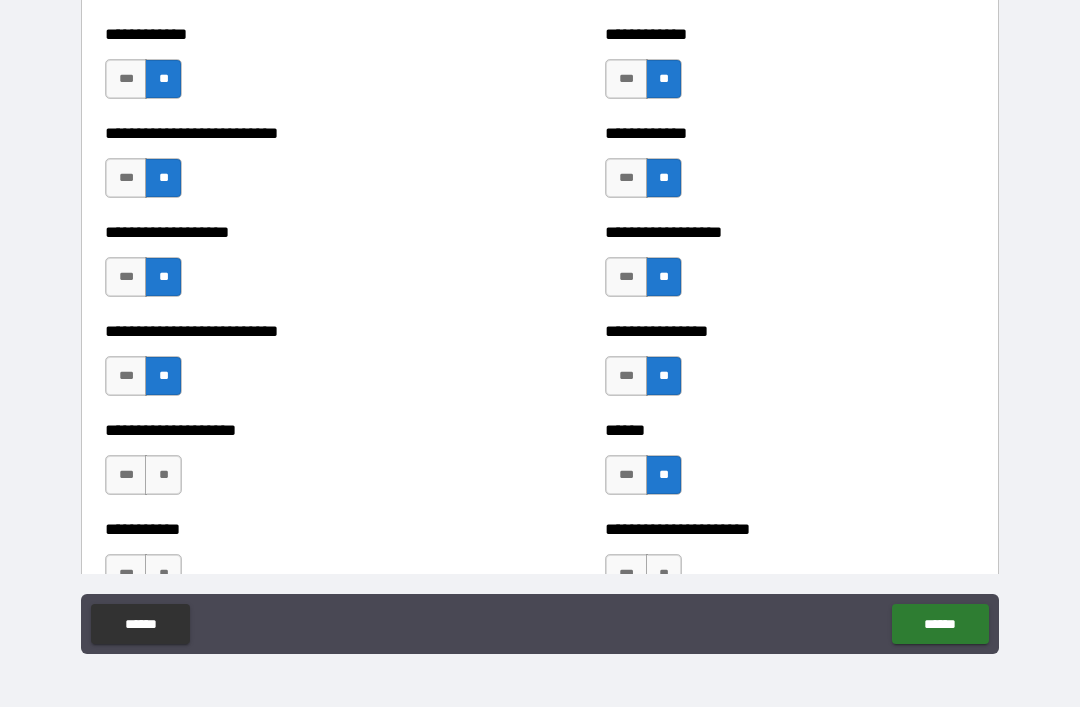 click on "**" at bounding box center (163, 475) 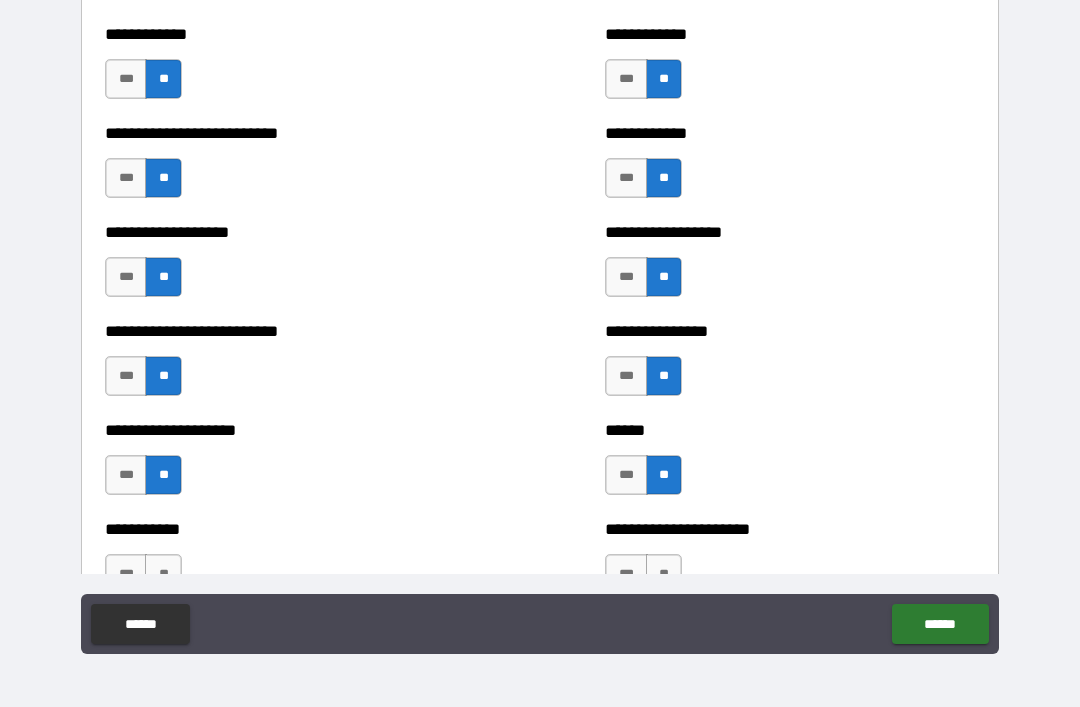 click on "**" at bounding box center (163, 574) 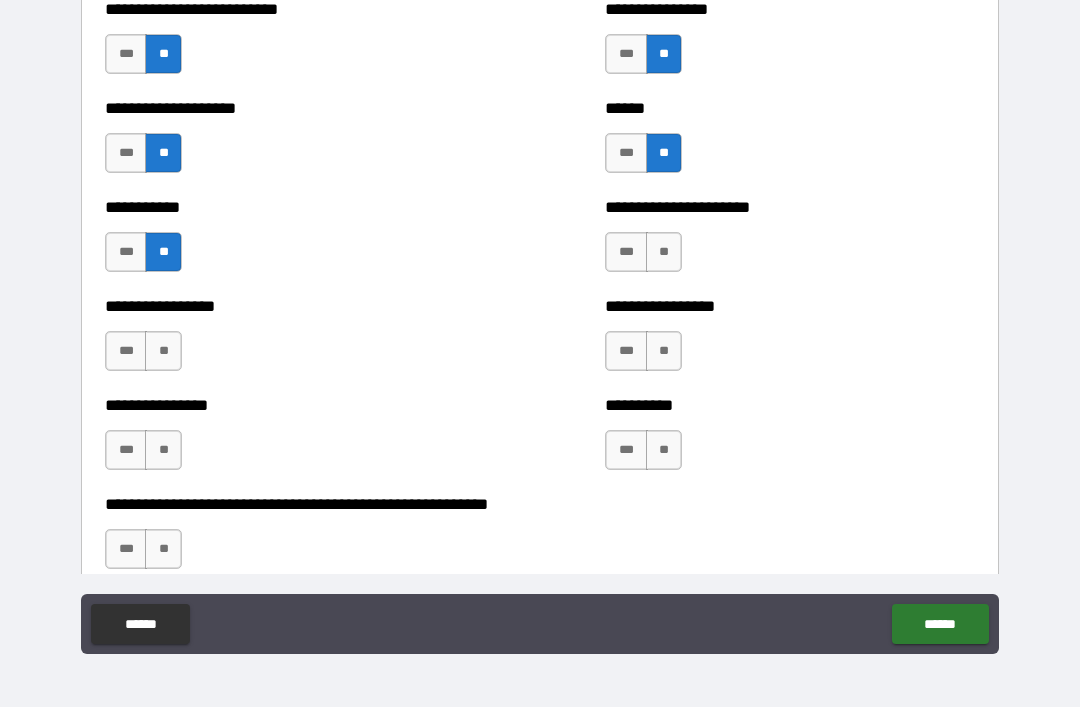 scroll, scrollTop: 5768, scrollLeft: 0, axis: vertical 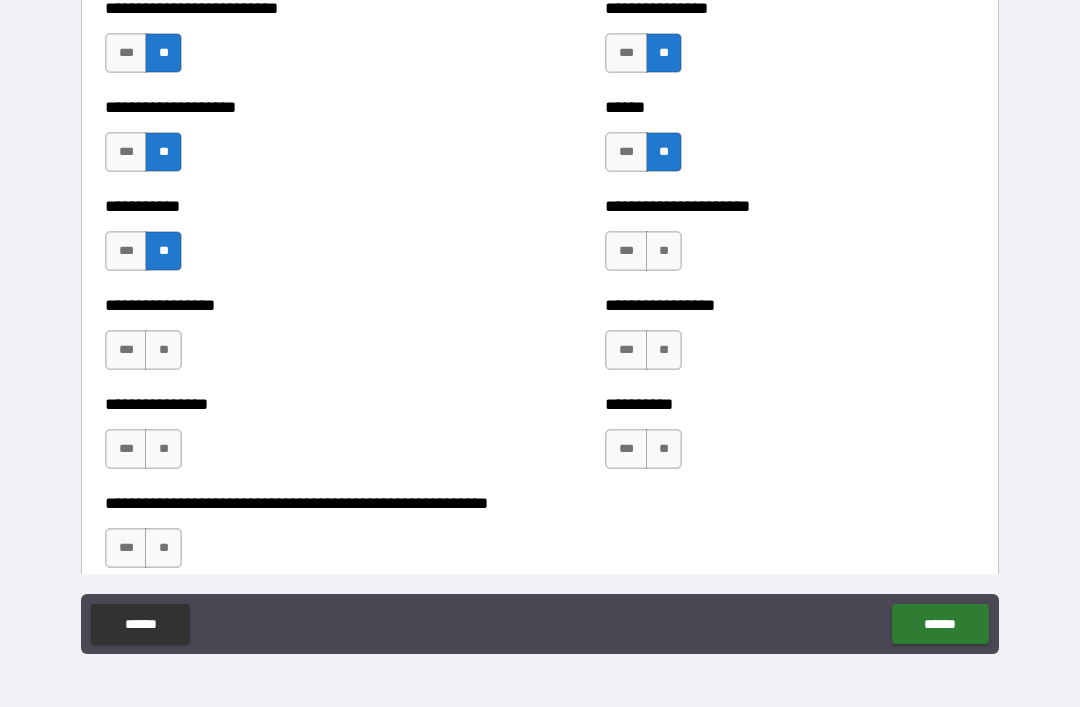 click on "**" at bounding box center (163, 350) 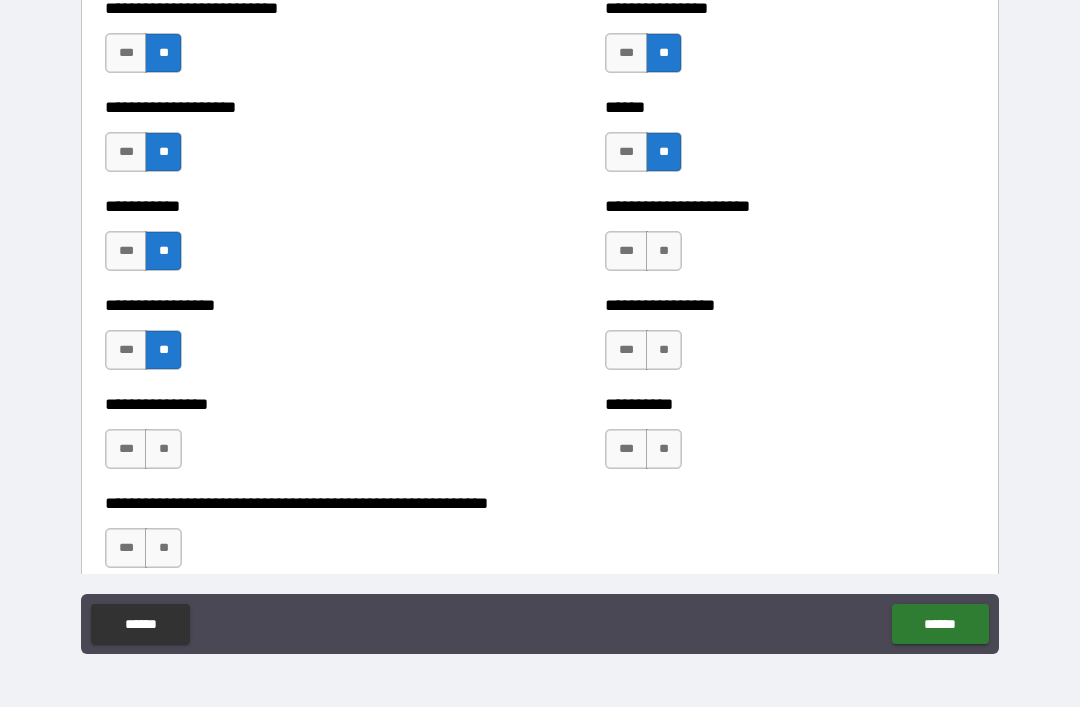 click on "**" at bounding box center [163, 449] 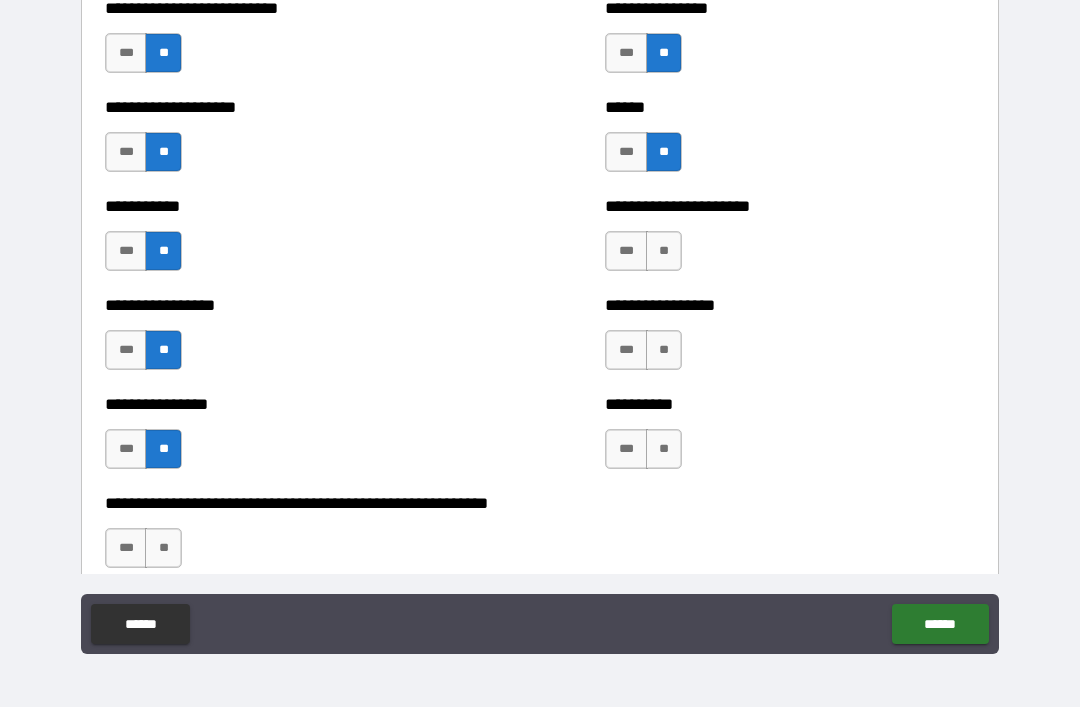 click on "**" at bounding box center [664, 251] 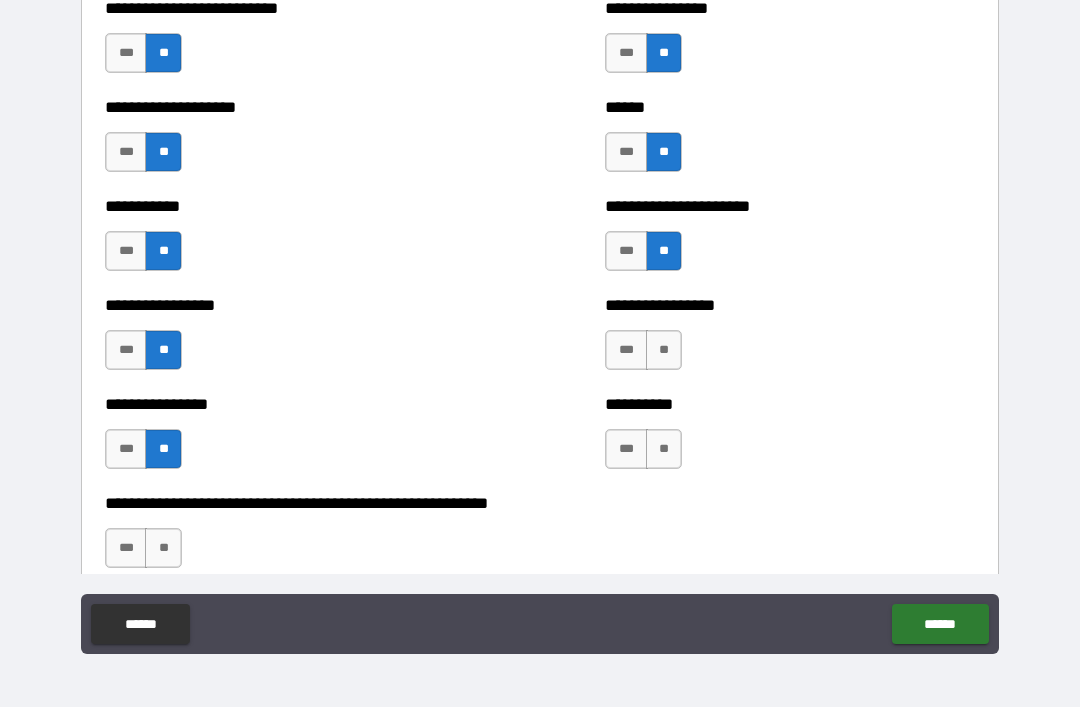 click on "**" at bounding box center (664, 350) 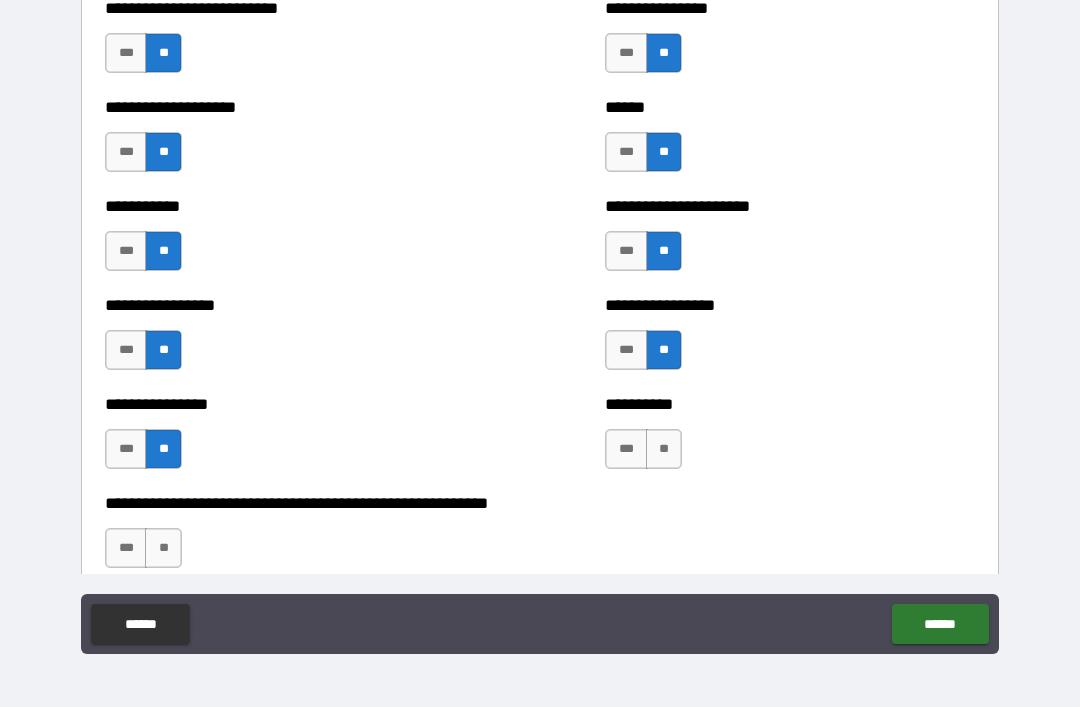 click on "**" at bounding box center [664, 449] 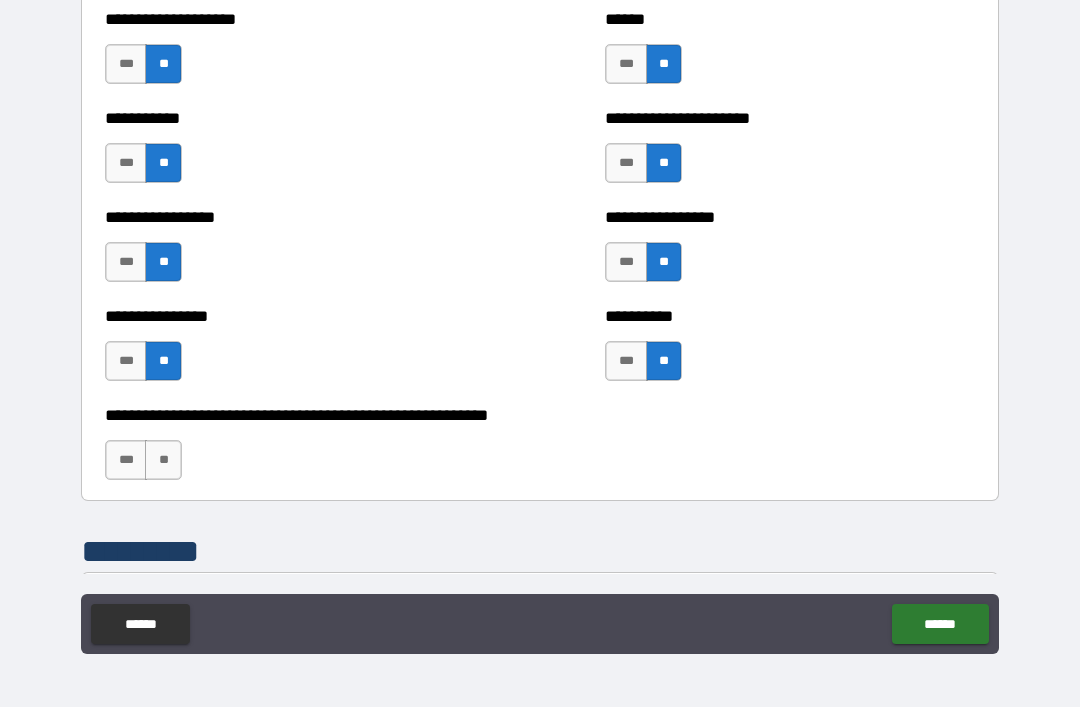 scroll, scrollTop: 5967, scrollLeft: 0, axis: vertical 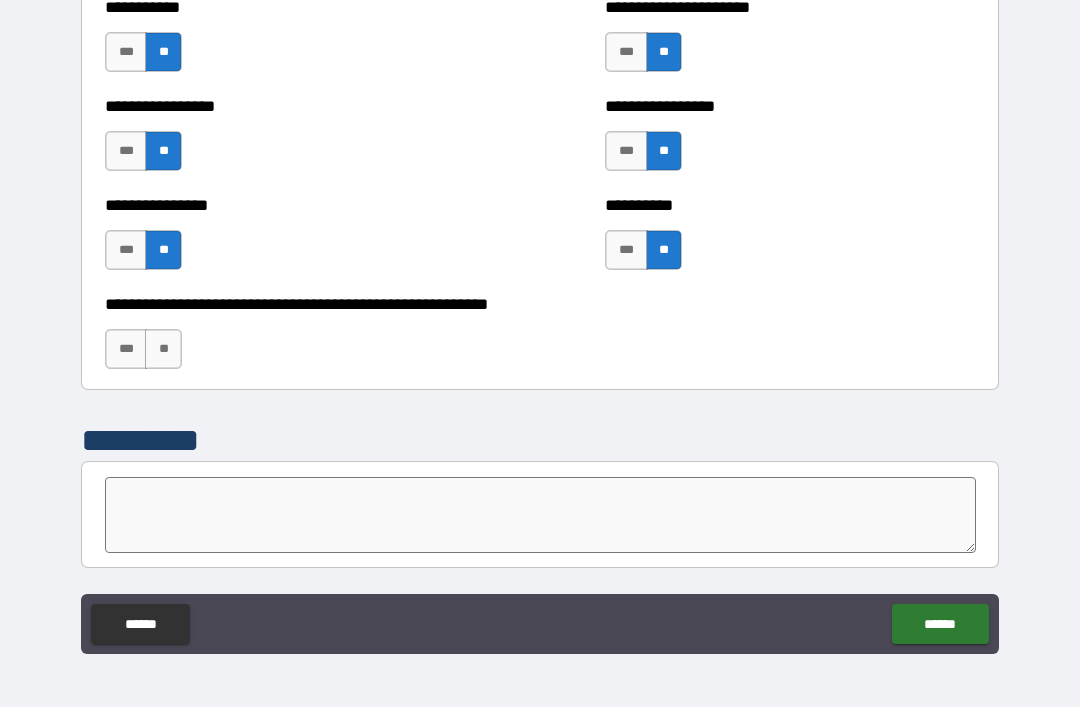click on "***" at bounding box center (126, 349) 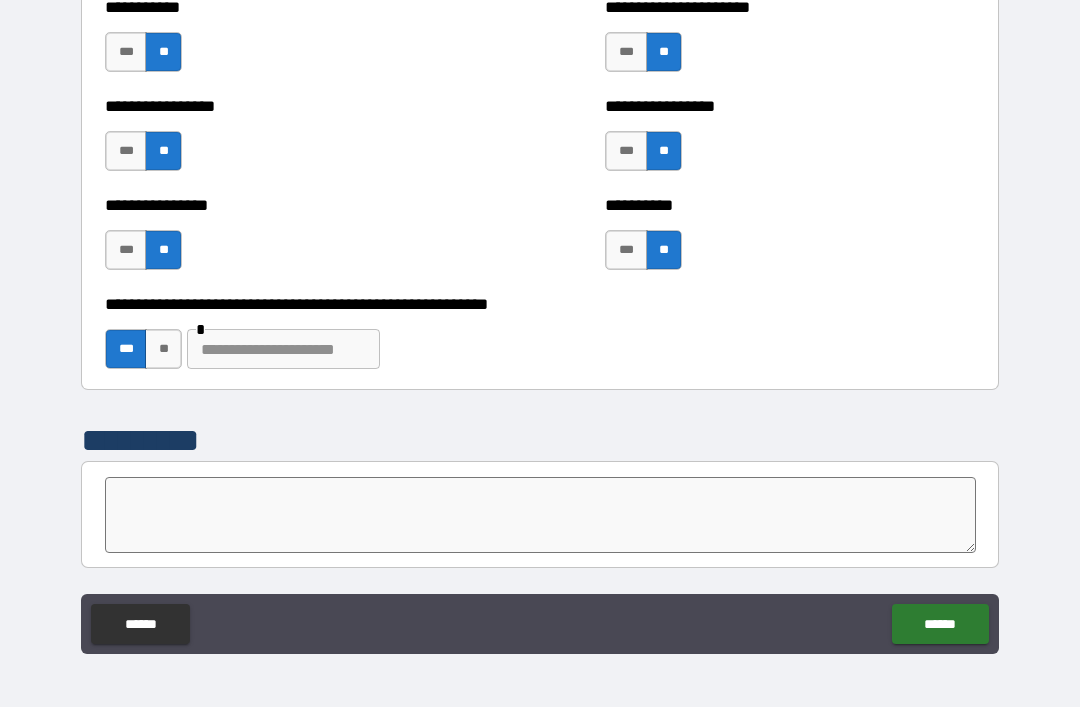 click at bounding box center (283, 349) 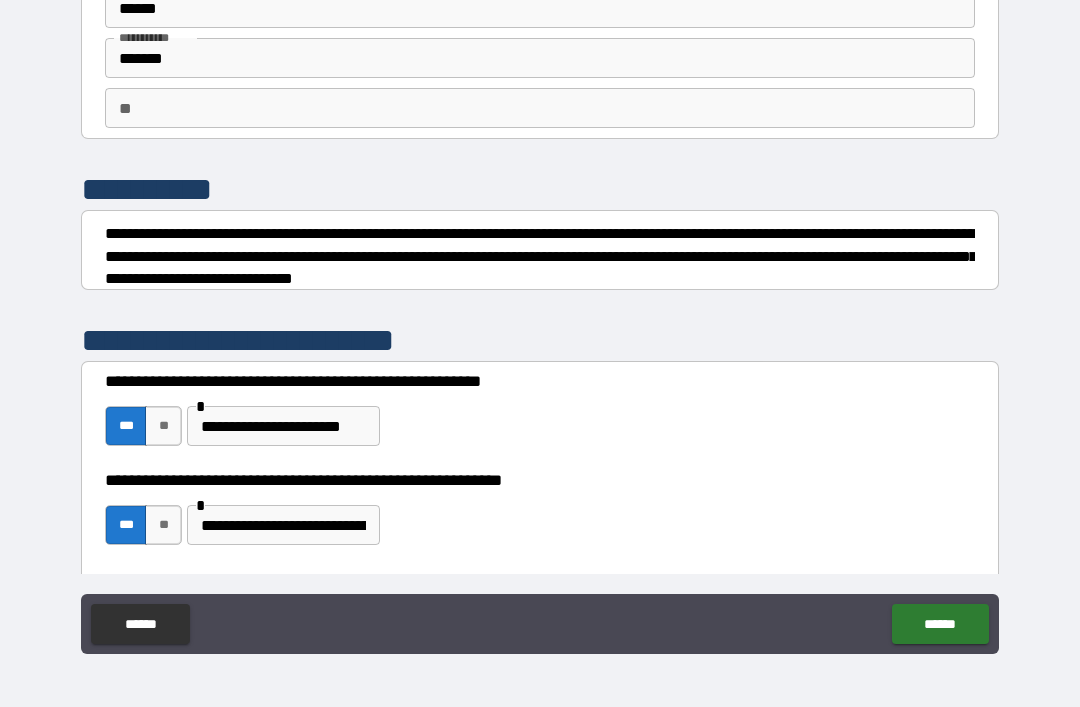 scroll, scrollTop: 117, scrollLeft: 0, axis: vertical 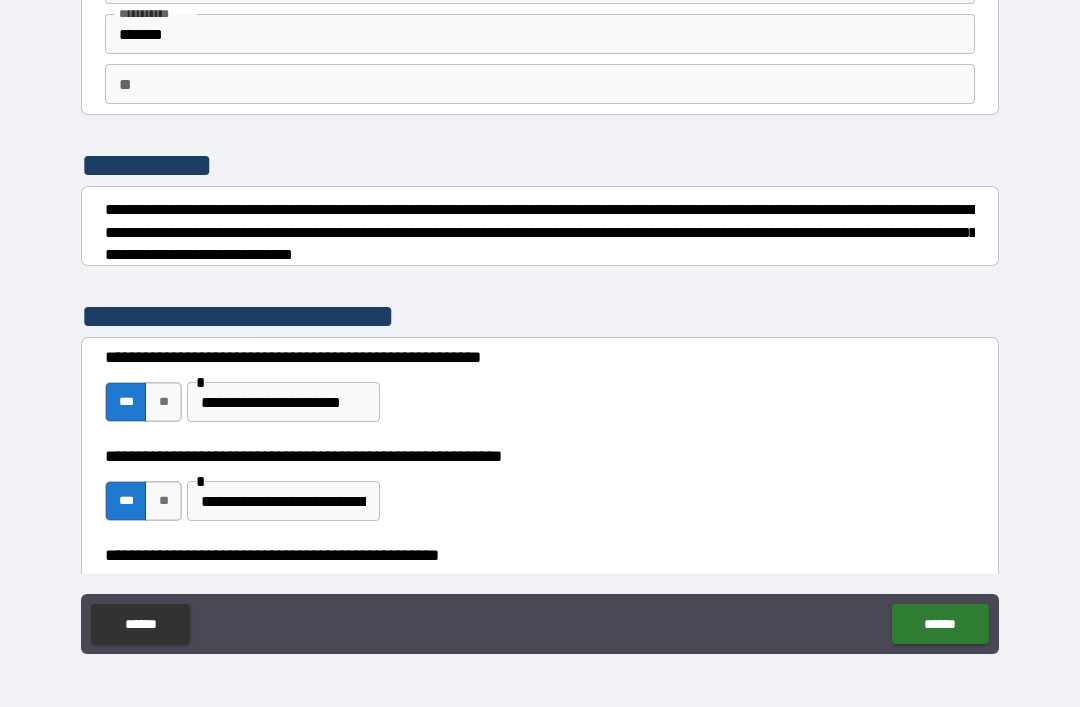 click on "**********" at bounding box center [283, 402] 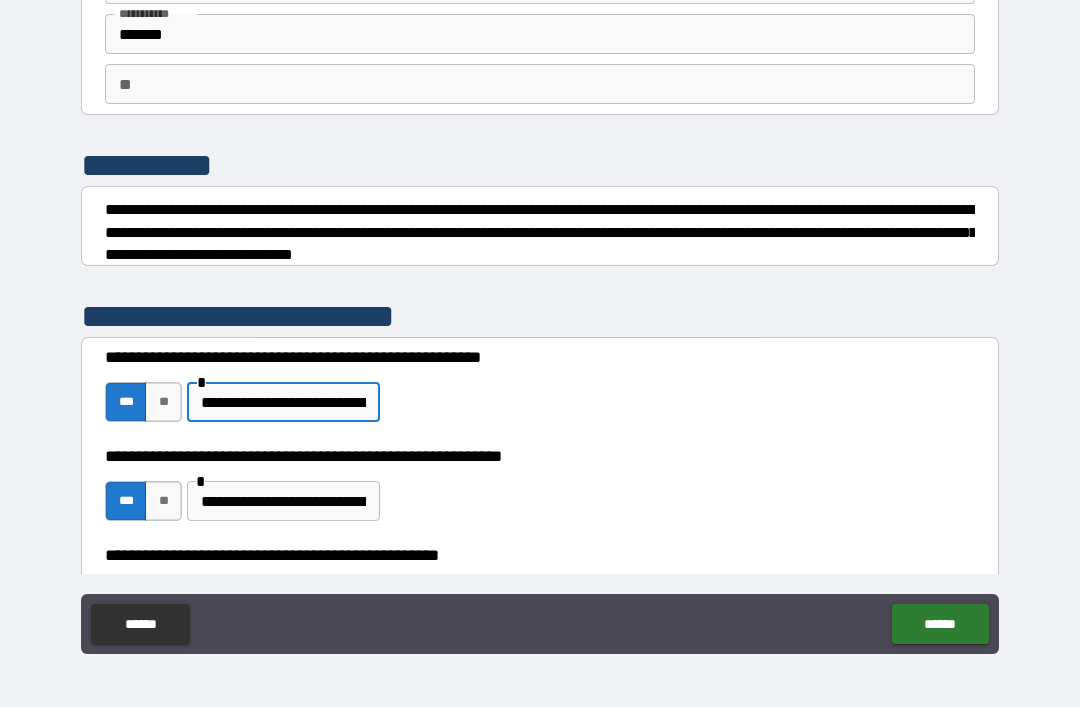 click on "**********" at bounding box center [283, 402] 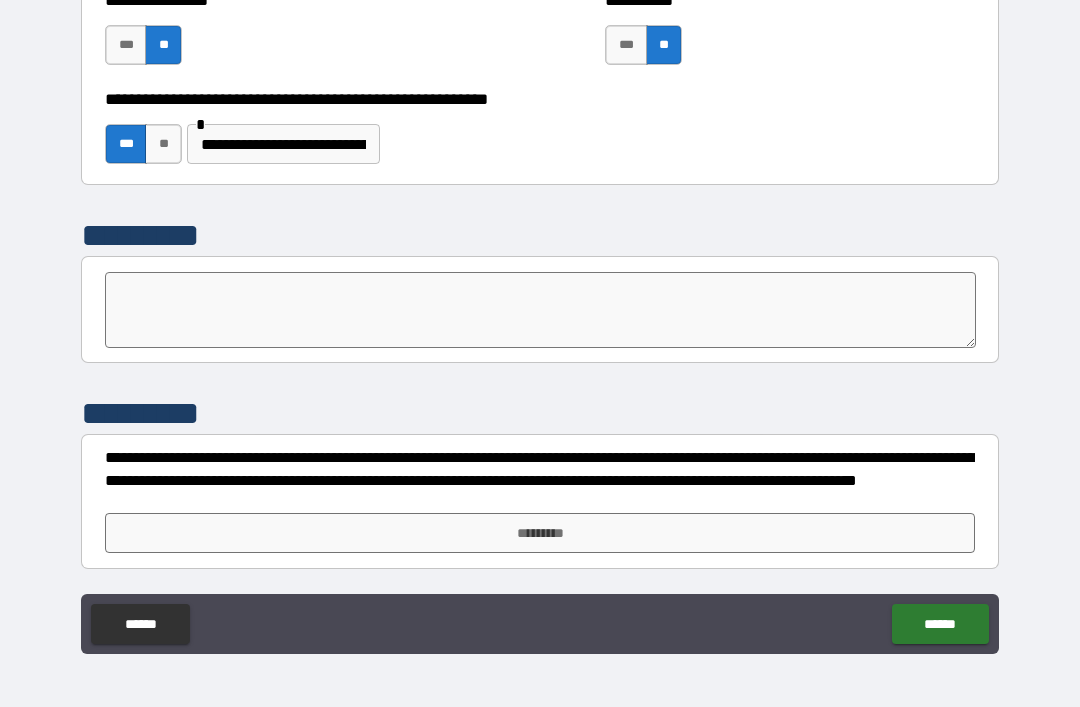 scroll, scrollTop: 6172, scrollLeft: 0, axis: vertical 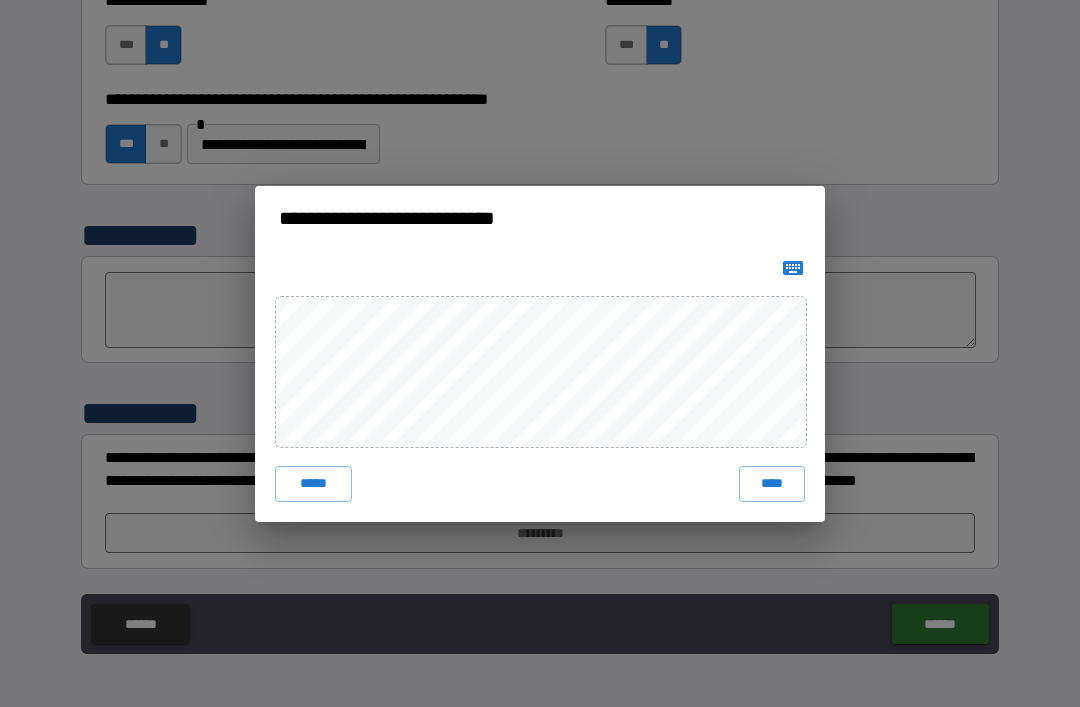 click on "****" at bounding box center (772, 484) 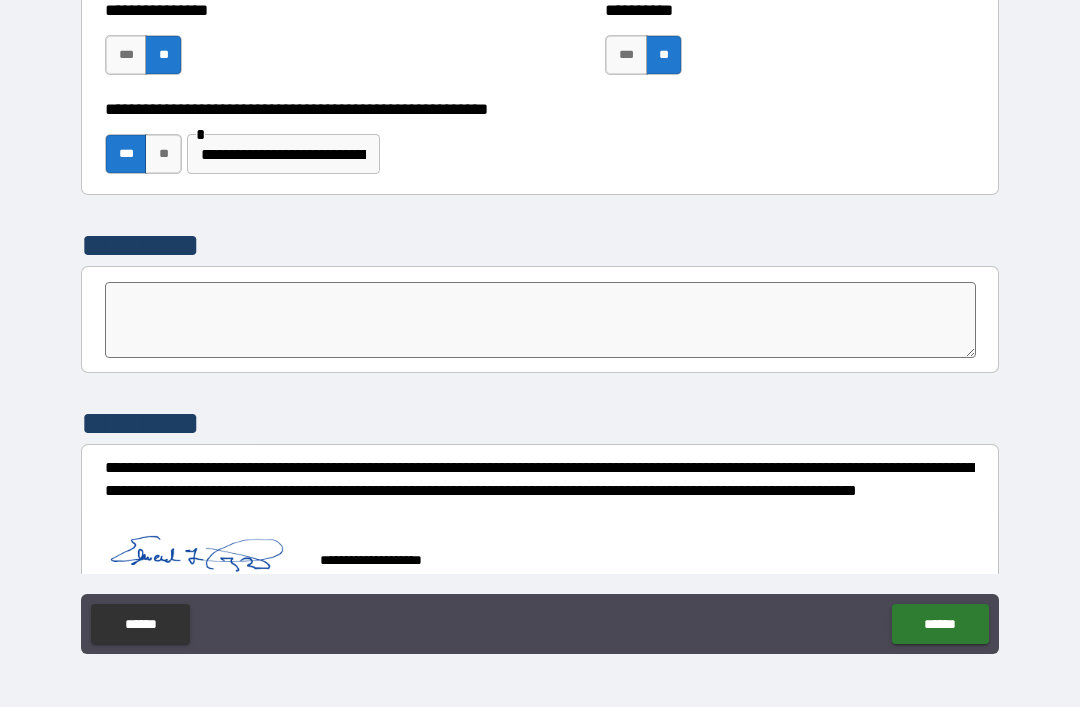 click on "******" at bounding box center (940, 624) 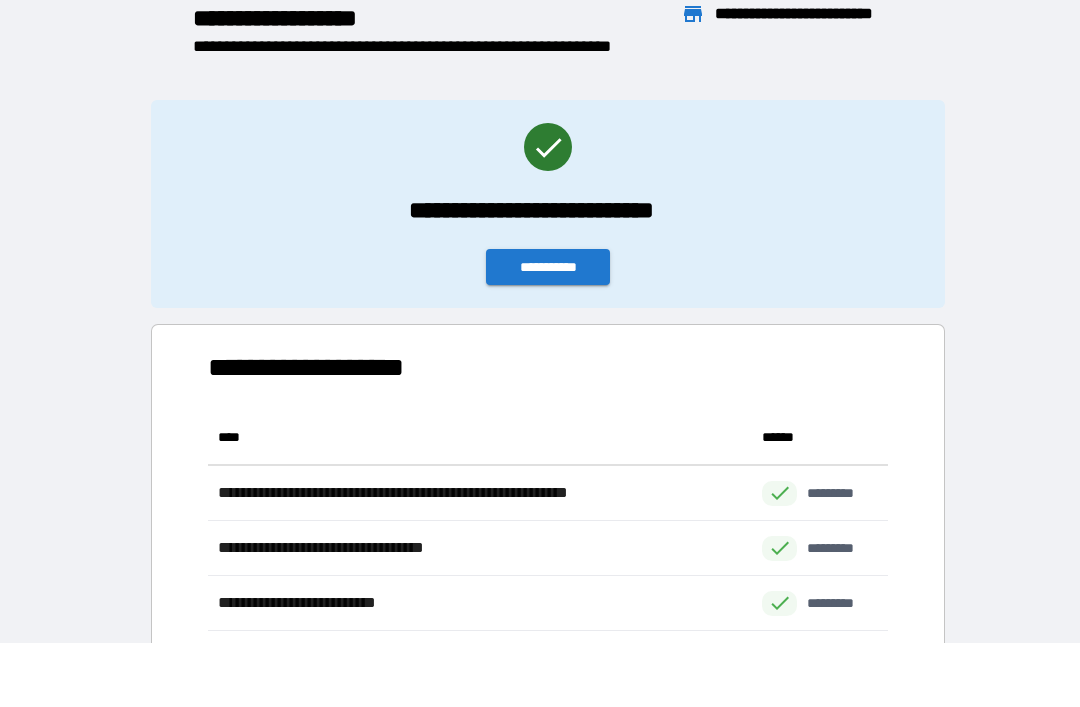 scroll, scrollTop: 276, scrollLeft: 680, axis: both 